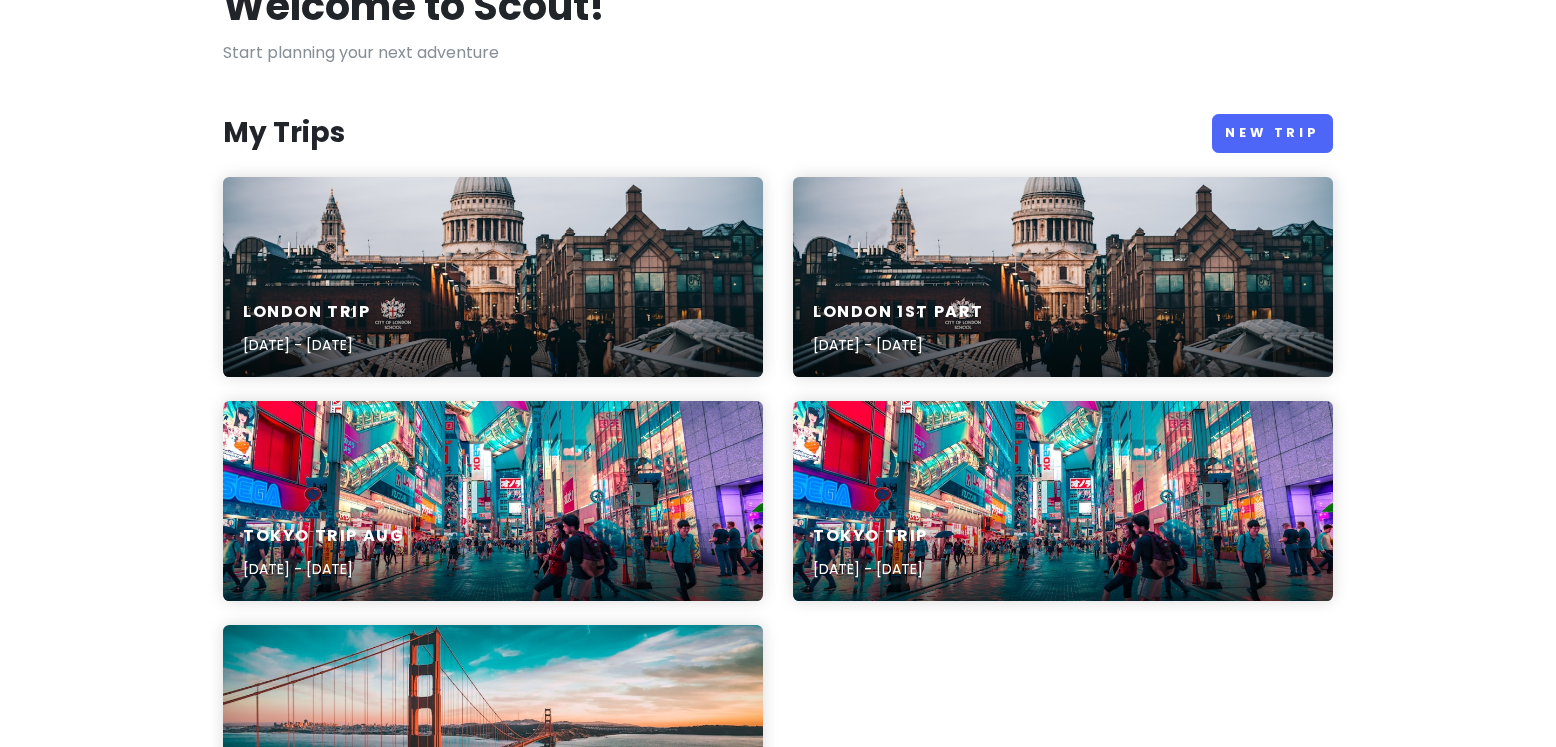 scroll, scrollTop: 0, scrollLeft: 0, axis: both 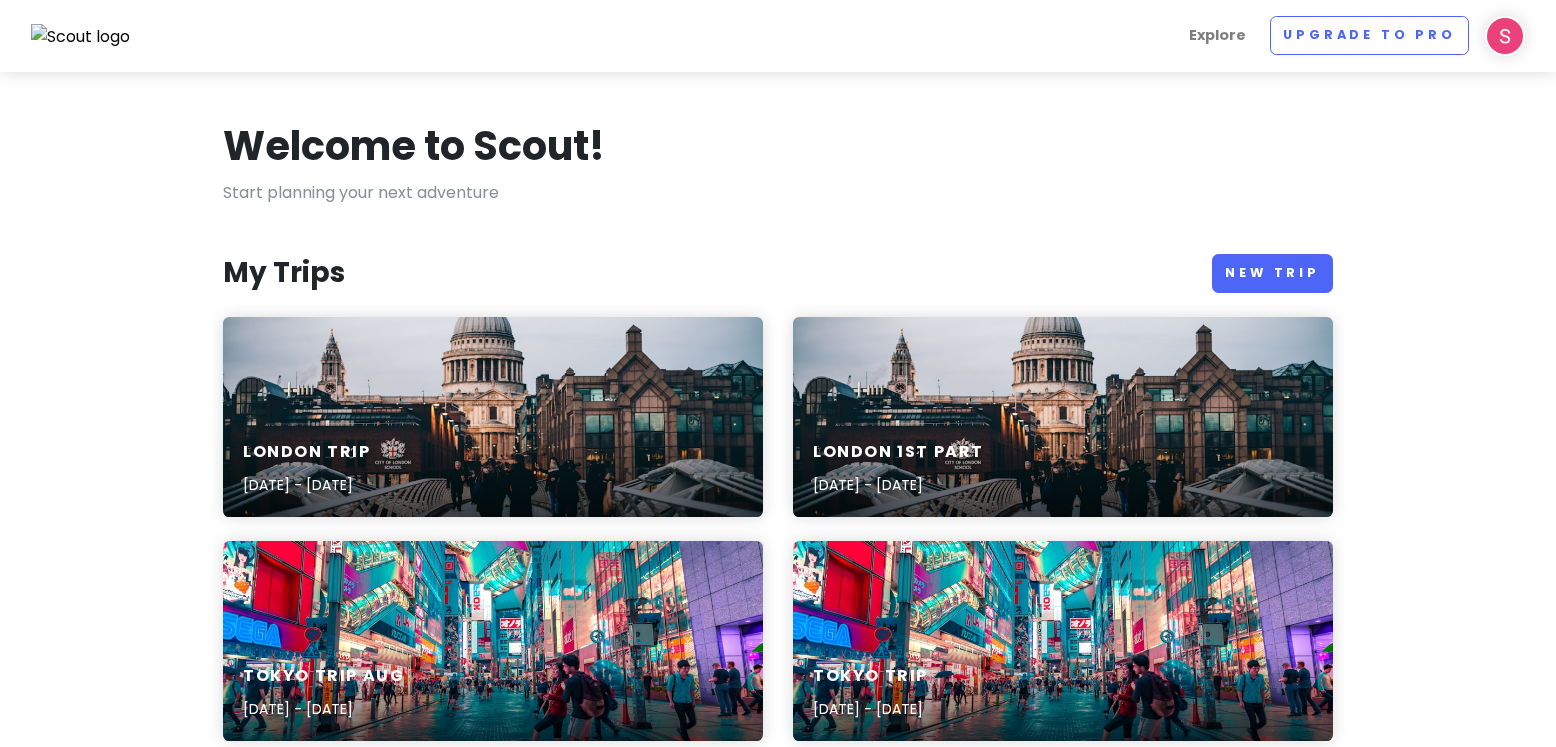 click at bounding box center [1505, 36] 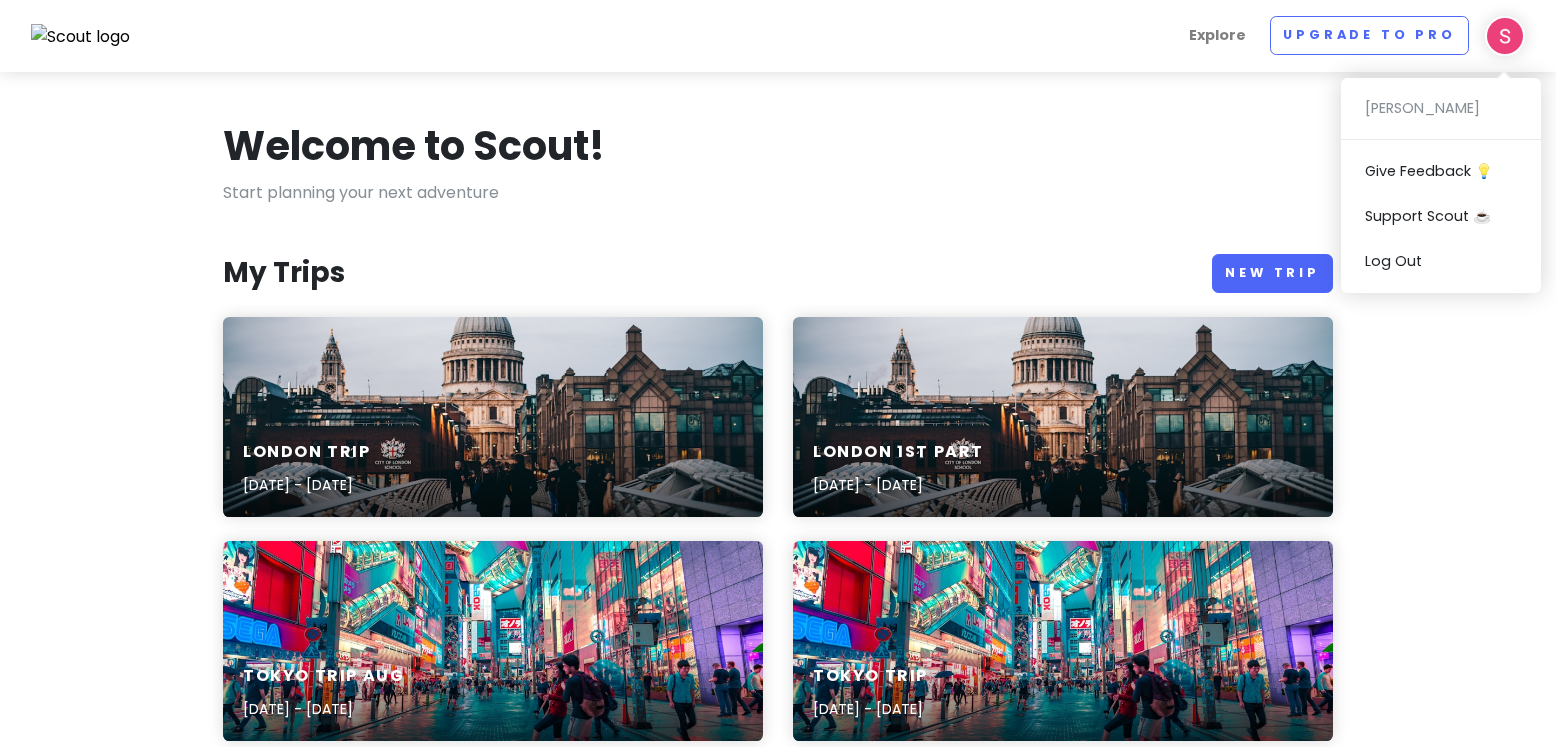 click on "[PERSON_NAME] Give Feedback 💡 Support Scout ☕️ Log Out" at bounding box center [1441, 185] 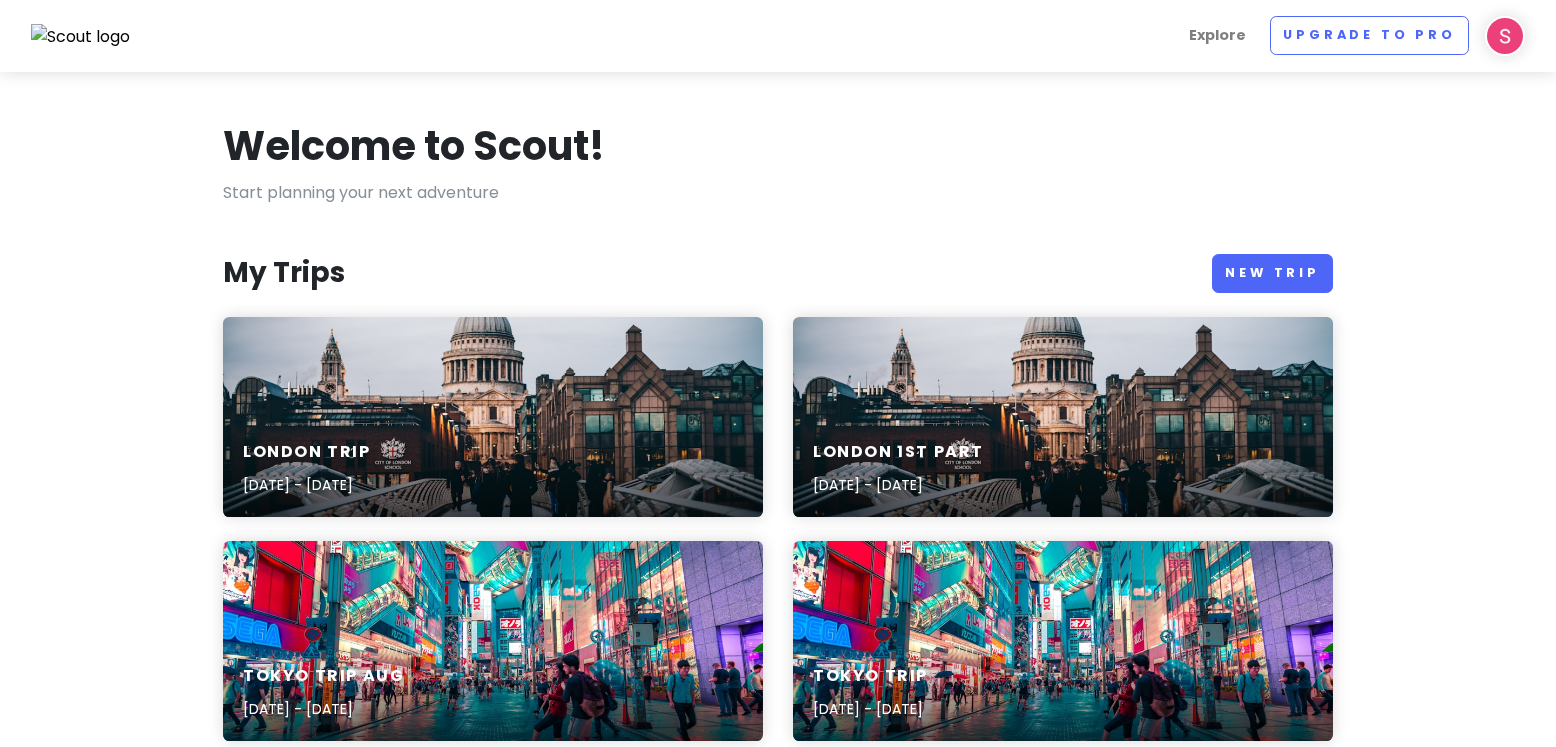click on "Welcome to Scout! Start planning your next adventure My Trips New Trip [GEOGRAPHIC_DATA] Trip [DATE] - [DATE] [GEOGRAPHIC_DATA] 1st part  [DATE] - [DATE] [GEOGRAPHIC_DATA] Trip Aug [DATE] - [DATE] [GEOGRAPHIC_DATA] Trip [DATE] - [DATE] 4 Days in [GEOGRAPHIC_DATA] [DATE] - [DATE] Upgrade to Scout Pro Sign up for Scout Pro to  add unlimited places  (instead of 30 per trip), see images of places before you go, access new, highly-requested features in the future, and not get any ads. Go Pro Popular Trips See more [PERSON_NAME] [GEOGRAPHIC_DATA], CDMX, [GEOGRAPHIC_DATA]  ·  6 days 606 A Flantastic Mexico City Adventure Intense 6 day trip to CDMX for the ambitious. Not for the faint of heart. [PERSON_NAME], [GEOGRAPHIC_DATA], [GEOGRAPHIC_DATA]  ·  8 days 549 Zion - Sedona Trip Diary A November COVID-conscious road trip from [GEOGRAPHIC_DATA] to [GEOGRAPHIC_DATA] in [US_STATE] and [GEOGRAPHIC_DATA] in [US_STATE]! [PERSON_NAME] [GEOGRAPHIC_DATA], [GEOGRAPHIC_DATA]  ·  3 days 1189 Taipei Food & Activities" at bounding box center (778, 940) 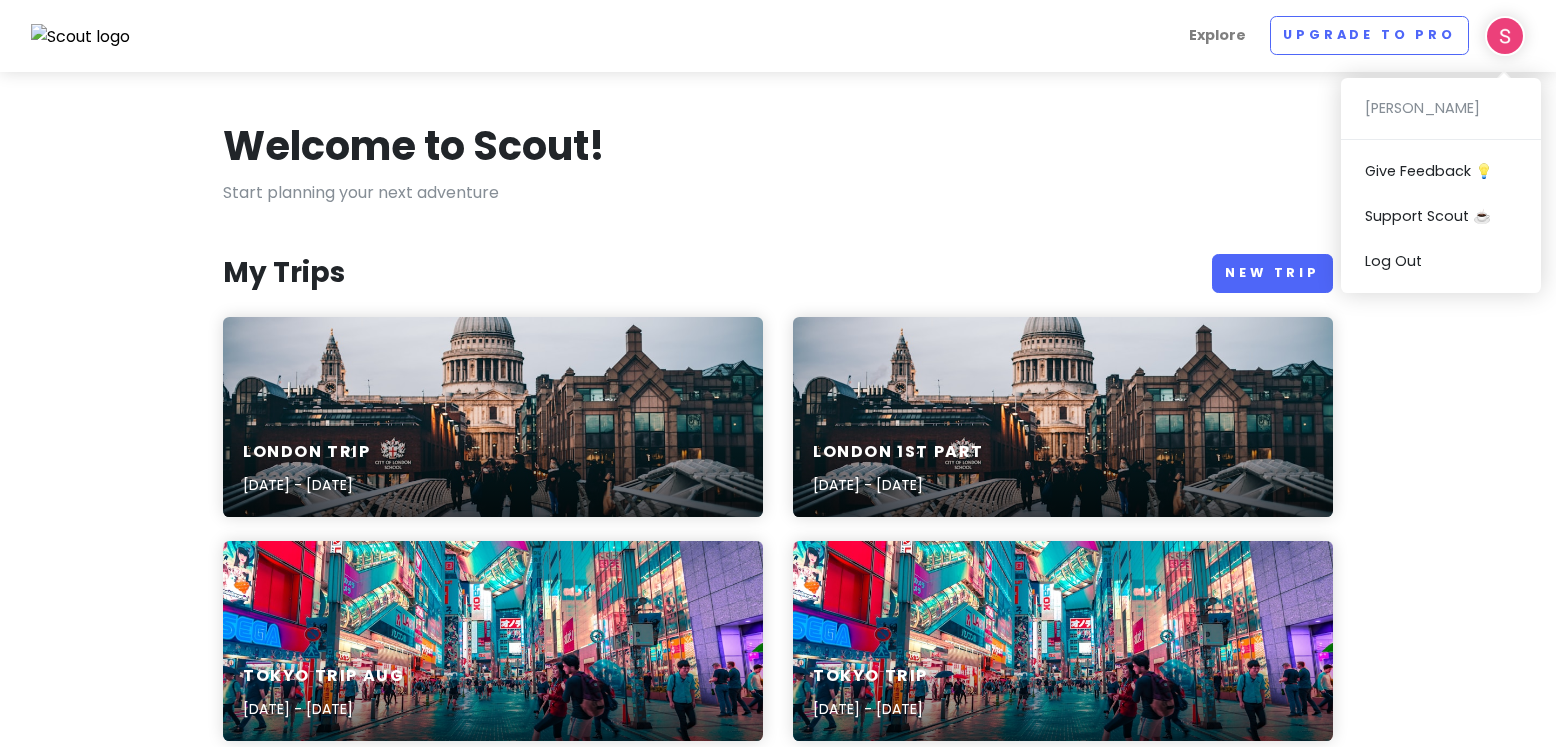 click on "Welcome to Scout!" at bounding box center [778, 150] 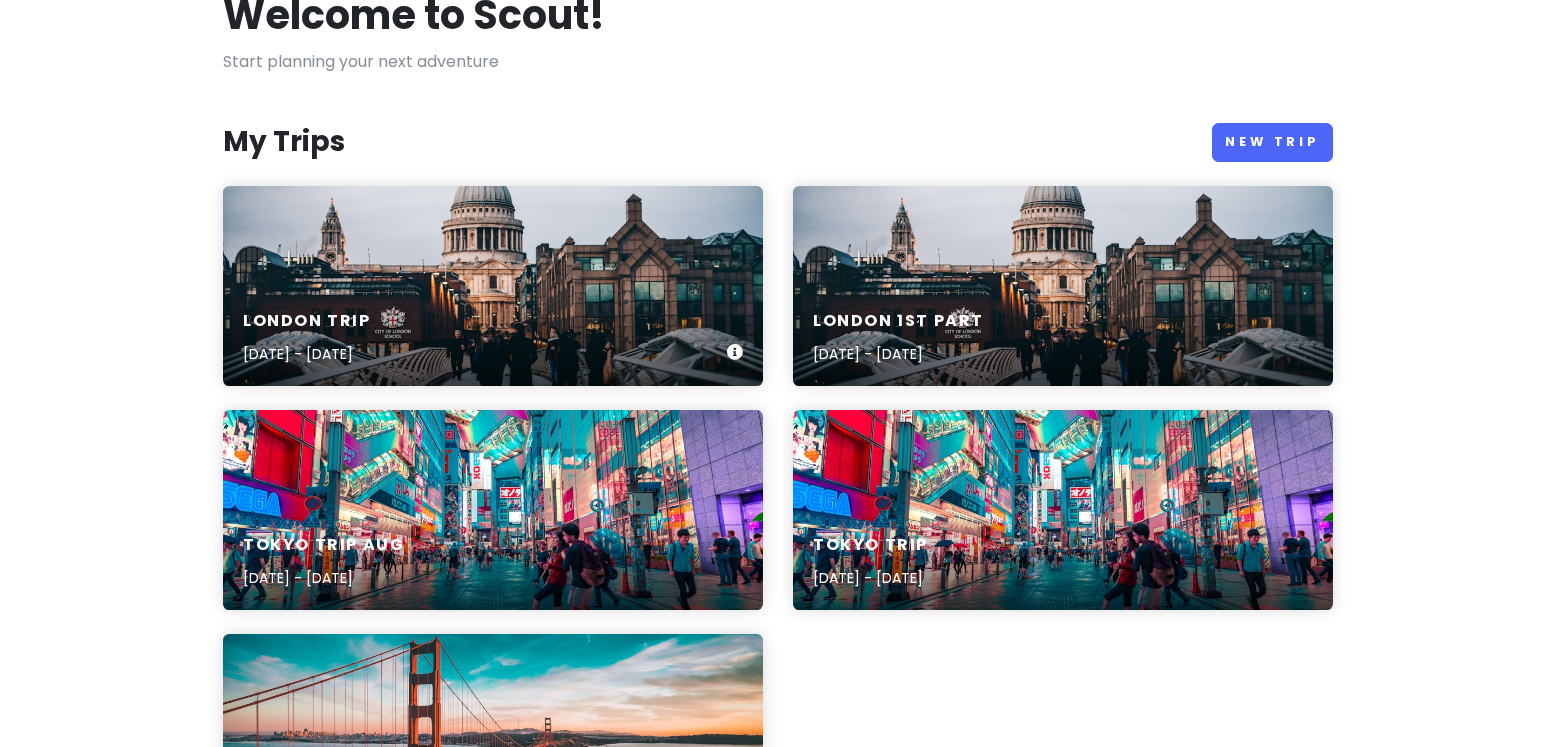 scroll, scrollTop: 0, scrollLeft: 0, axis: both 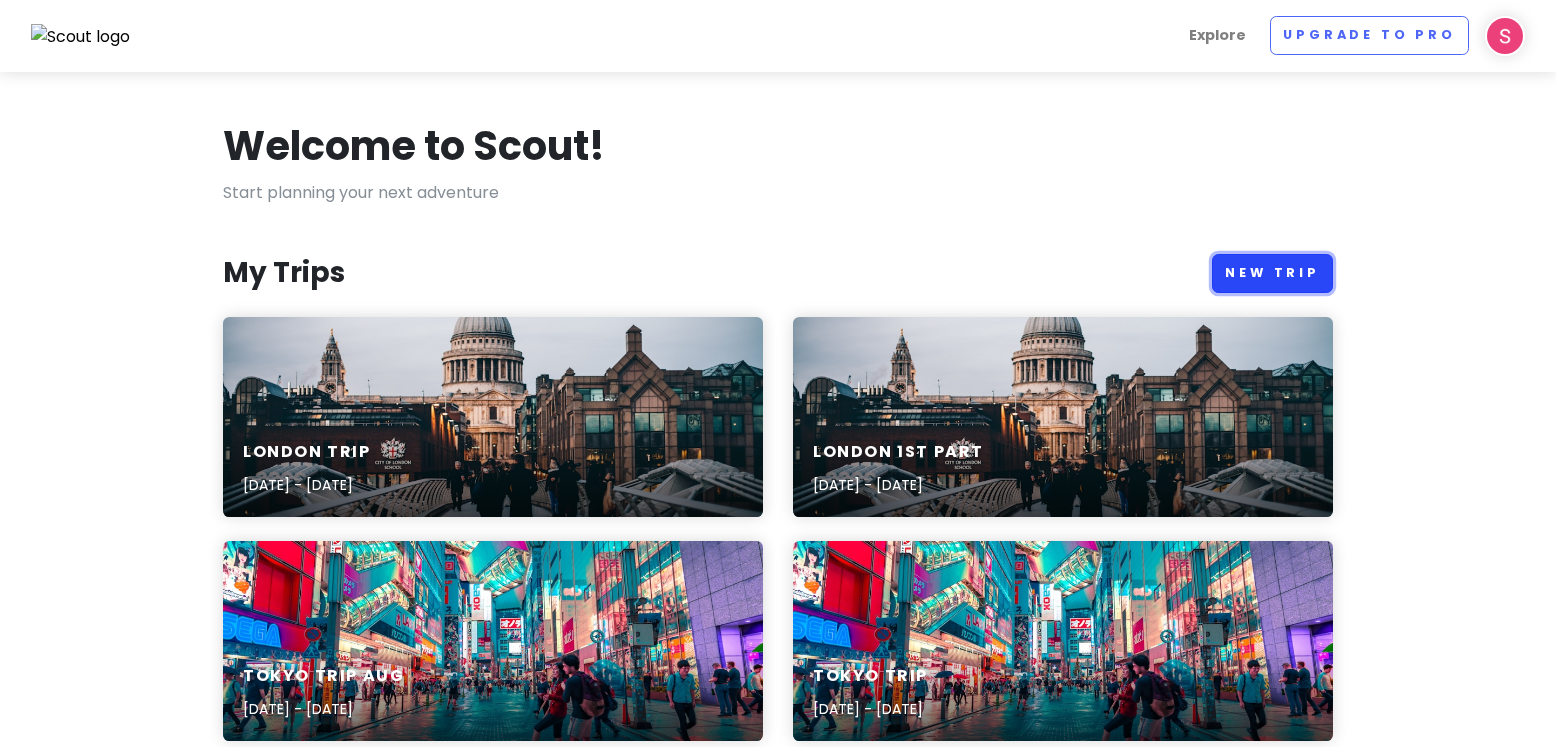 click on "New Trip" at bounding box center (1272, 273) 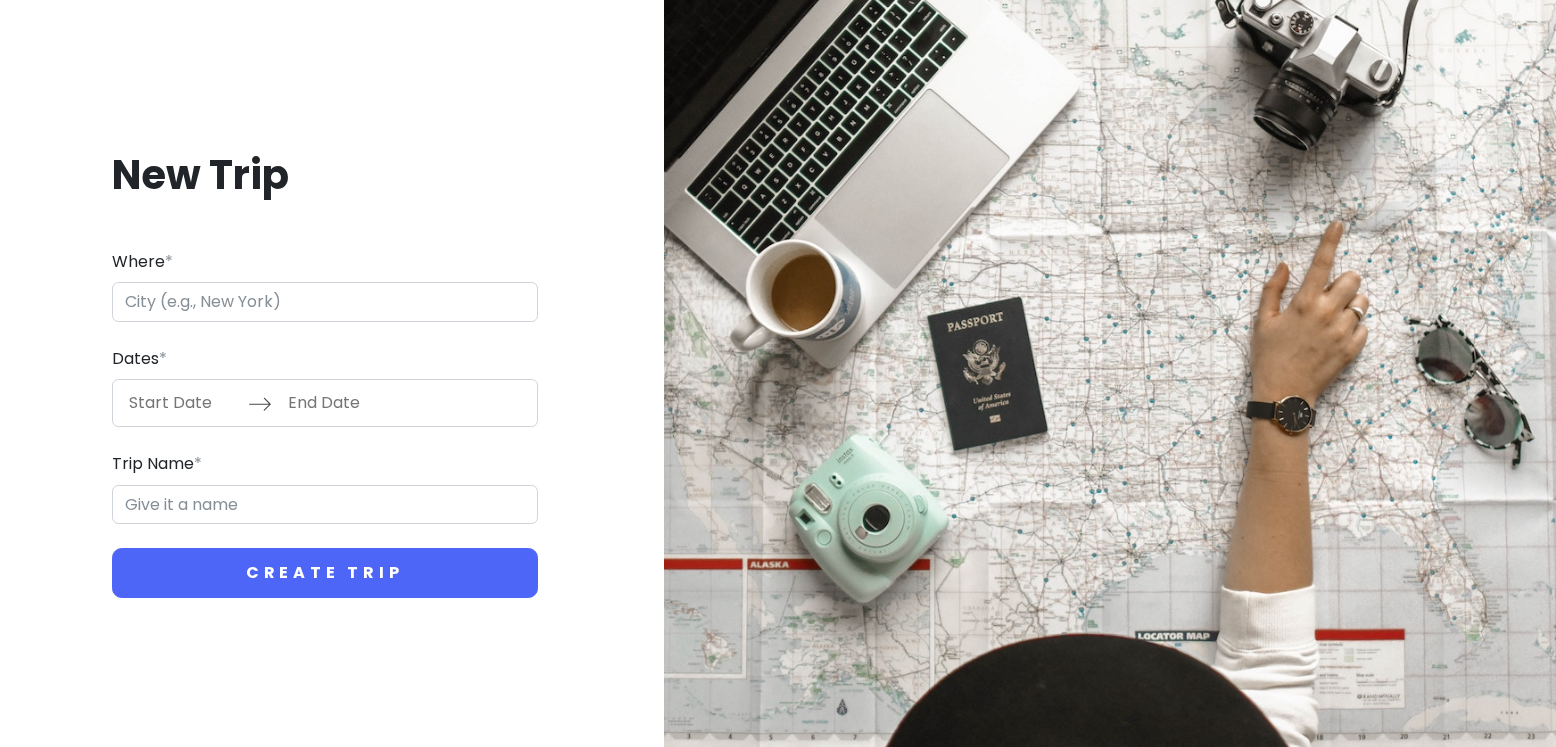 type on "M" 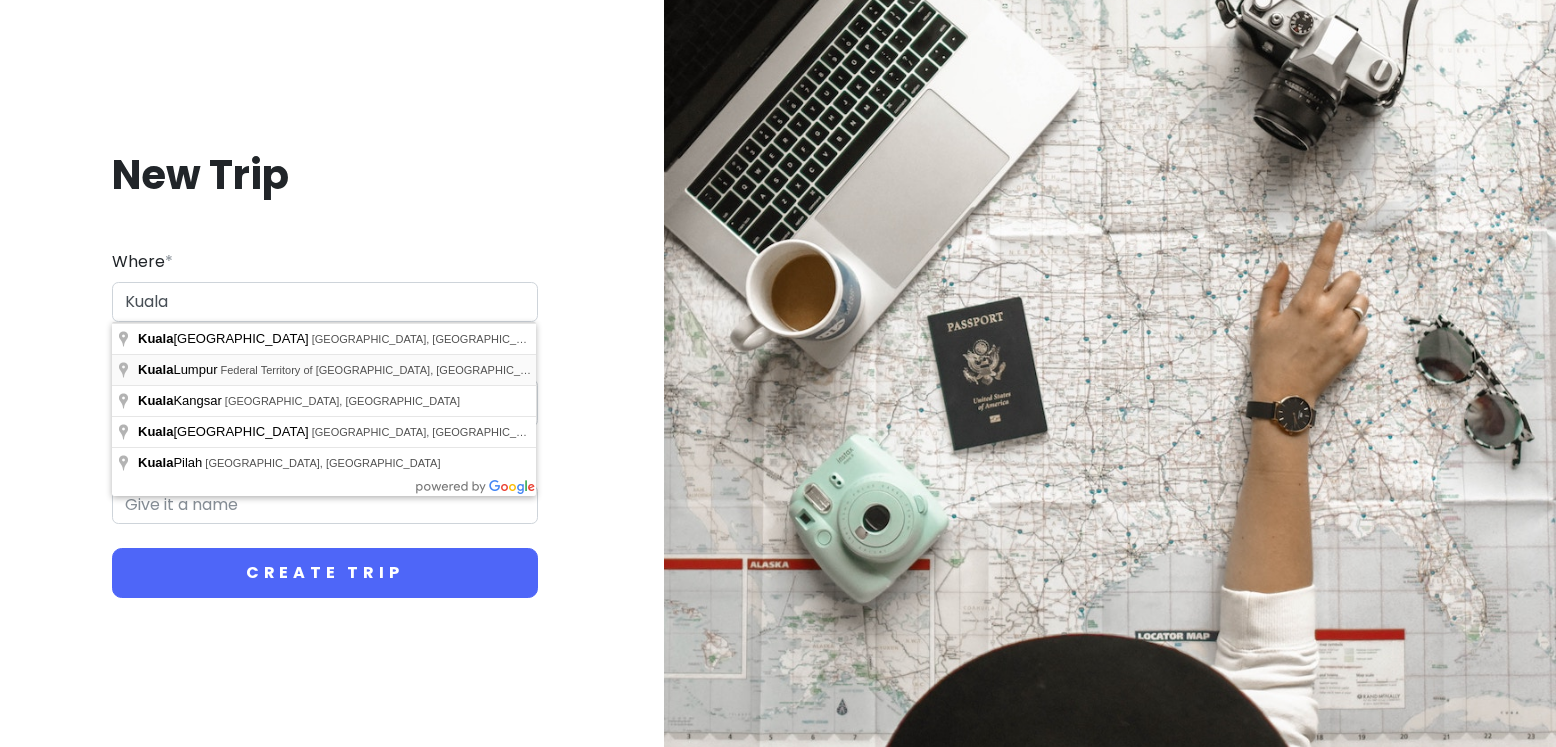 type on "[GEOGRAPHIC_DATA], [GEOGRAPHIC_DATA] of [GEOGRAPHIC_DATA], [GEOGRAPHIC_DATA]" 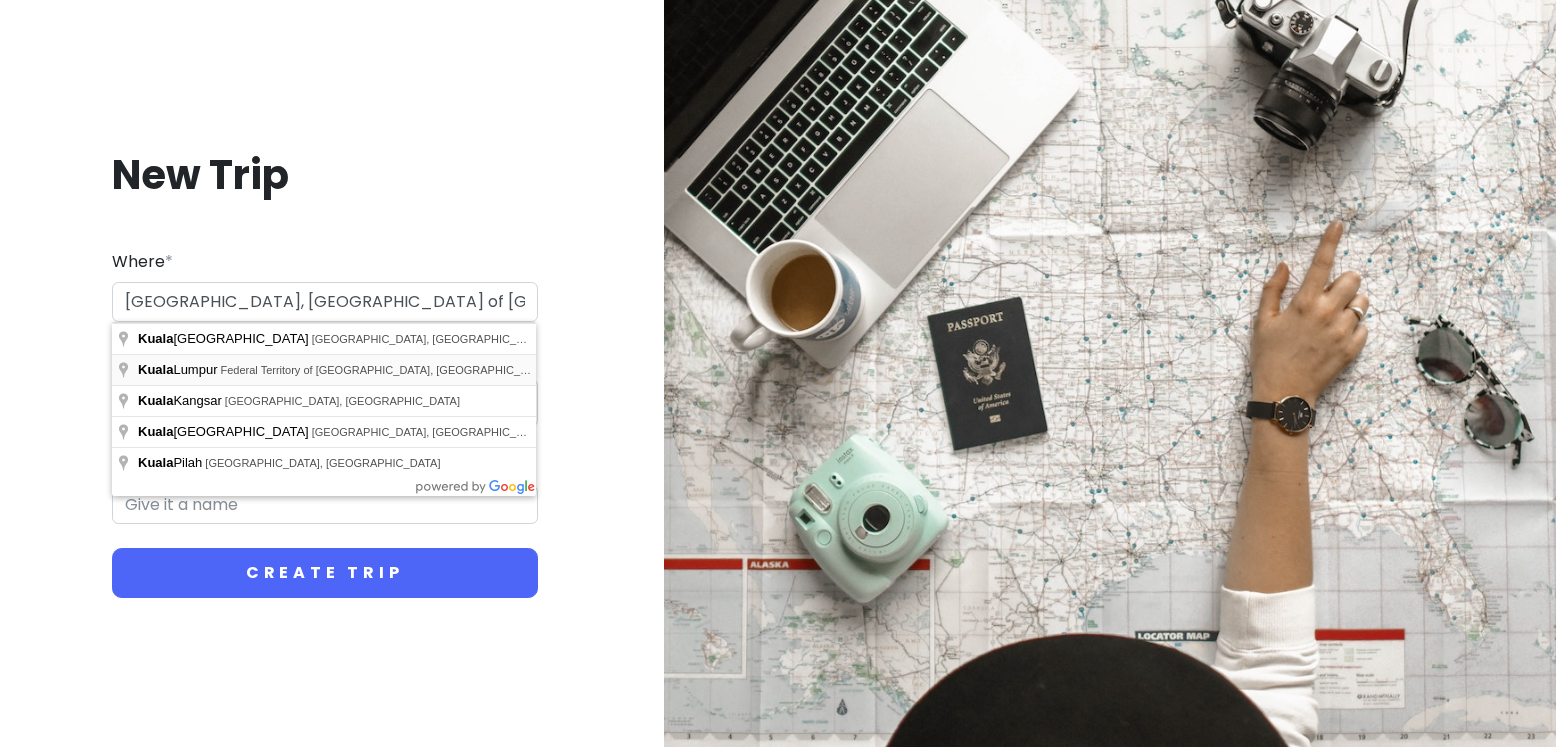 type on "[GEOGRAPHIC_DATA] Trip" 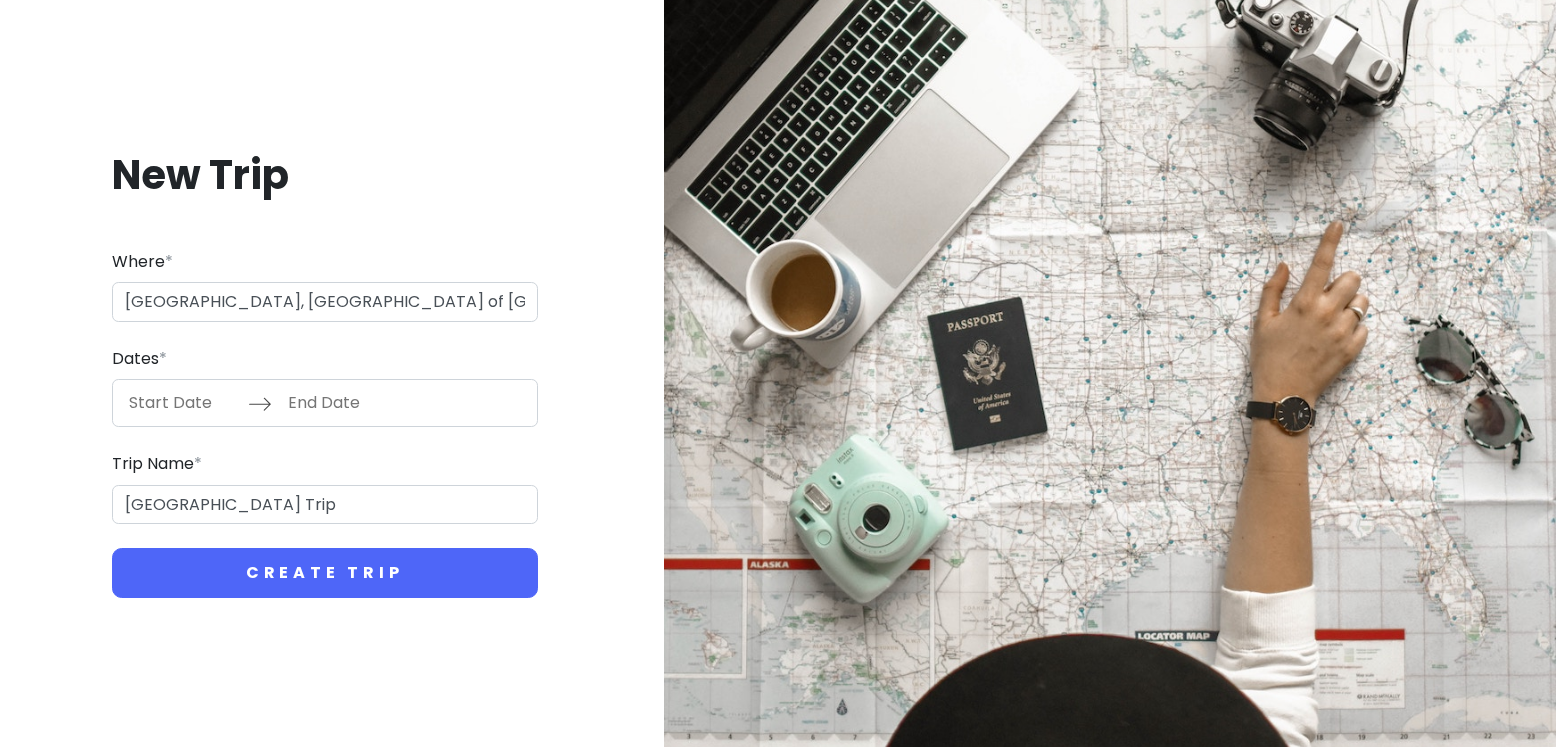 click at bounding box center (183, 403) 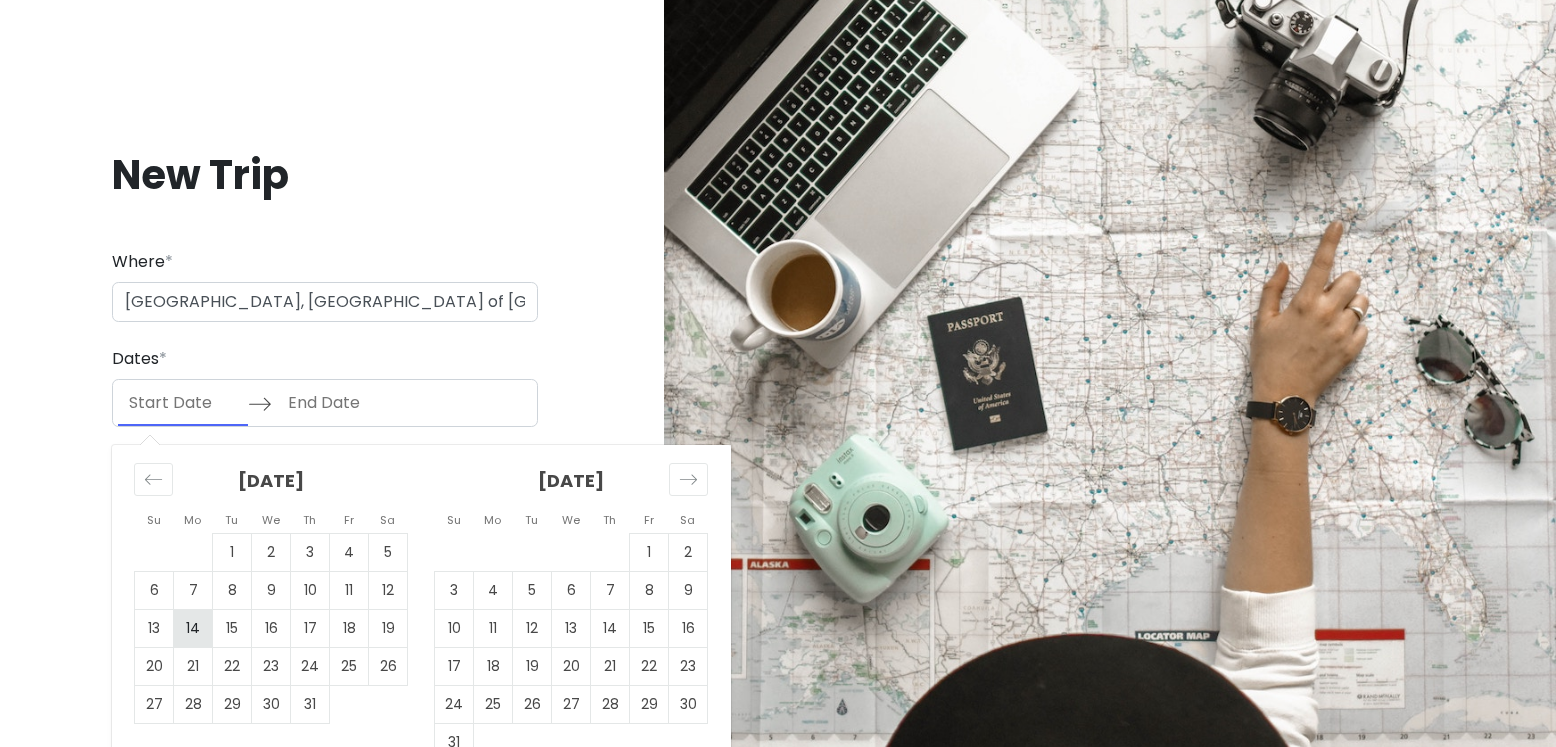 click on "14" at bounding box center (193, 629) 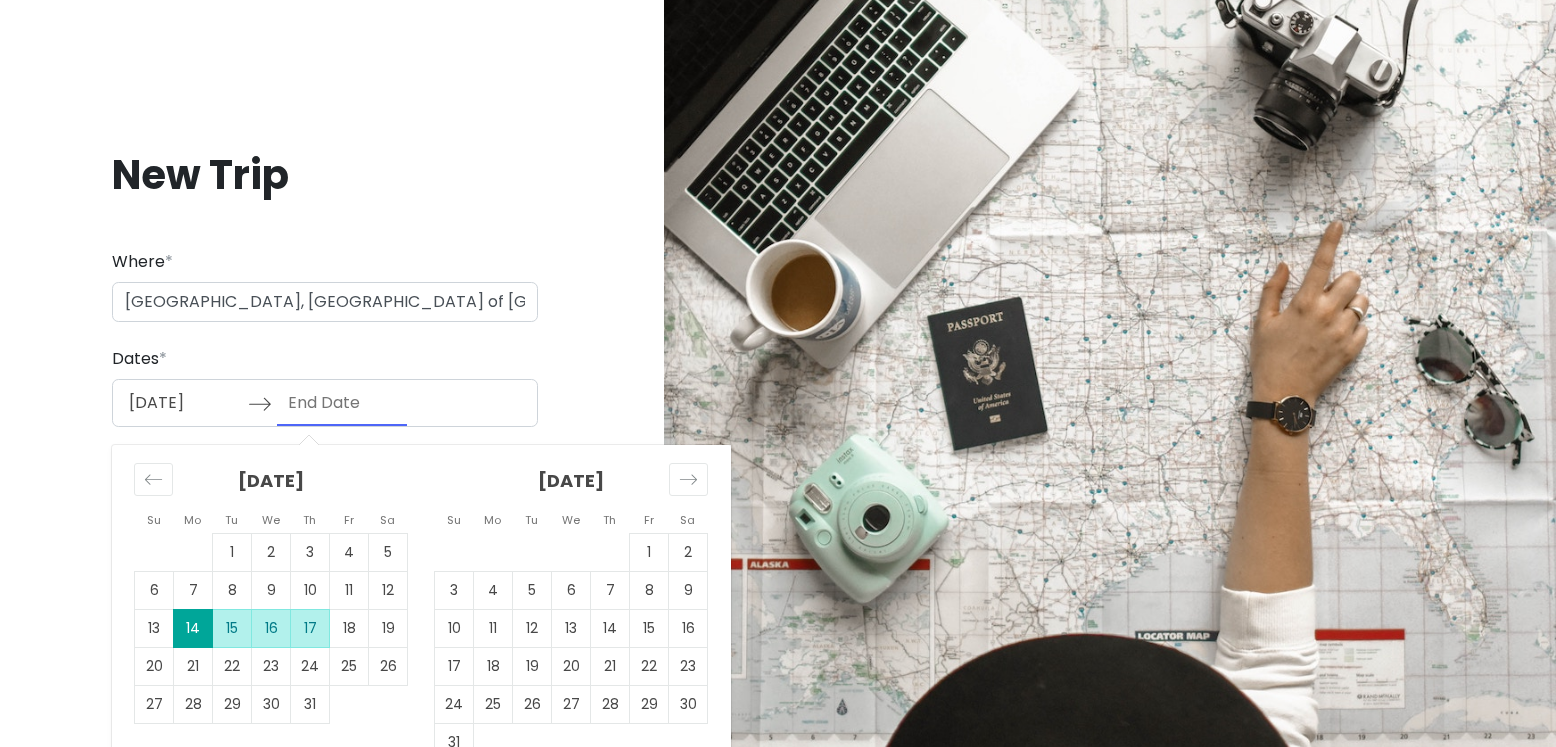 click on "17" at bounding box center (310, 629) 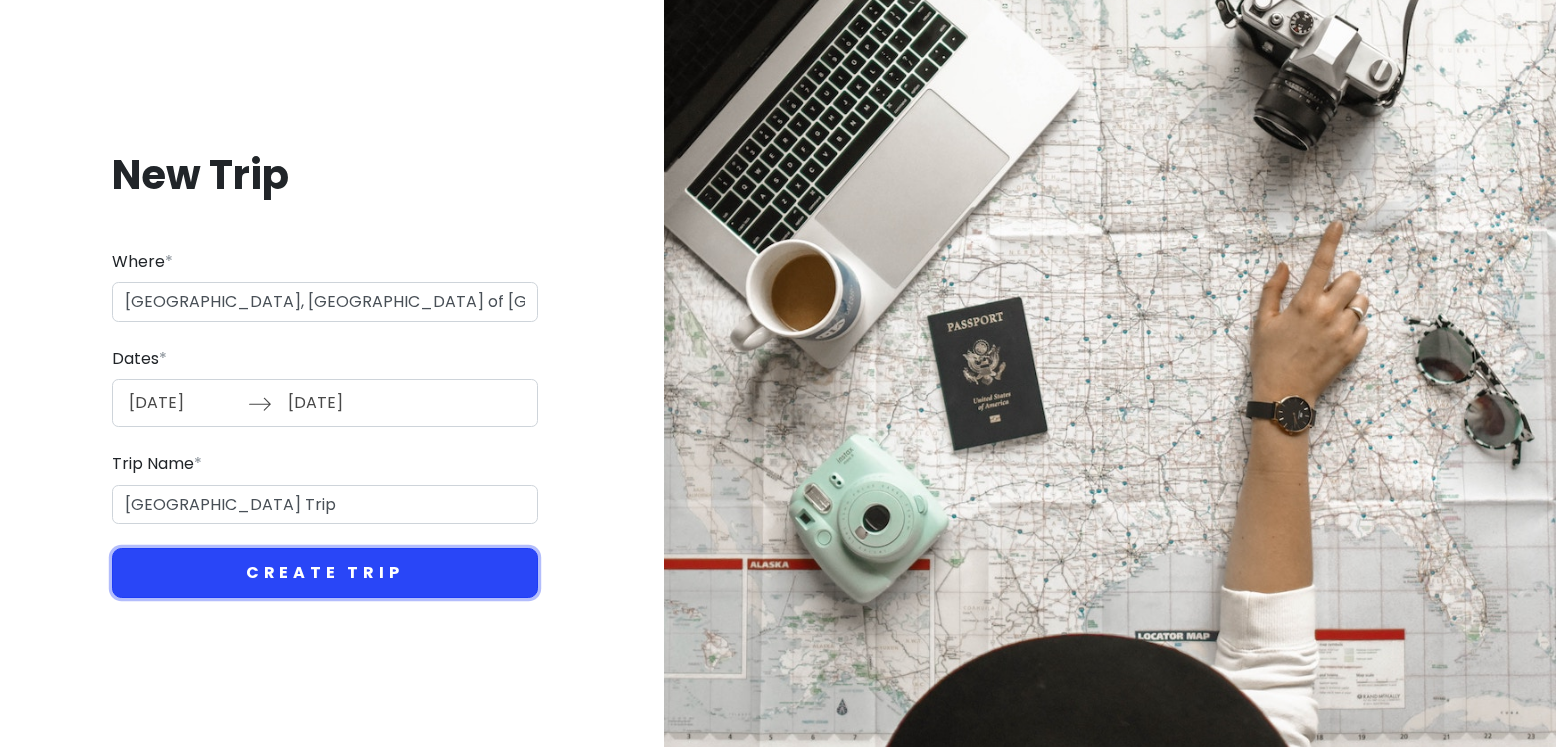 click on "Create Trip" at bounding box center [325, 573] 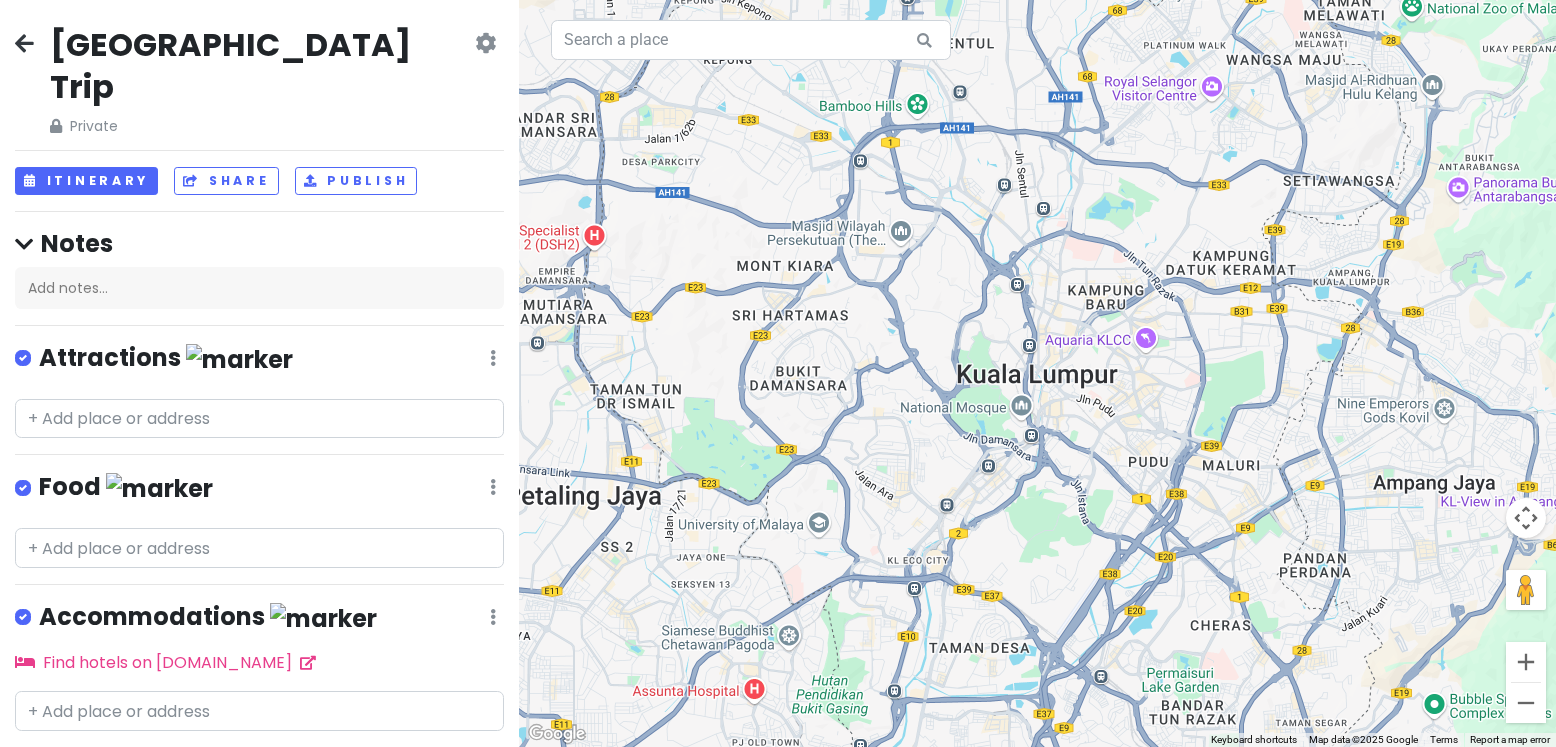 scroll, scrollTop: 11, scrollLeft: 0, axis: vertical 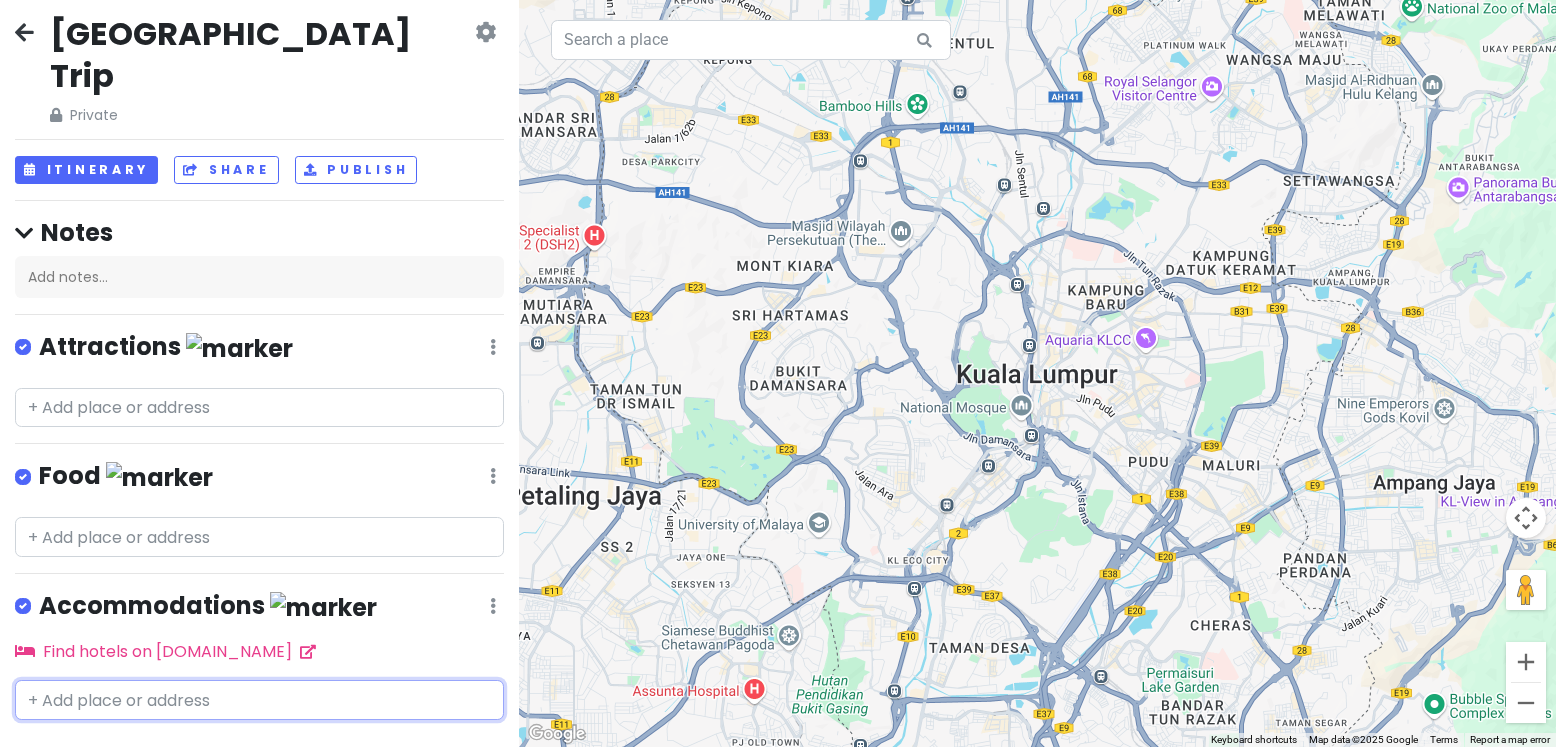 click at bounding box center (259, 700) 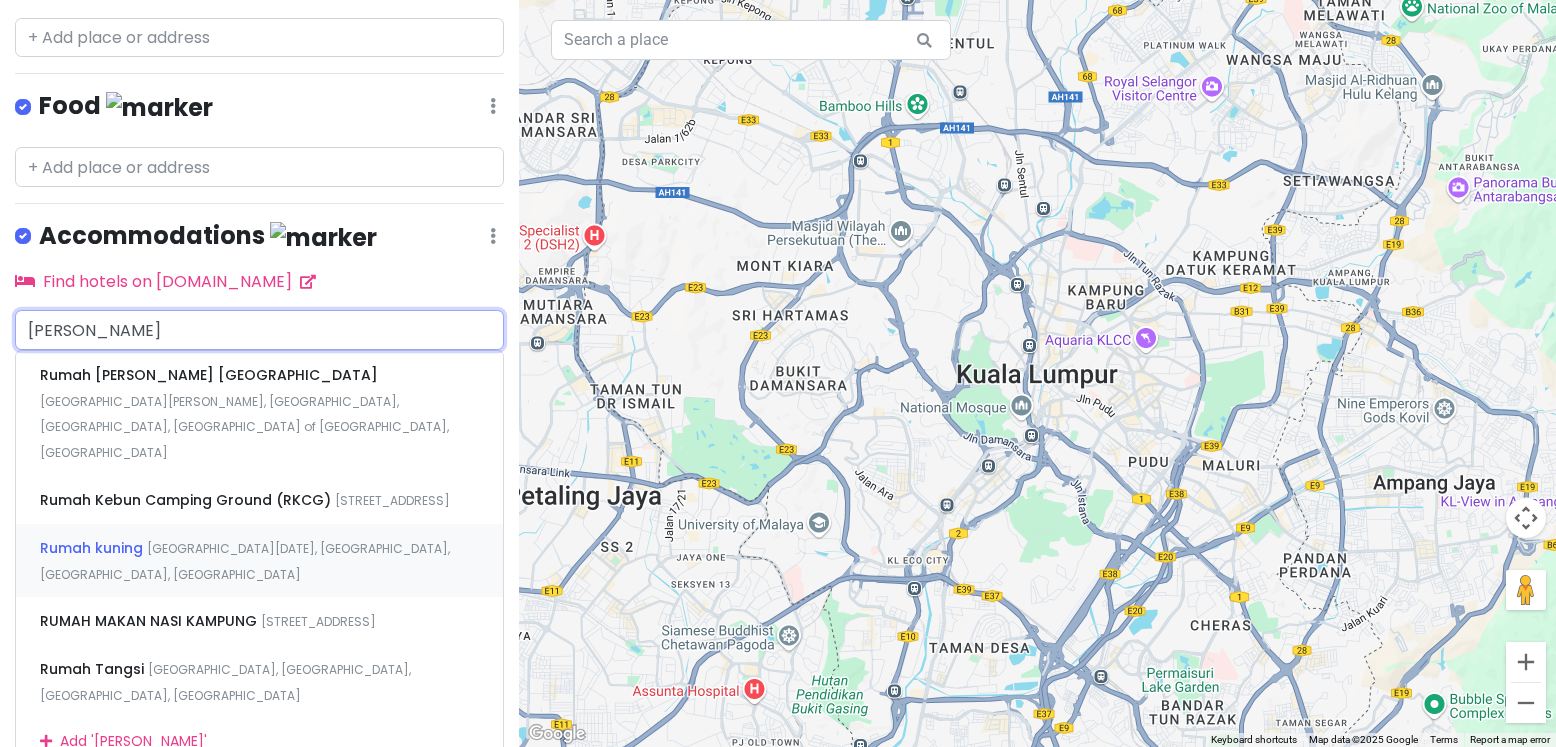 scroll, scrollTop: 389, scrollLeft: 0, axis: vertical 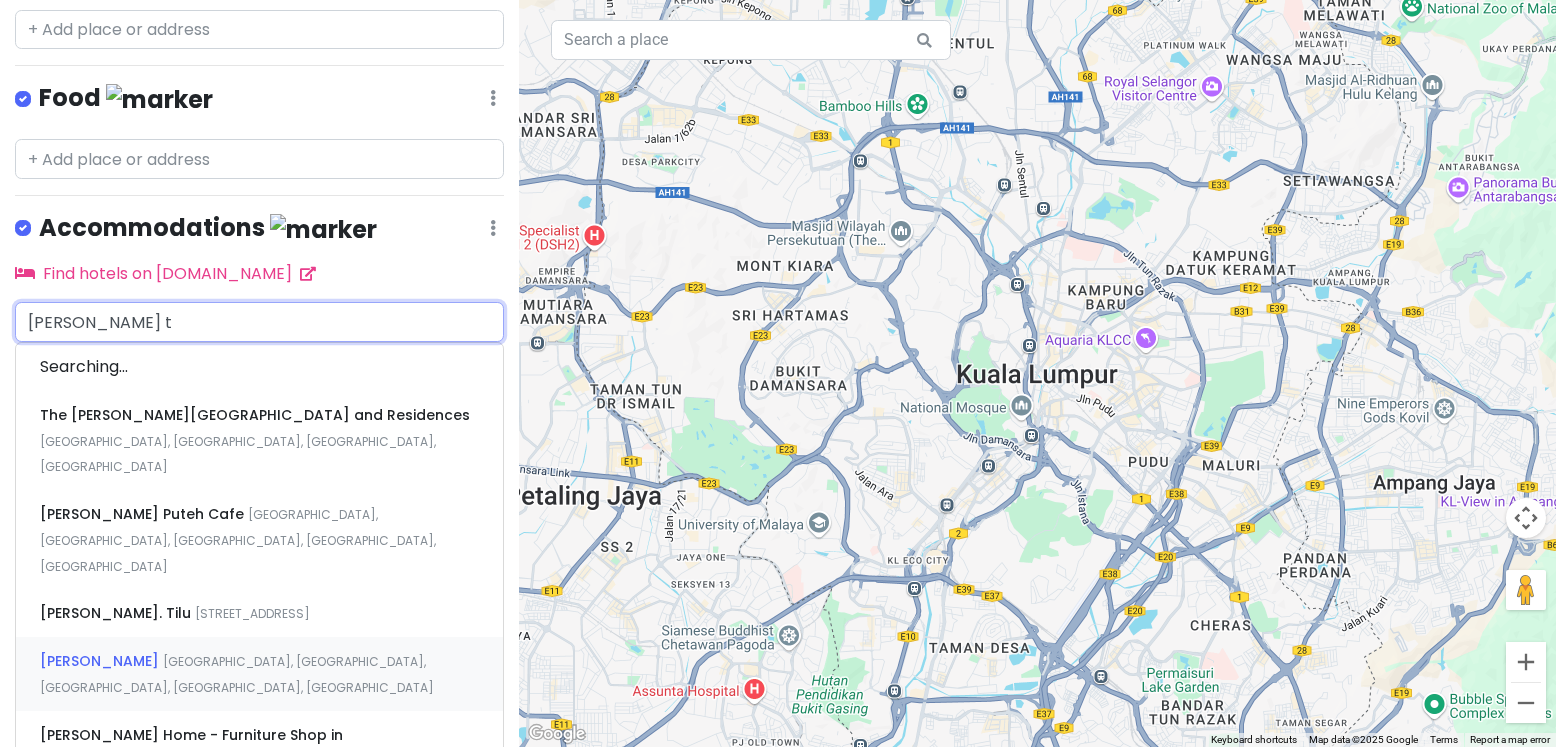 type on "[PERSON_NAME]" 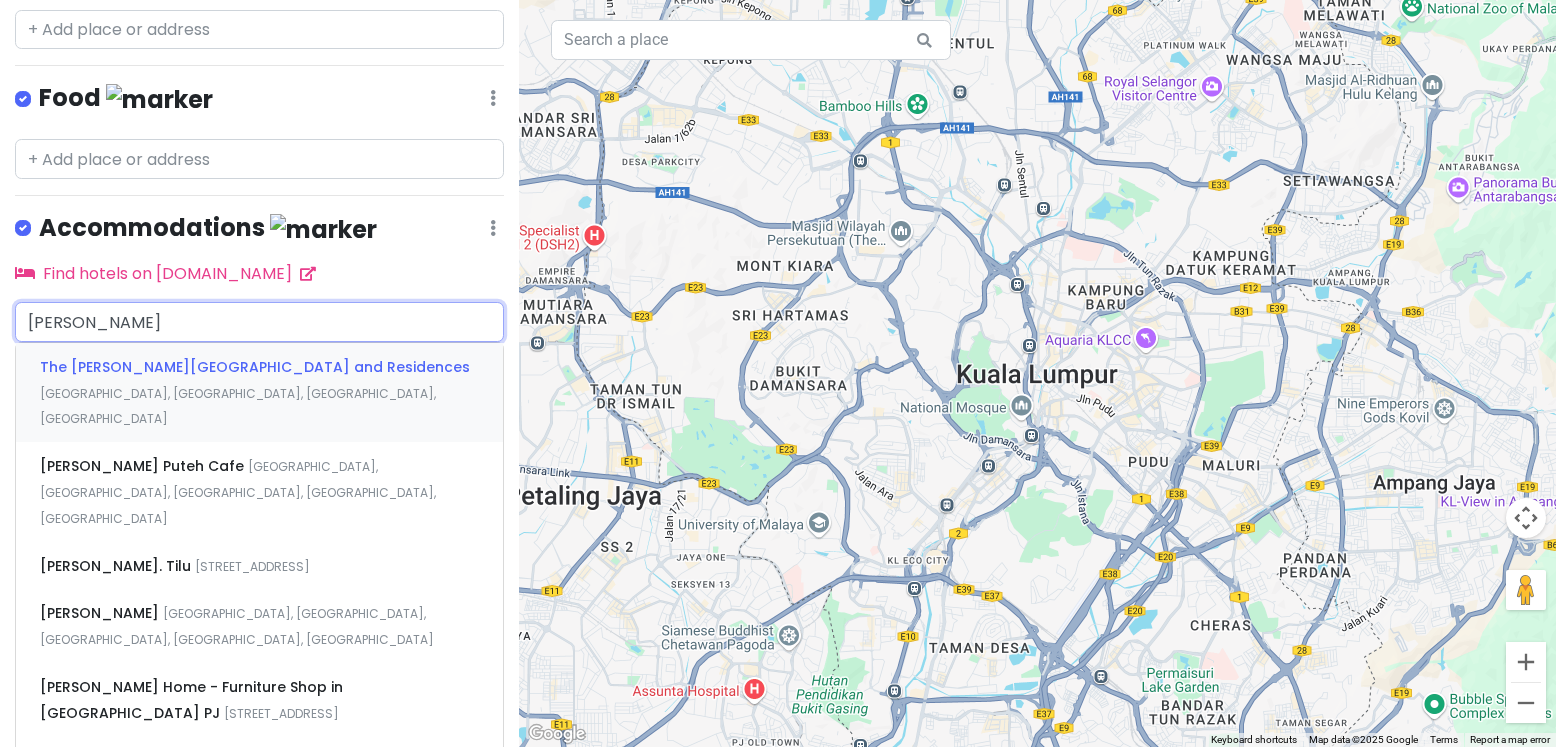 click on "The [PERSON_NAME][GEOGRAPHIC_DATA] and Residences" at bounding box center [255, 367] 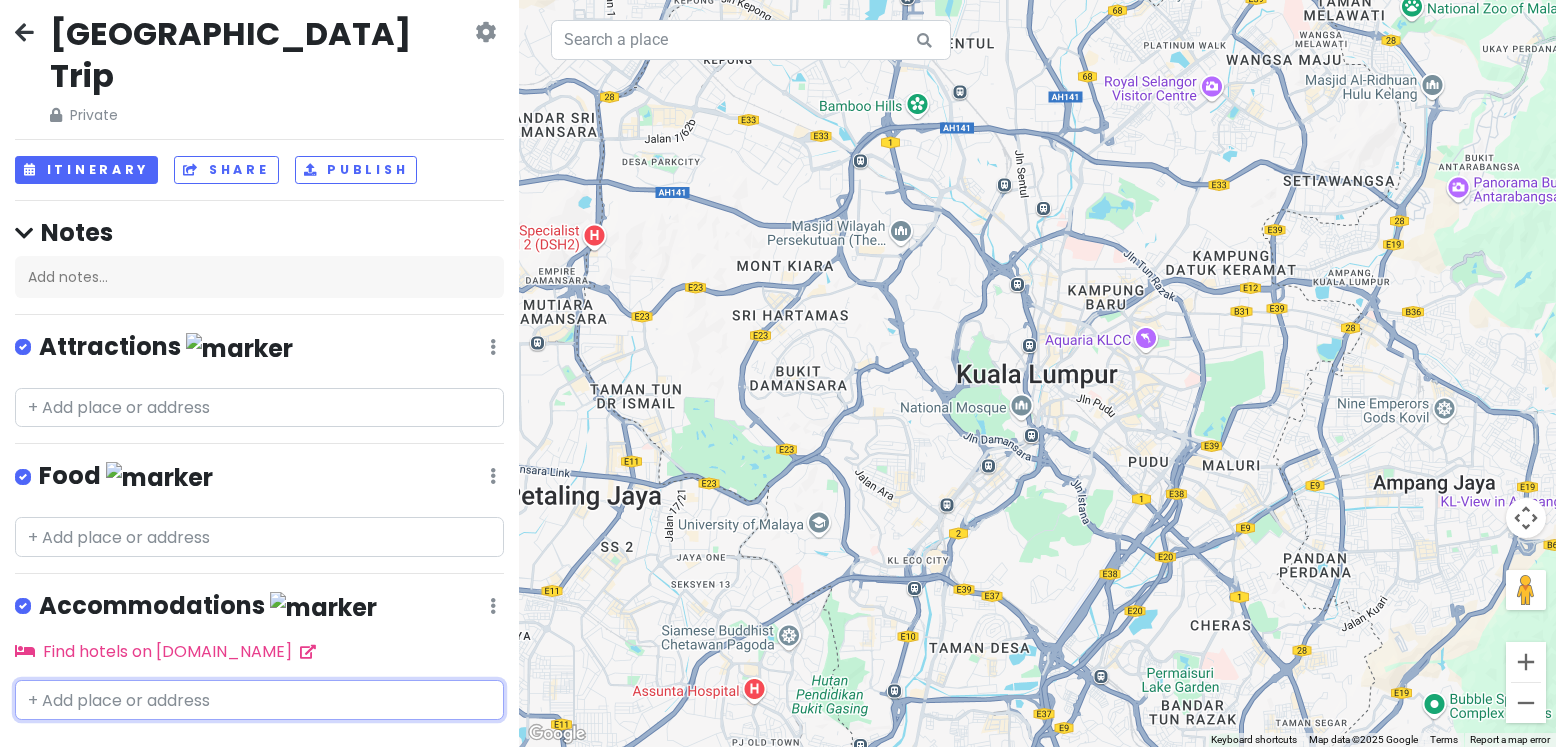 scroll, scrollTop: 70, scrollLeft: 0, axis: vertical 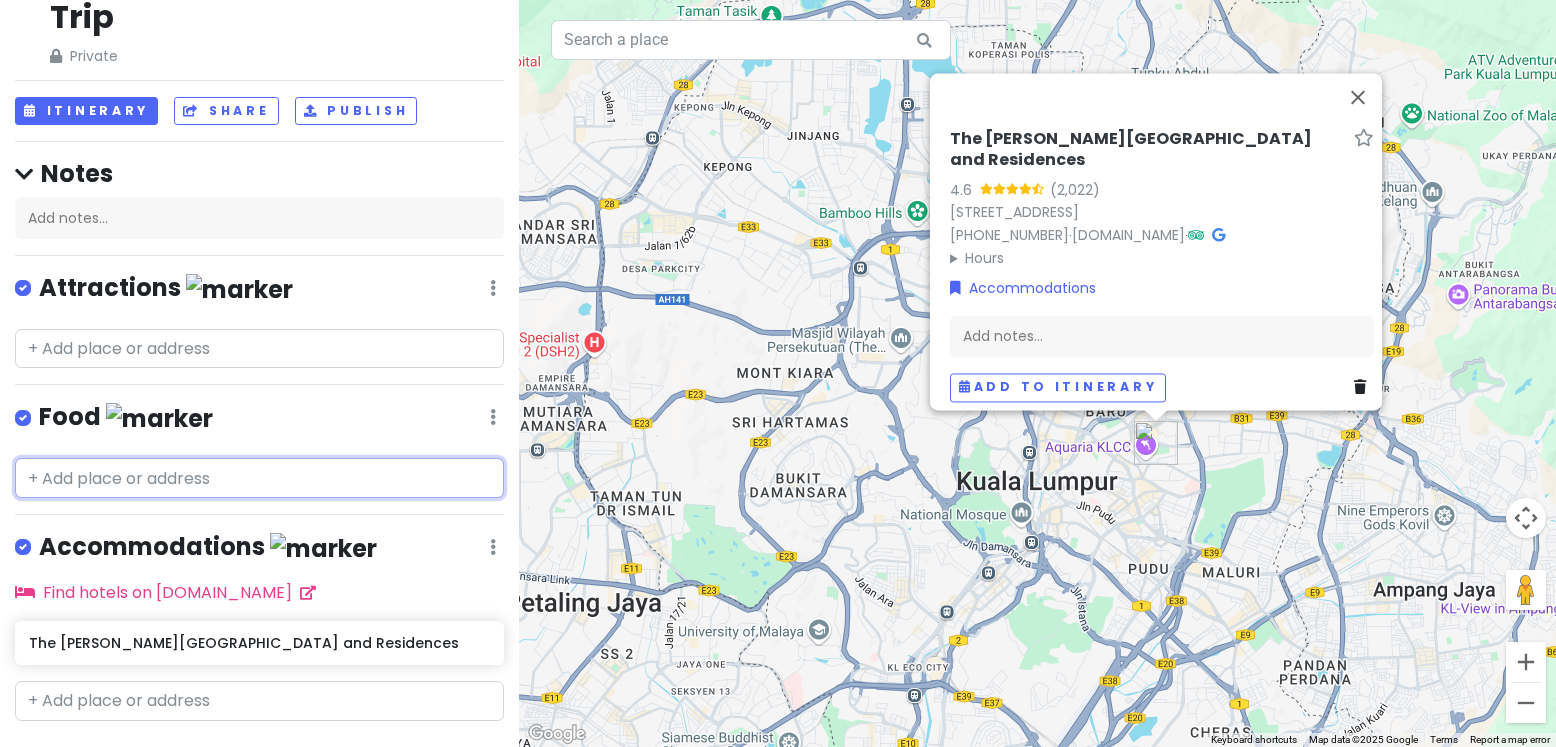 click at bounding box center [259, 478] 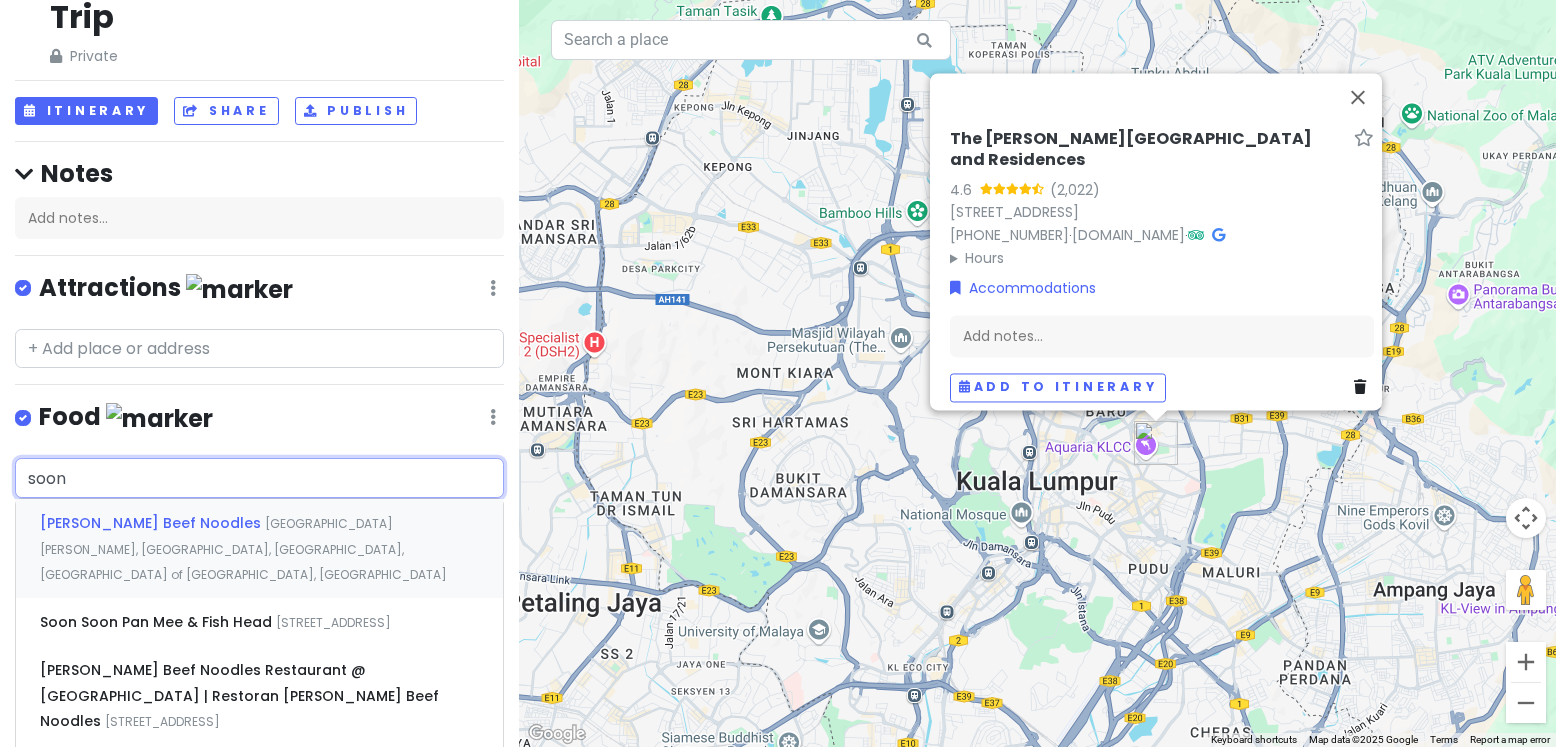 type on "[PERSON_NAME]" 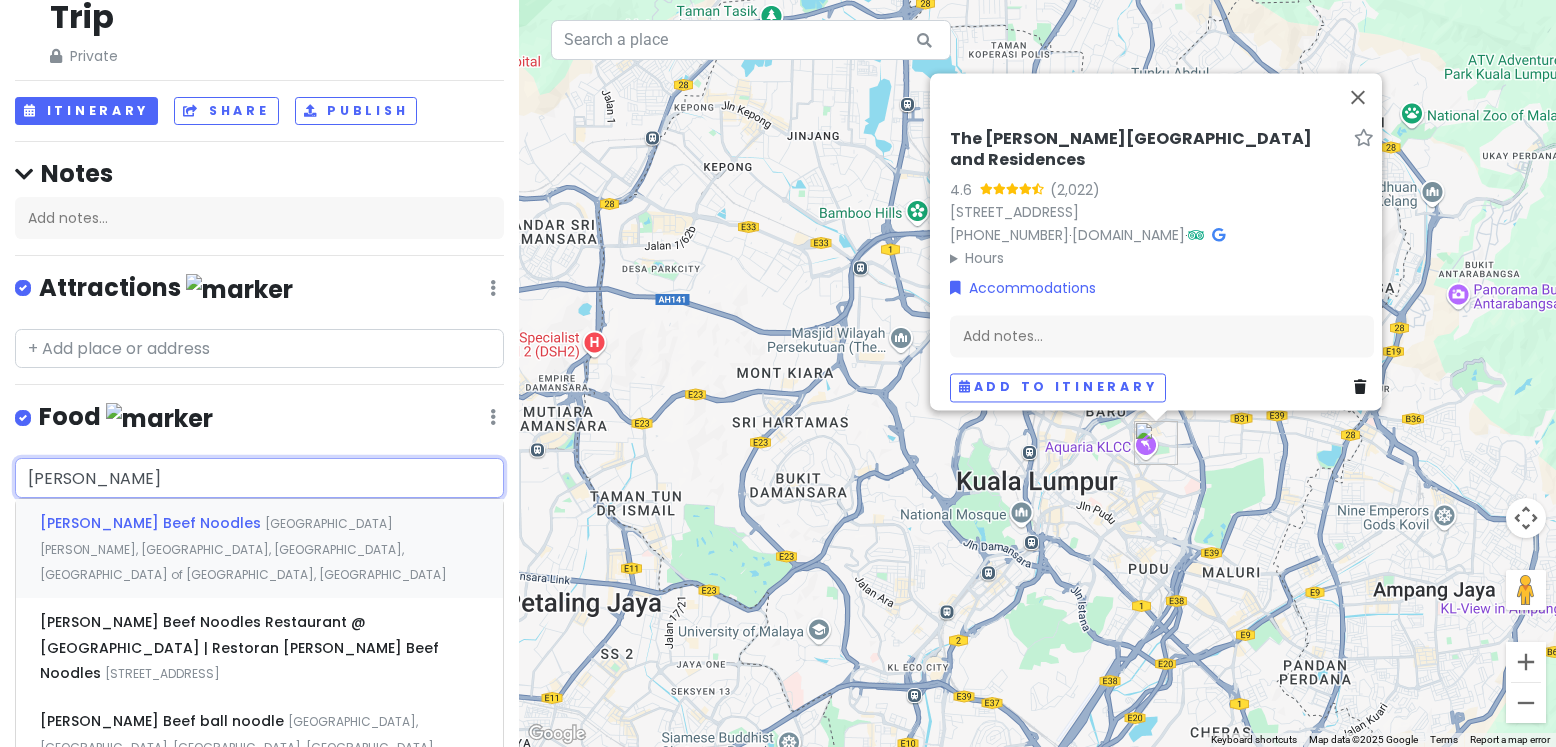 click on "[PERSON_NAME] Beef Noodles   [GEOGRAPHIC_DATA][PERSON_NAME], [GEOGRAPHIC_DATA], [GEOGRAPHIC_DATA], [GEOGRAPHIC_DATA], [GEOGRAPHIC_DATA]" at bounding box center (259, 548) 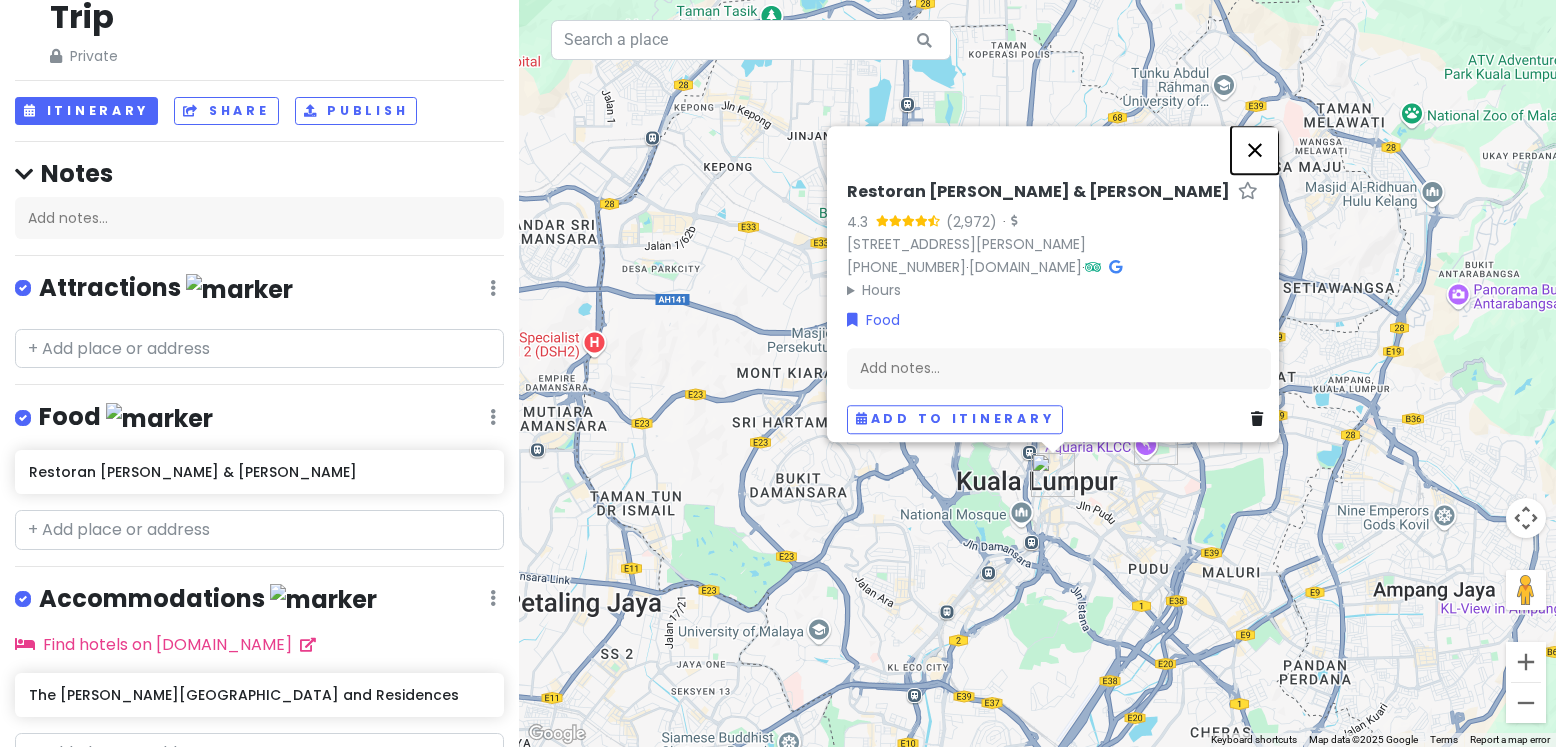 click at bounding box center [1255, 150] 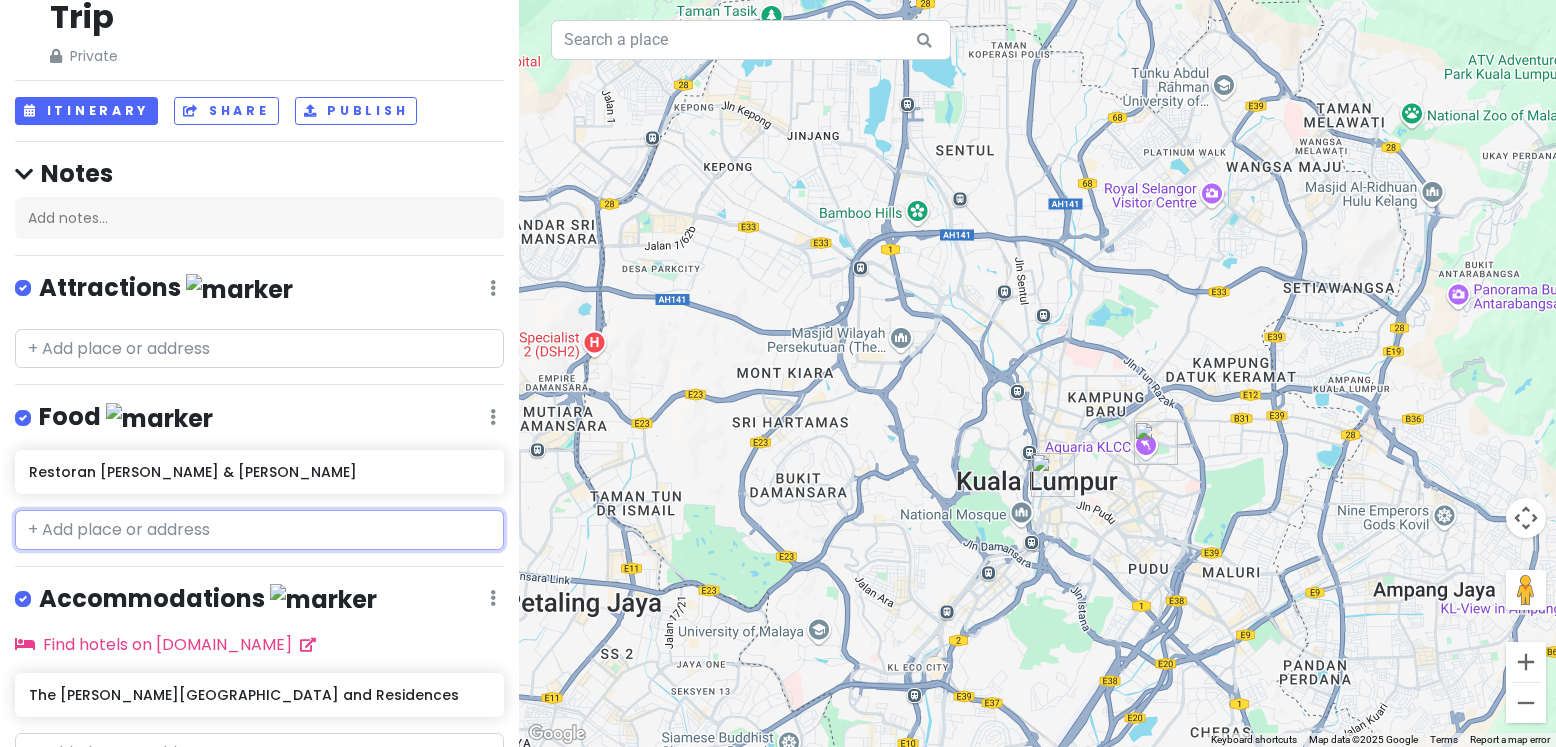 click at bounding box center [259, 530] 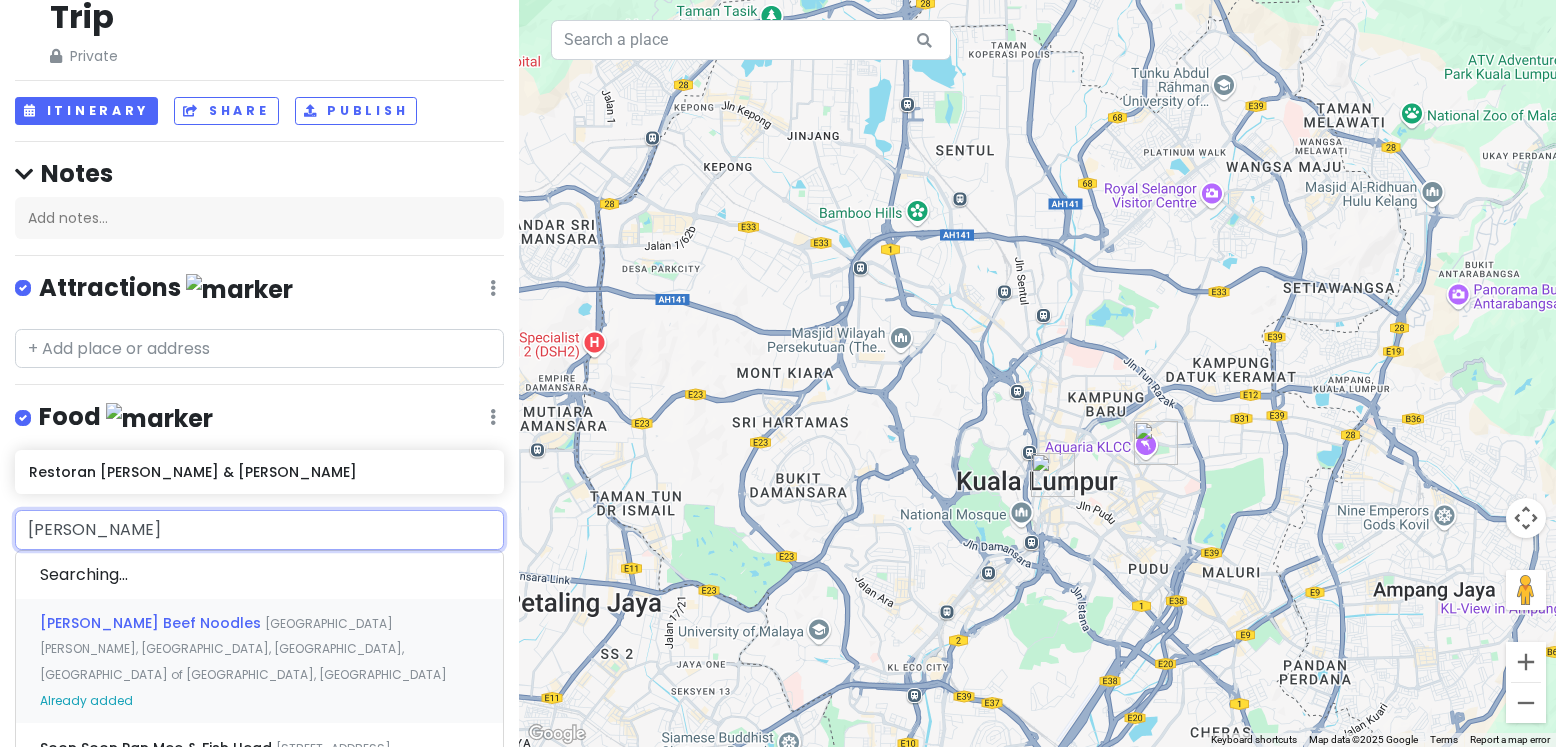 type on "[PERSON_NAME]" 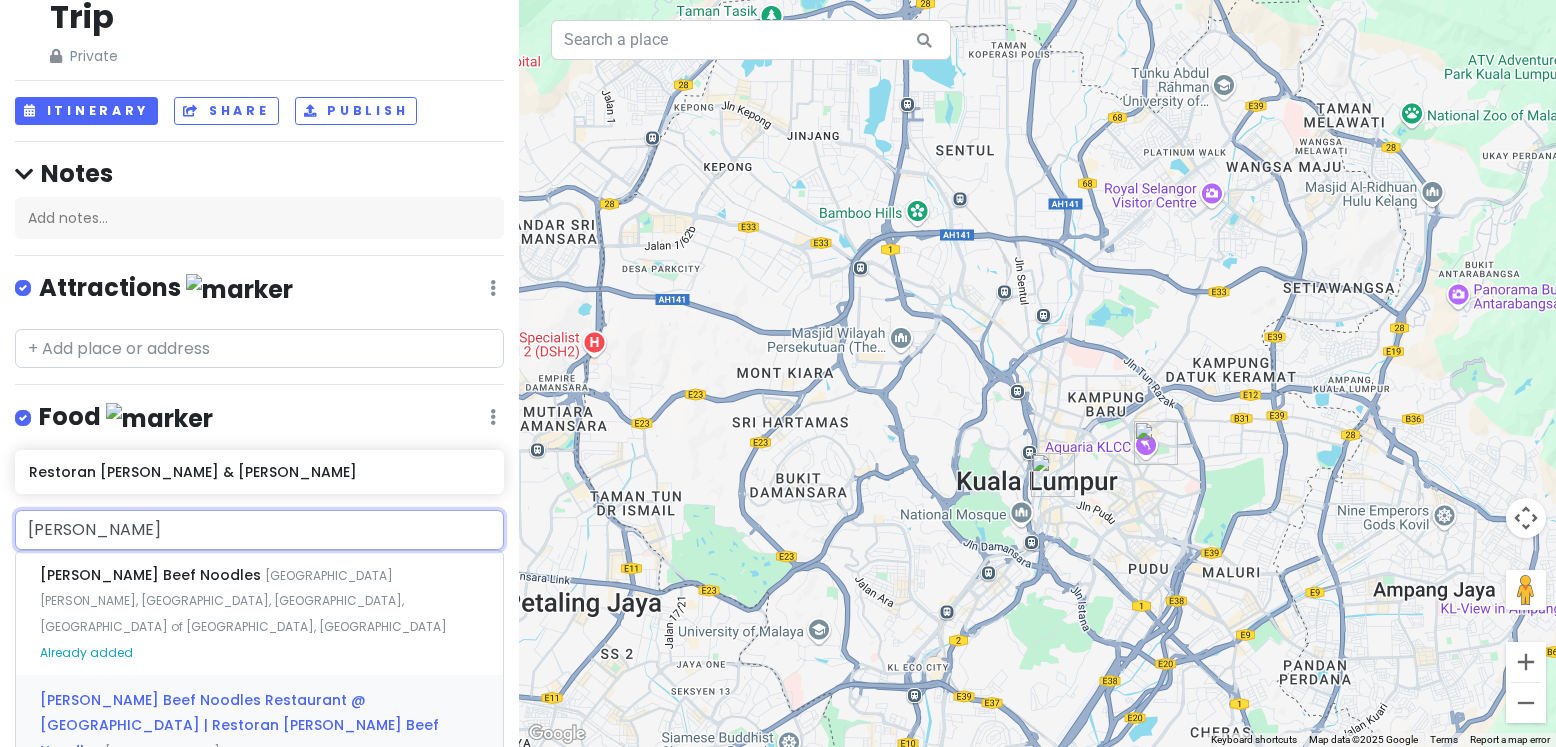 click on "[PERSON_NAME] Beef Noodles Restaurant @ [GEOGRAPHIC_DATA] | Restoran [PERSON_NAME] Beef Noodles   [STREET_ADDRESS]" at bounding box center (259, 724) 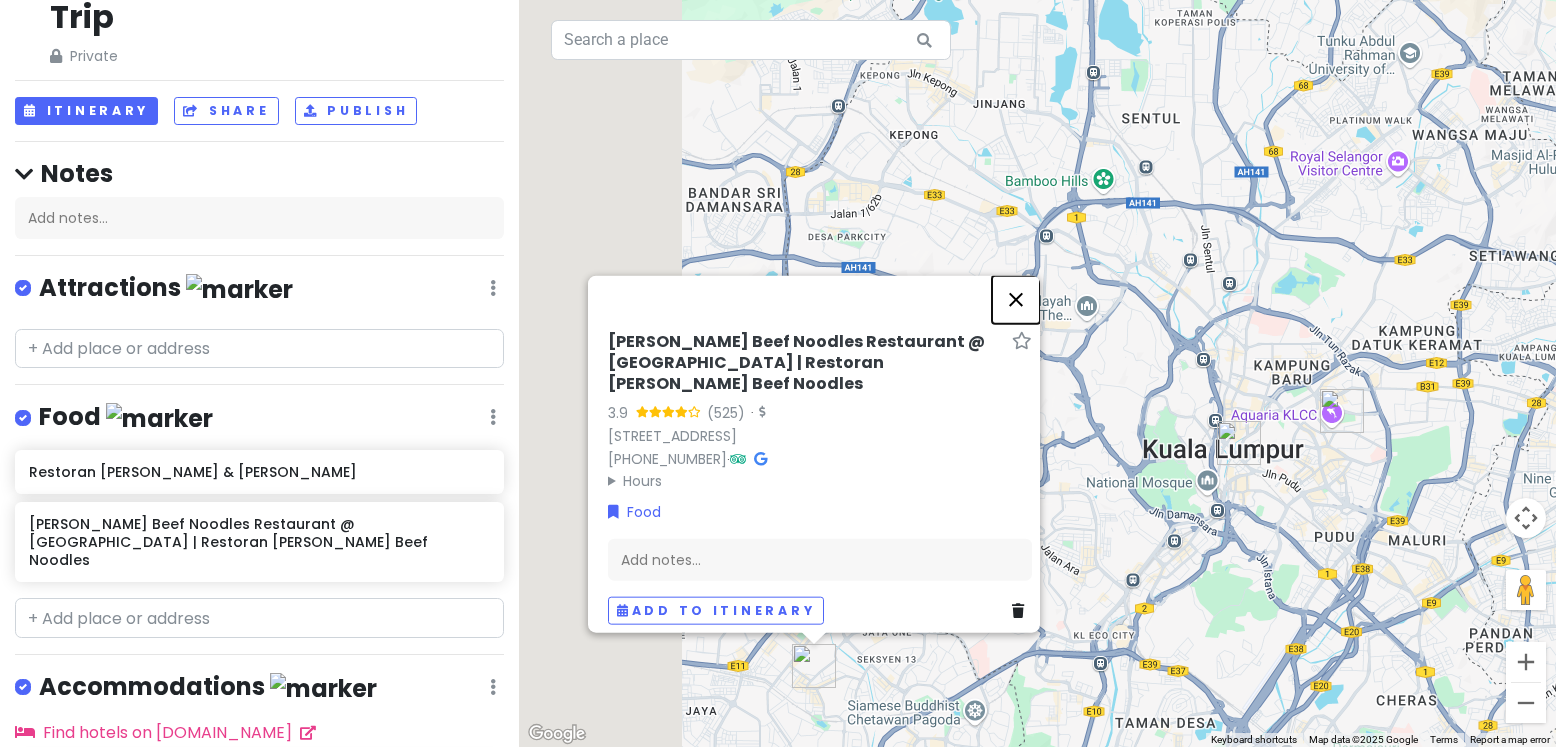 click at bounding box center (1016, 299) 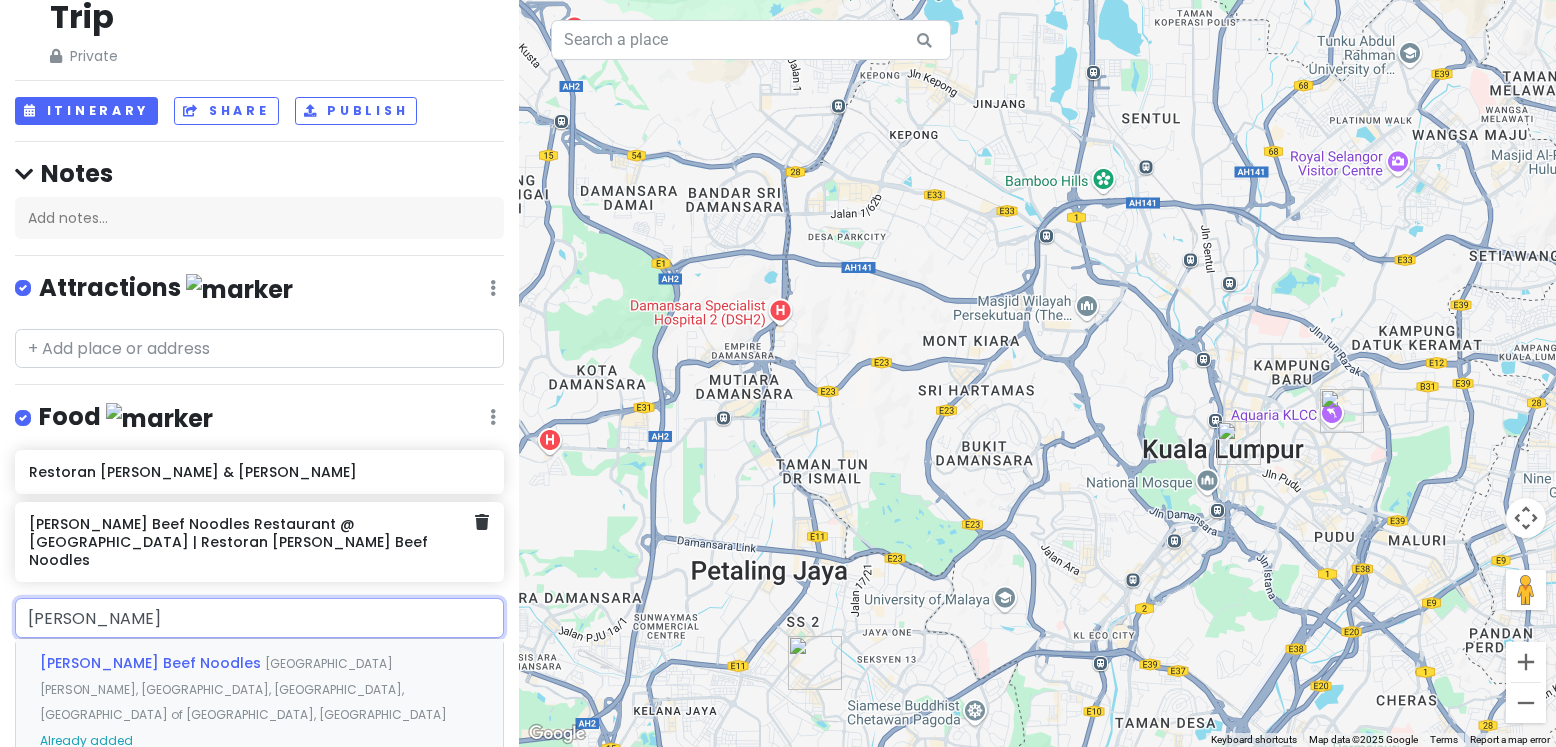 type on "[PERSON_NAME]" 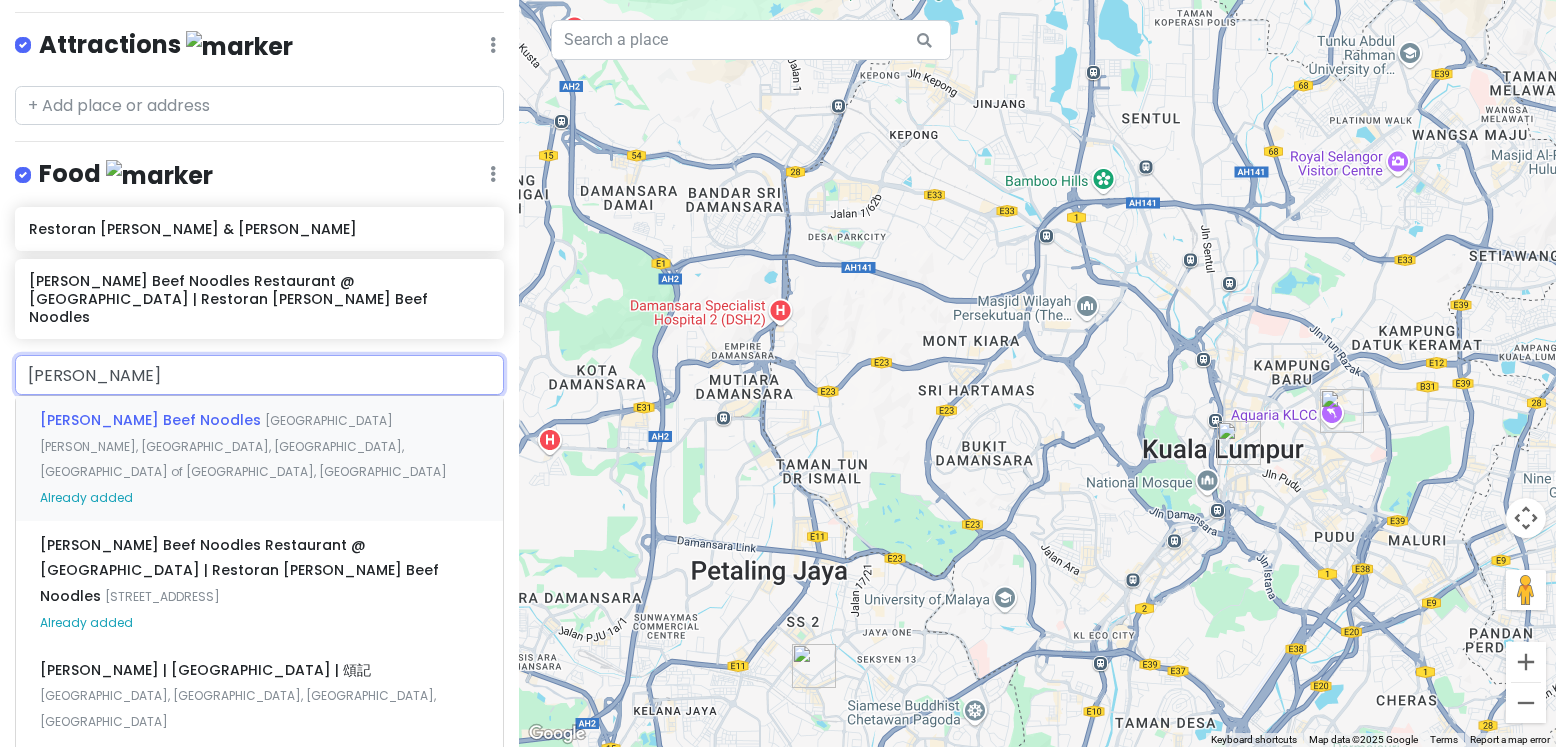 scroll, scrollTop: 324, scrollLeft: 0, axis: vertical 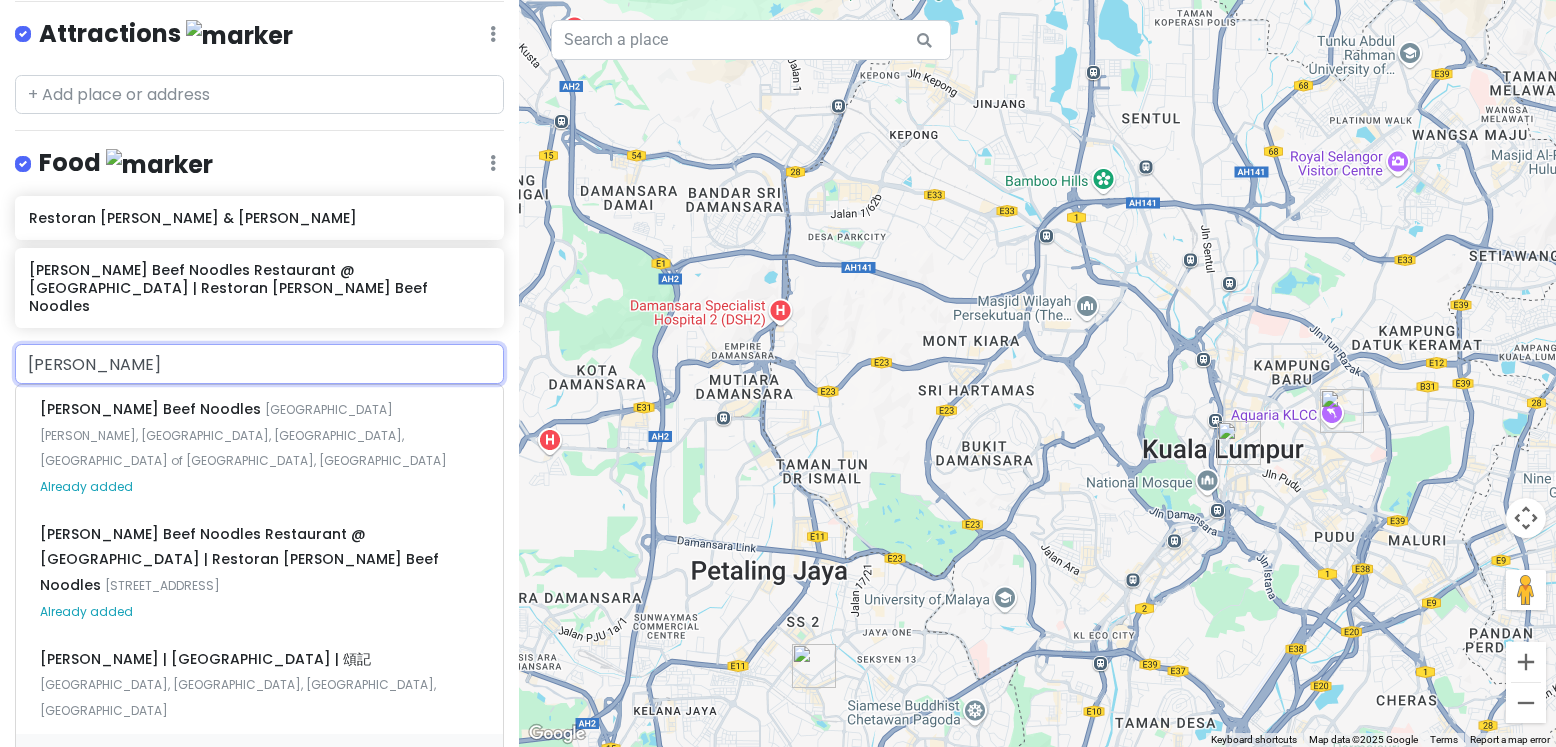 click on "[GEOGRAPHIC_DATA], [GEOGRAPHIC_DATA], [GEOGRAPHIC_DATA], [GEOGRAPHIC_DATA]" at bounding box center [243, 435] 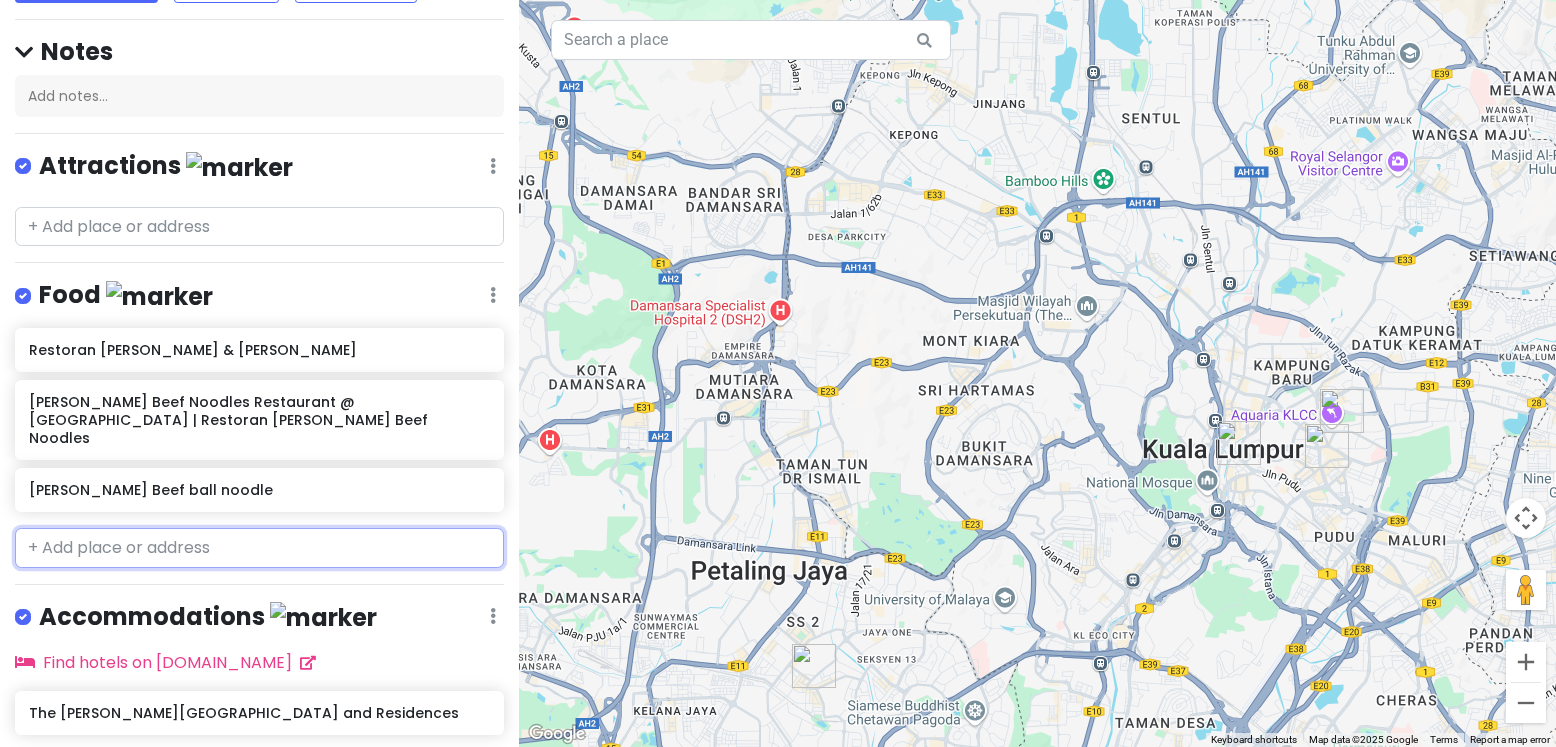 scroll, scrollTop: 244, scrollLeft: 0, axis: vertical 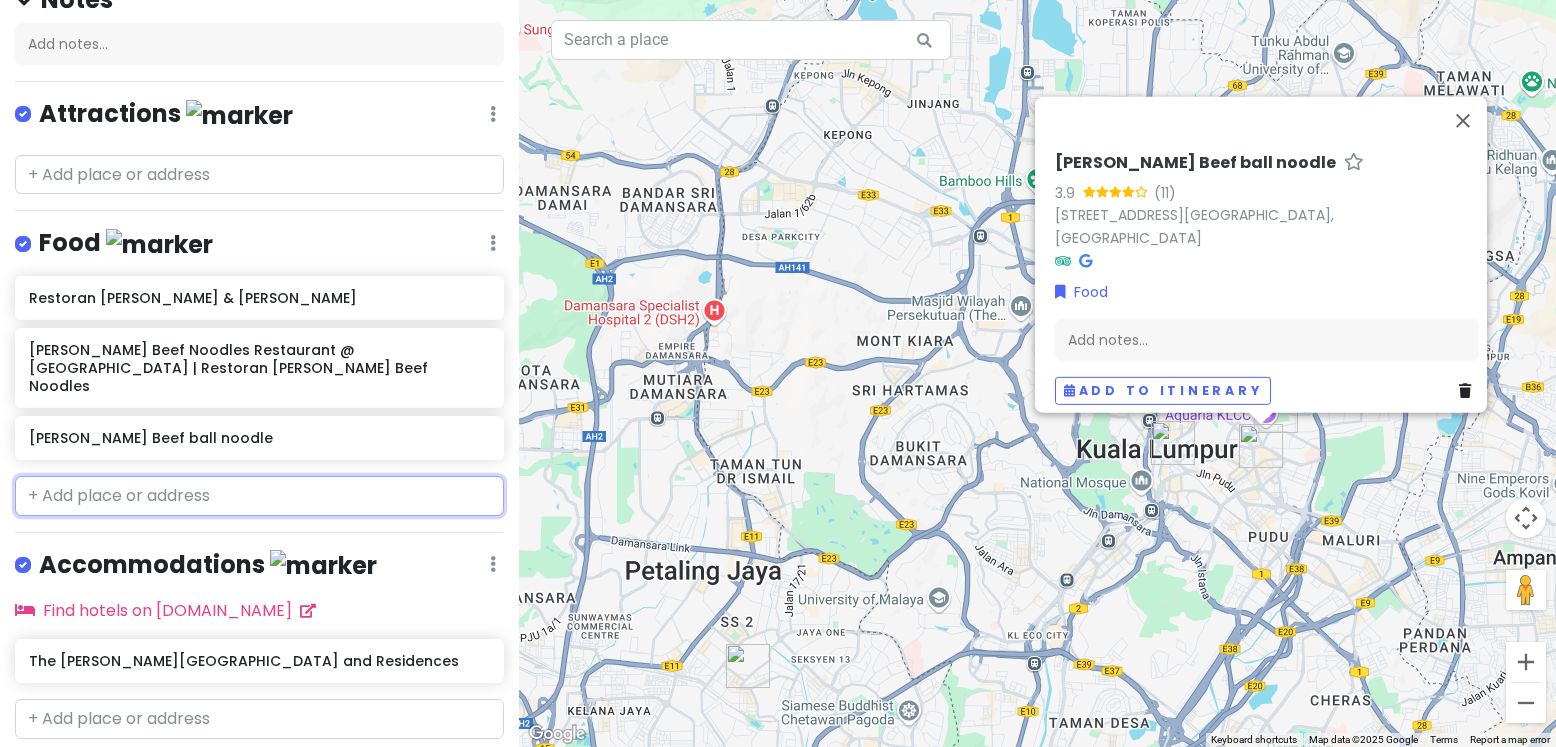 click at bounding box center (259, 496) 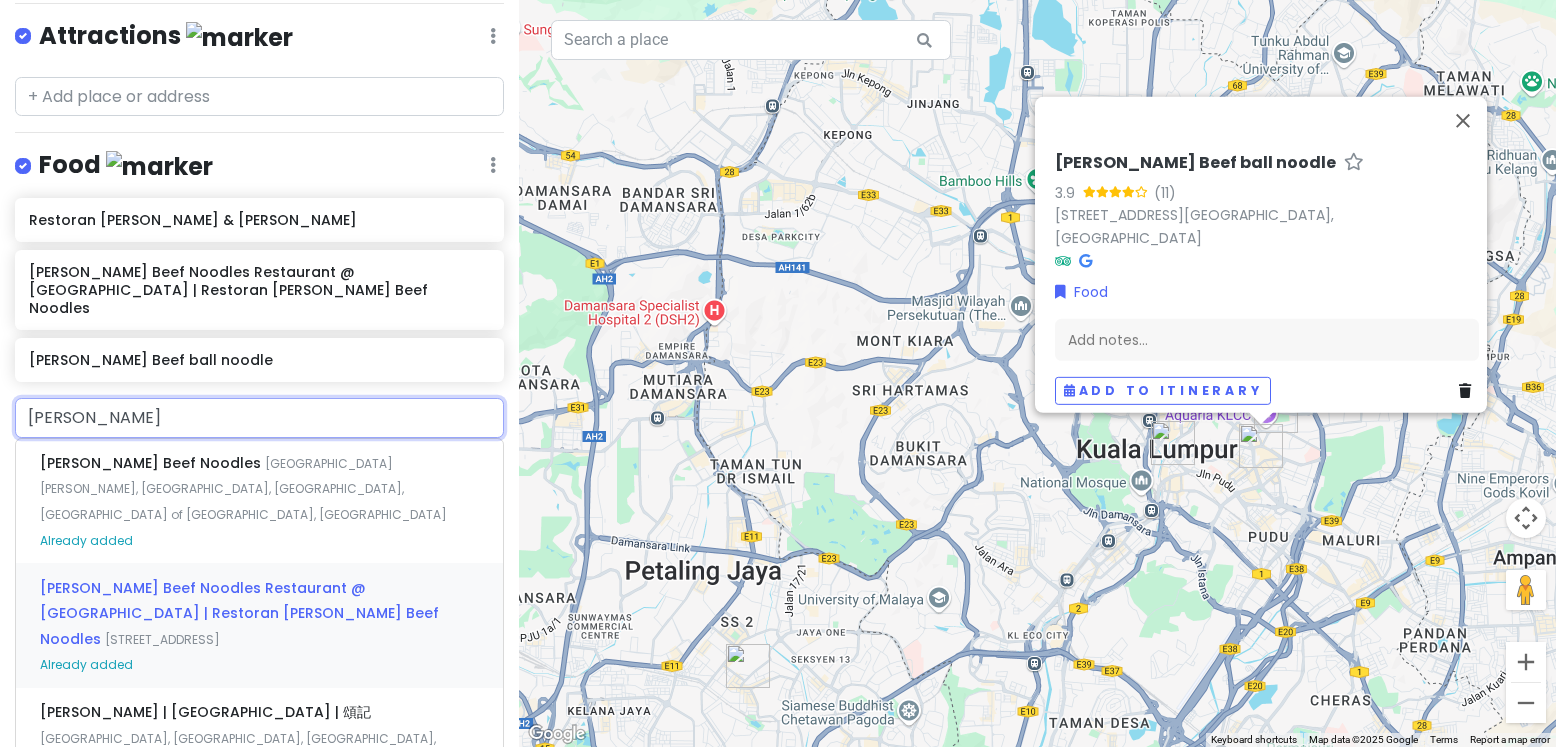 scroll, scrollTop: 151, scrollLeft: 0, axis: vertical 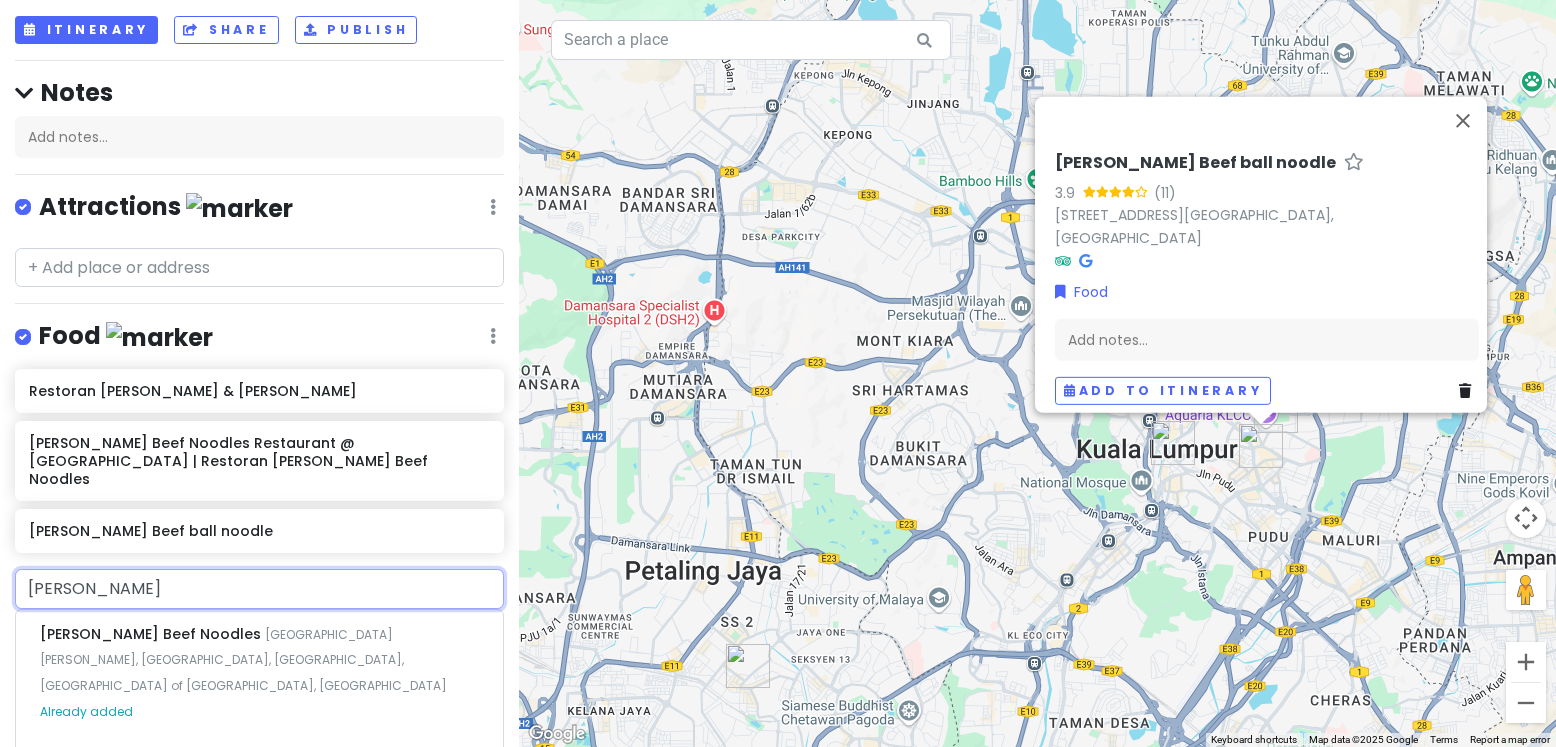 drag, startPoint x: 172, startPoint y: 532, endPoint x: -53, endPoint y: 527, distance: 225.05554 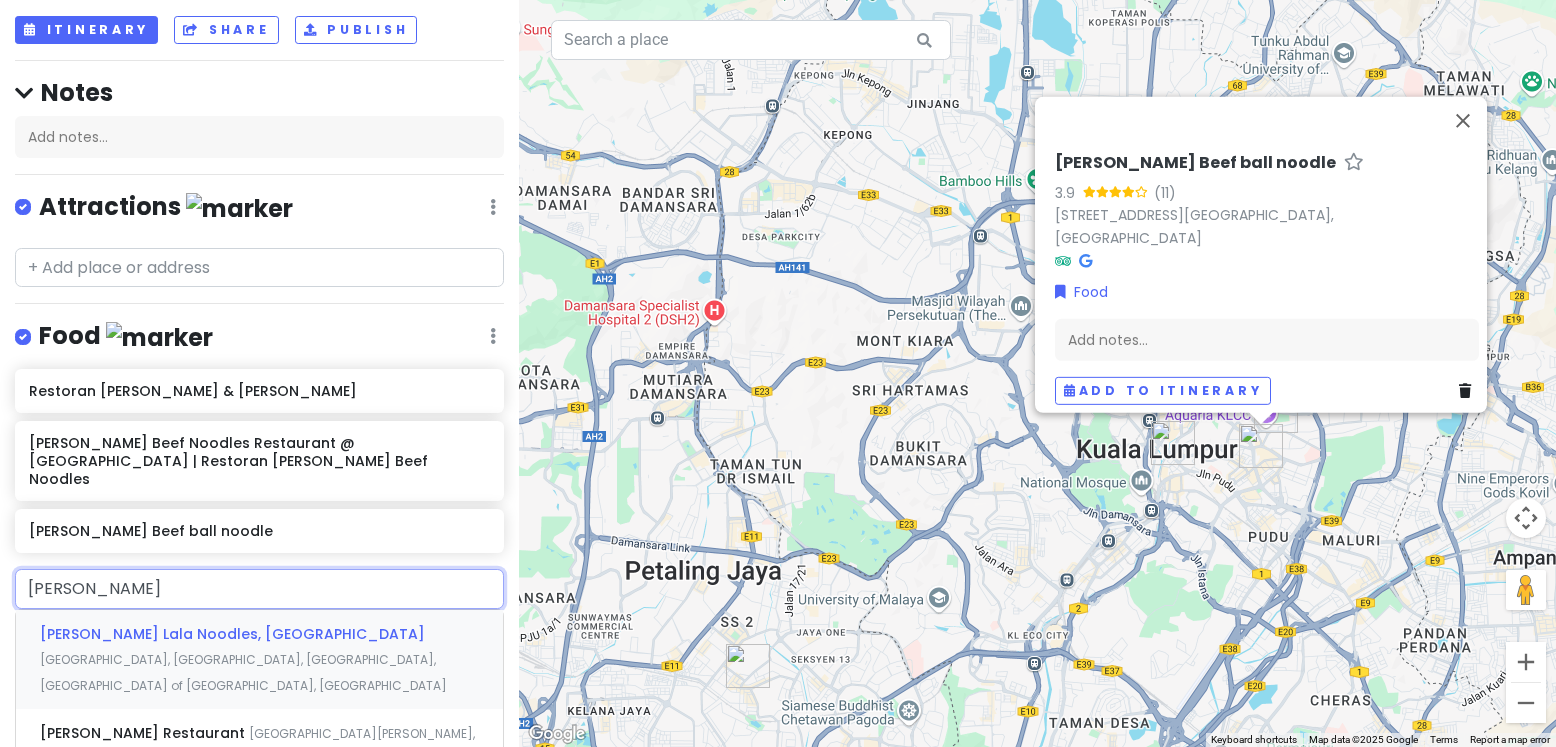 type on "lai fo" 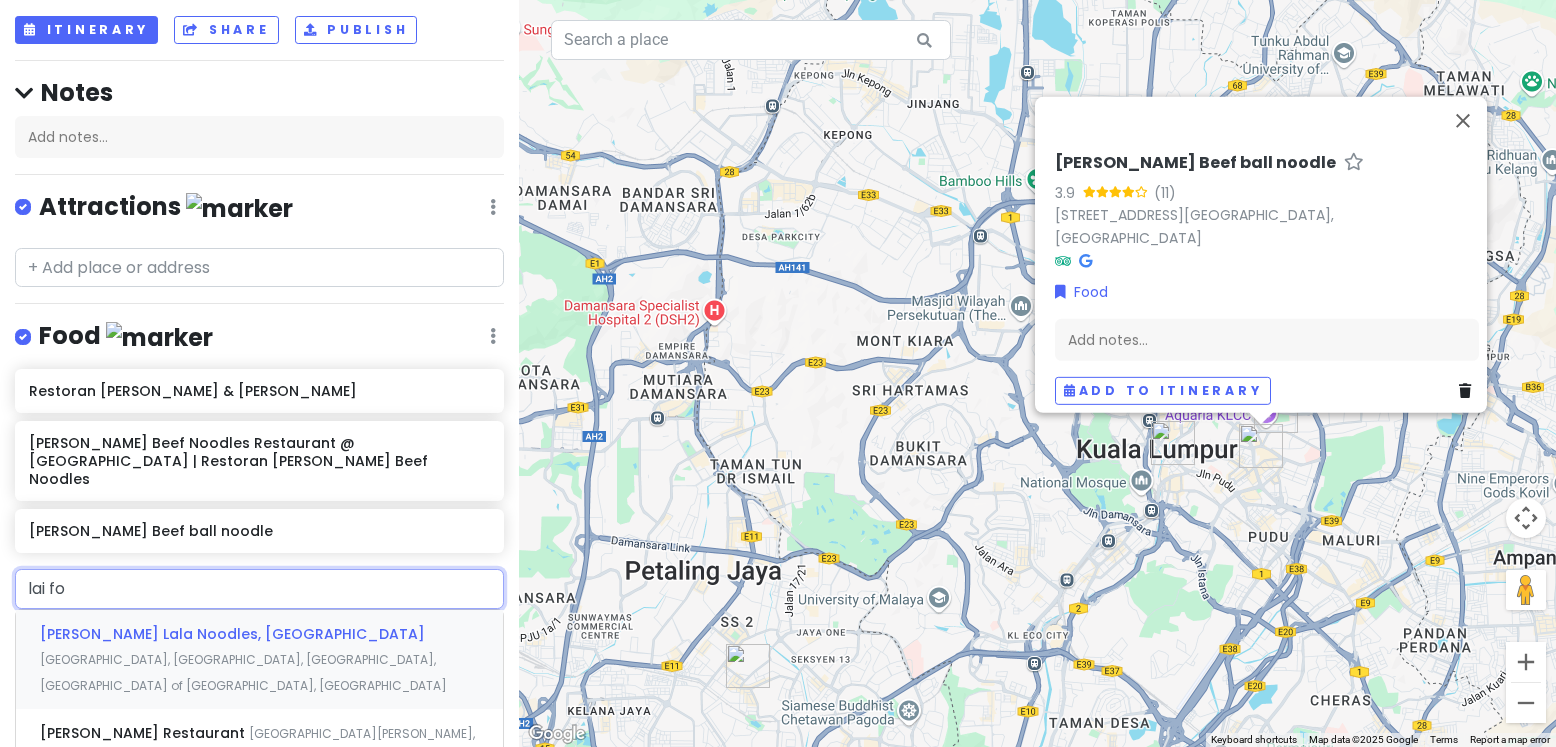 click on "[PERSON_NAME] Lala Noodles, [GEOGRAPHIC_DATA]" at bounding box center (232, 634) 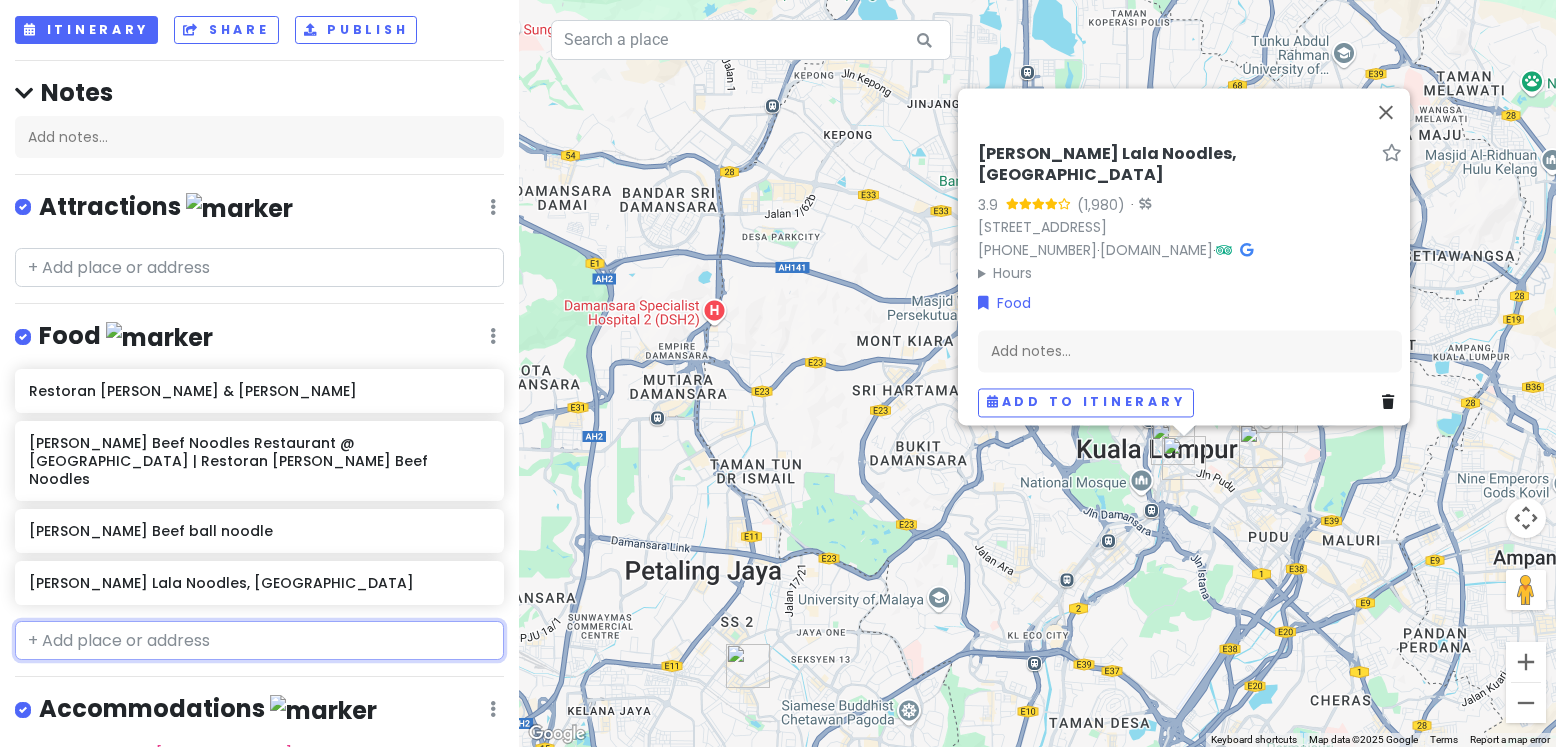 click at bounding box center (259, 641) 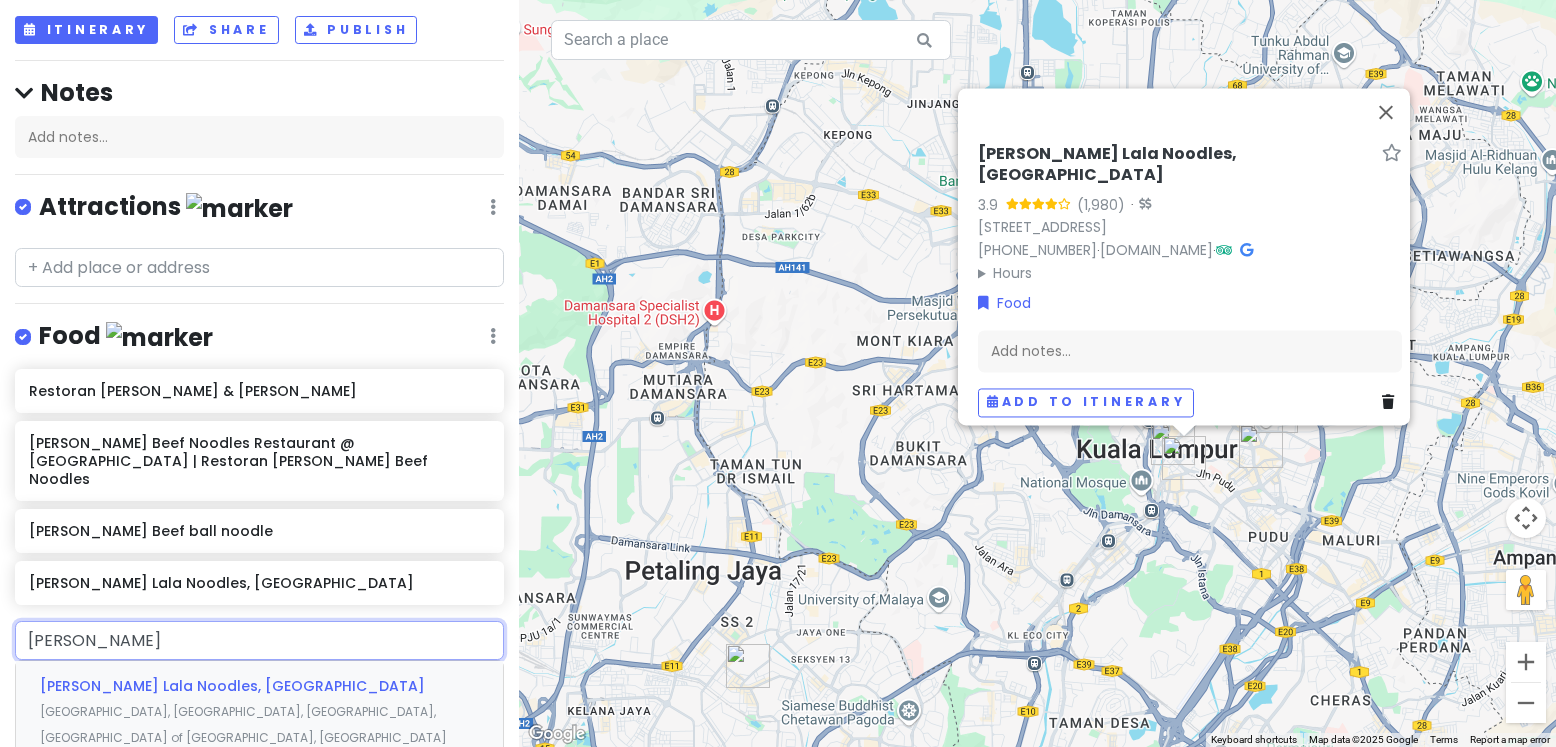 type on "[PERSON_NAME]" 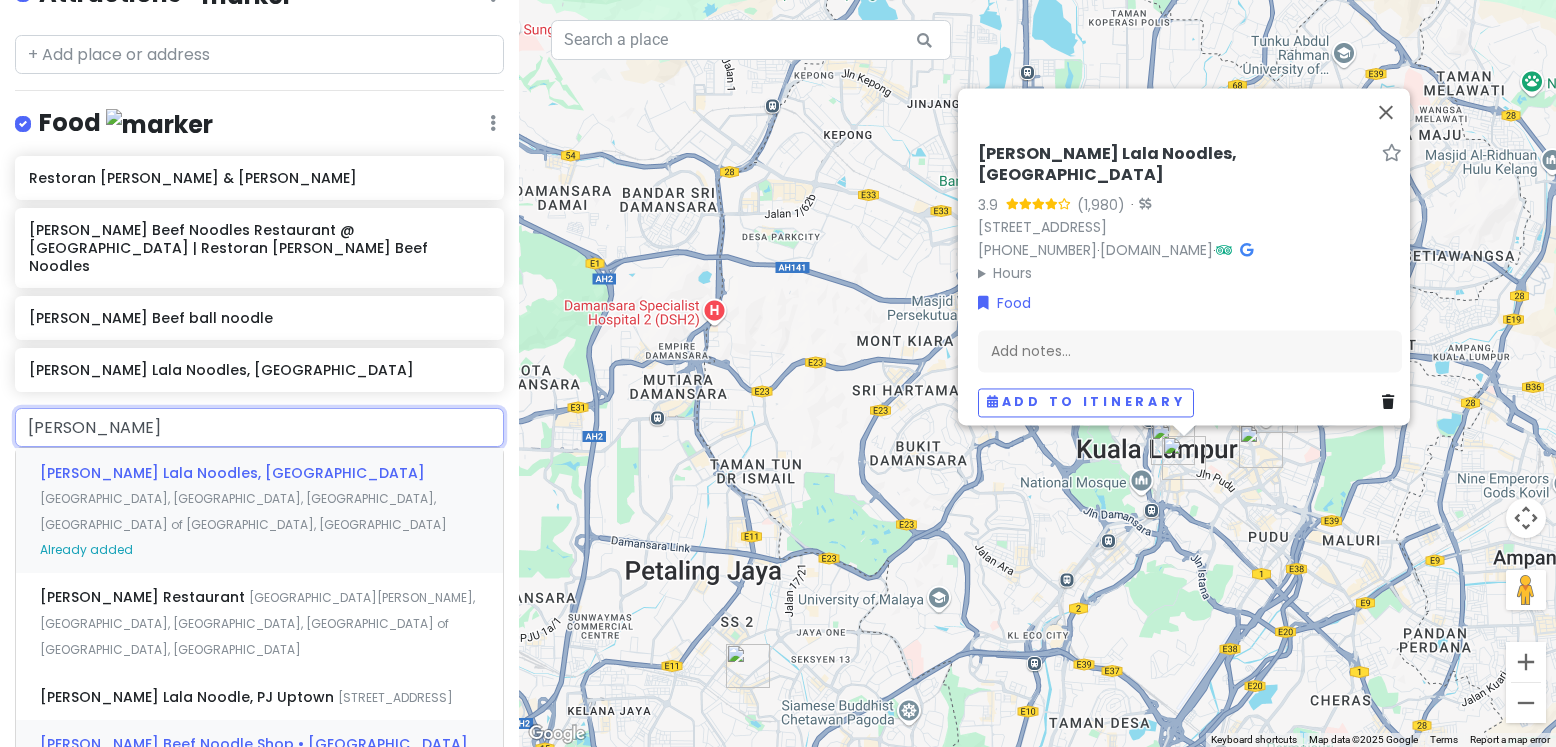 scroll, scrollTop: 391, scrollLeft: 0, axis: vertical 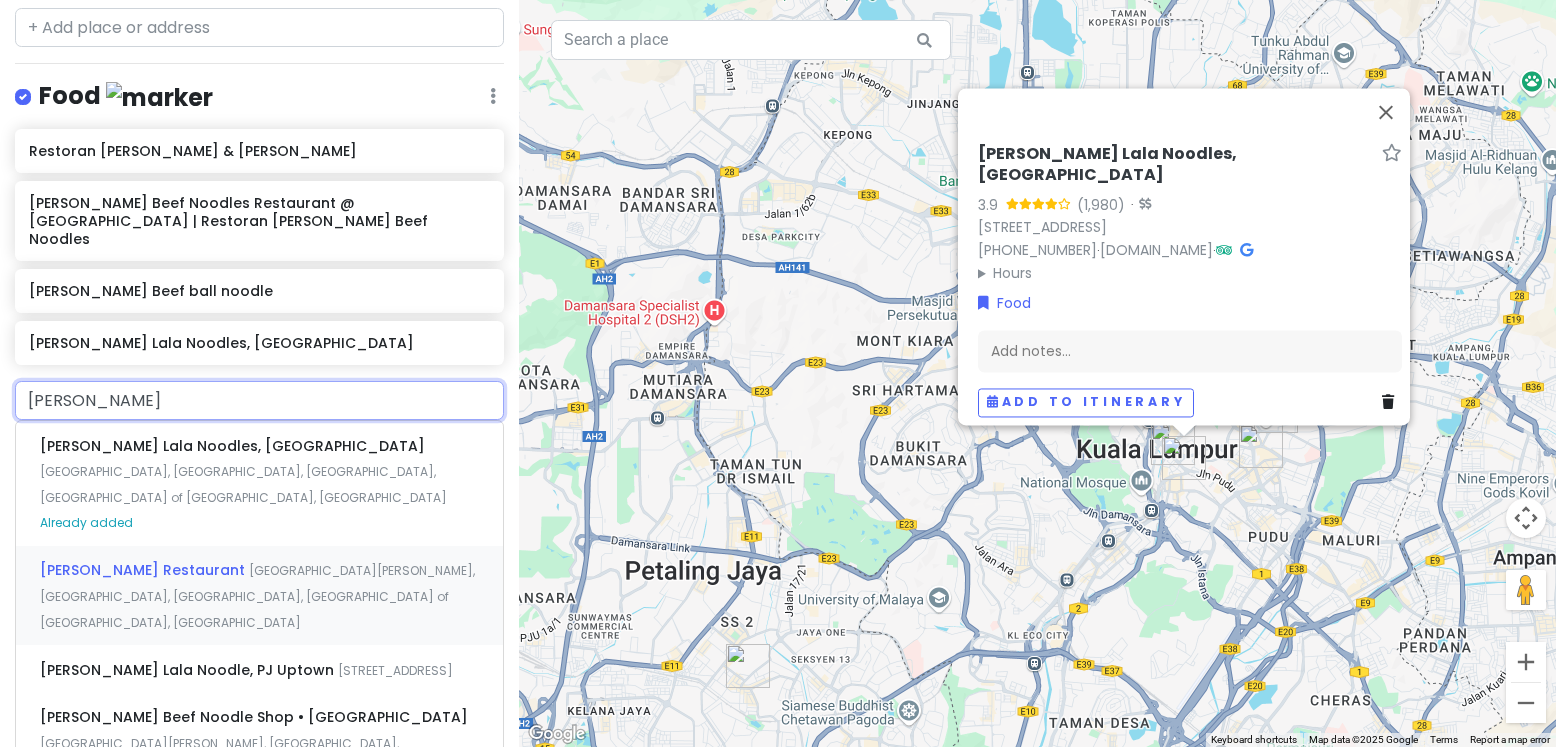 click on "[GEOGRAPHIC_DATA][PERSON_NAME], [GEOGRAPHIC_DATA], [GEOGRAPHIC_DATA], [GEOGRAPHIC_DATA] of [GEOGRAPHIC_DATA], [GEOGRAPHIC_DATA]" at bounding box center (243, 484) 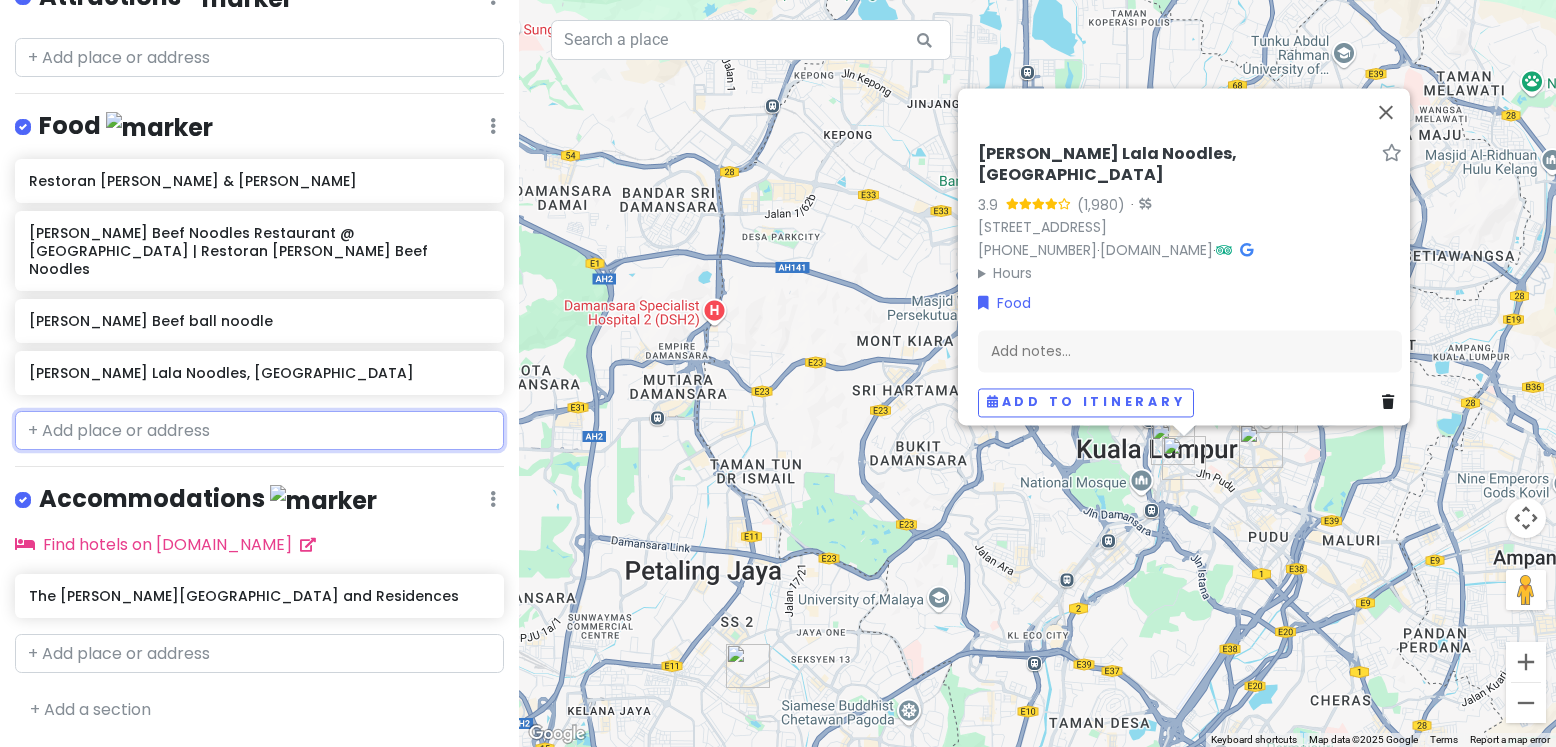 scroll, scrollTop: 348, scrollLeft: 0, axis: vertical 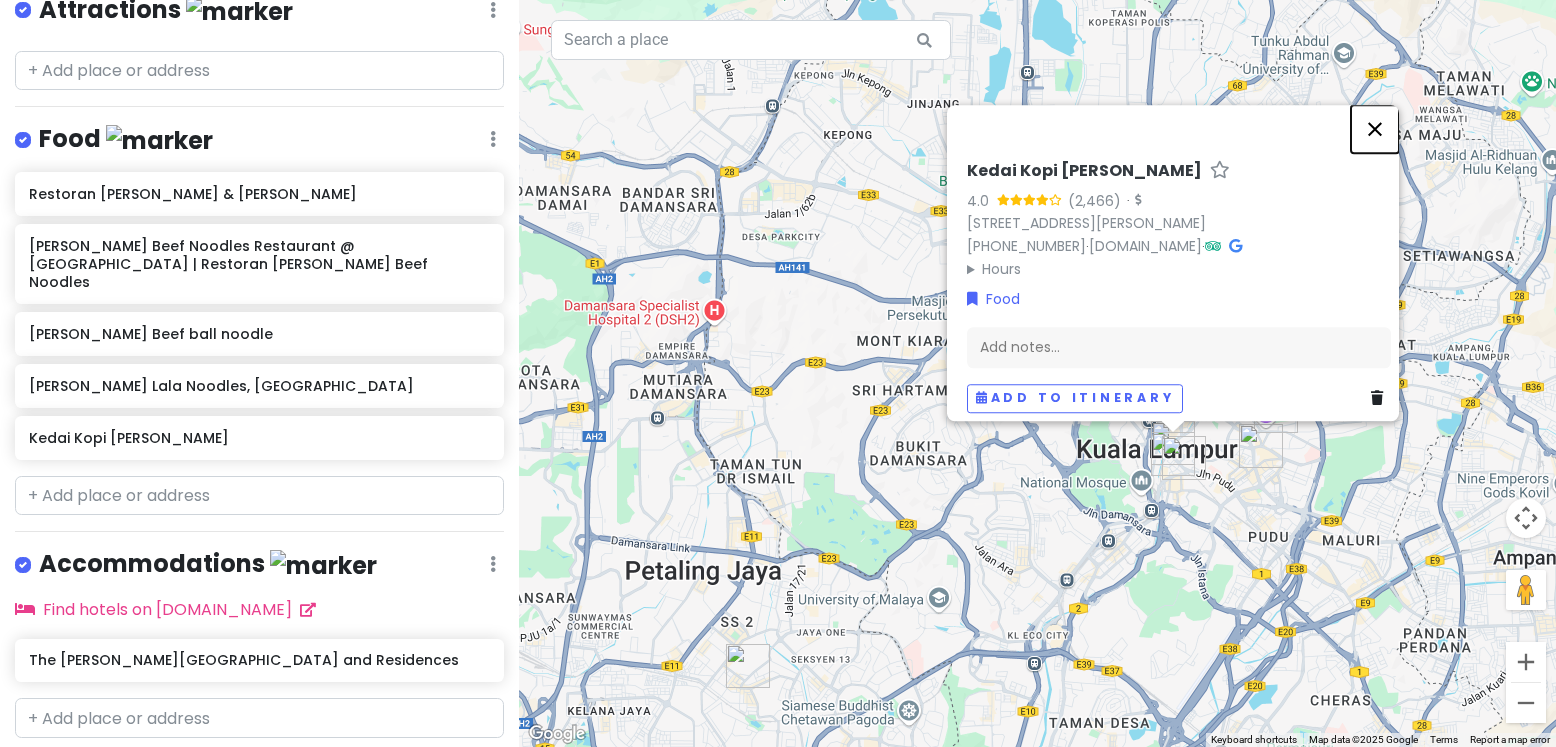 click at bounding box center (1375, 129) 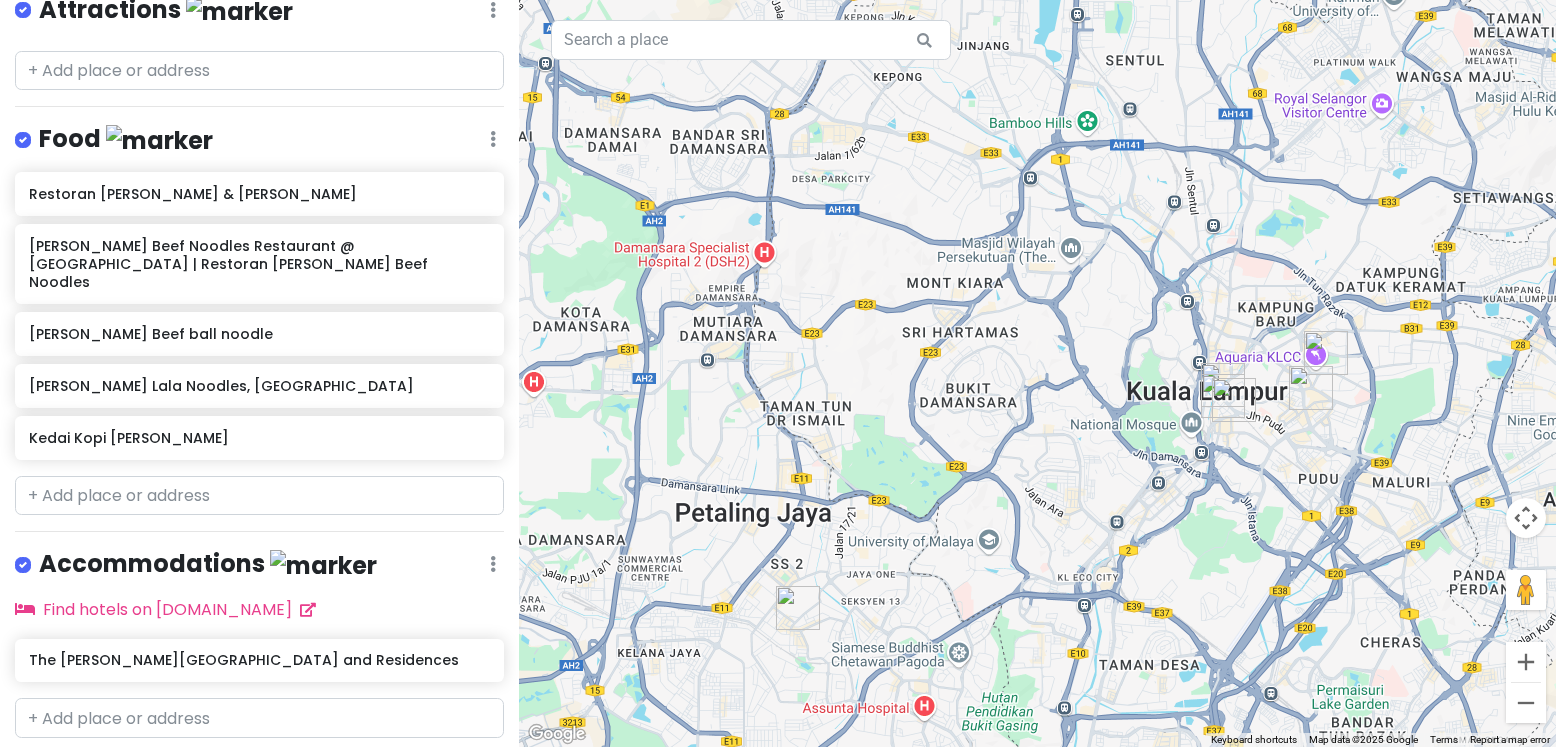 click at bounding box center (798, 608) 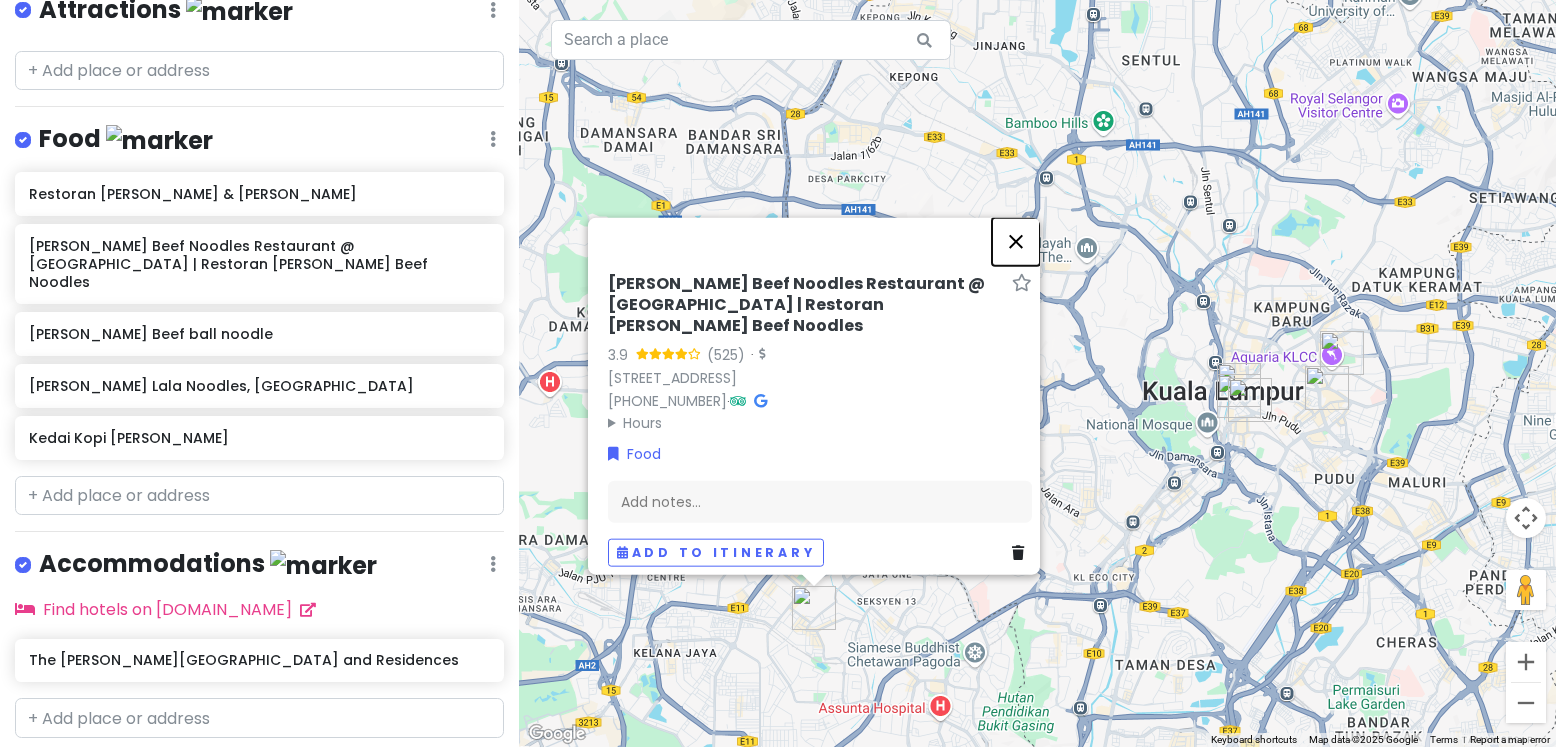 click at bounding box center (1016, 241) 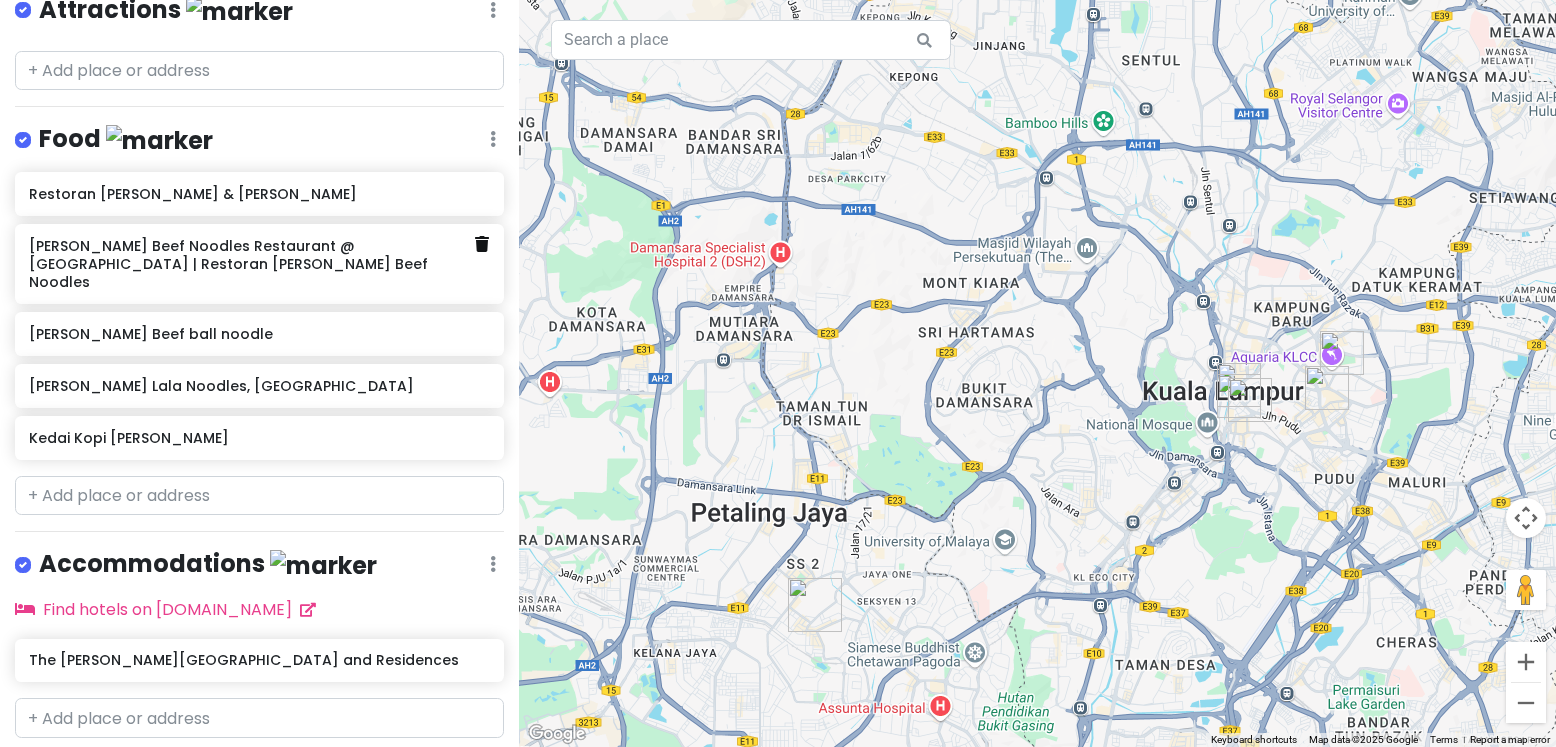 click at bounding box center [482, 244] 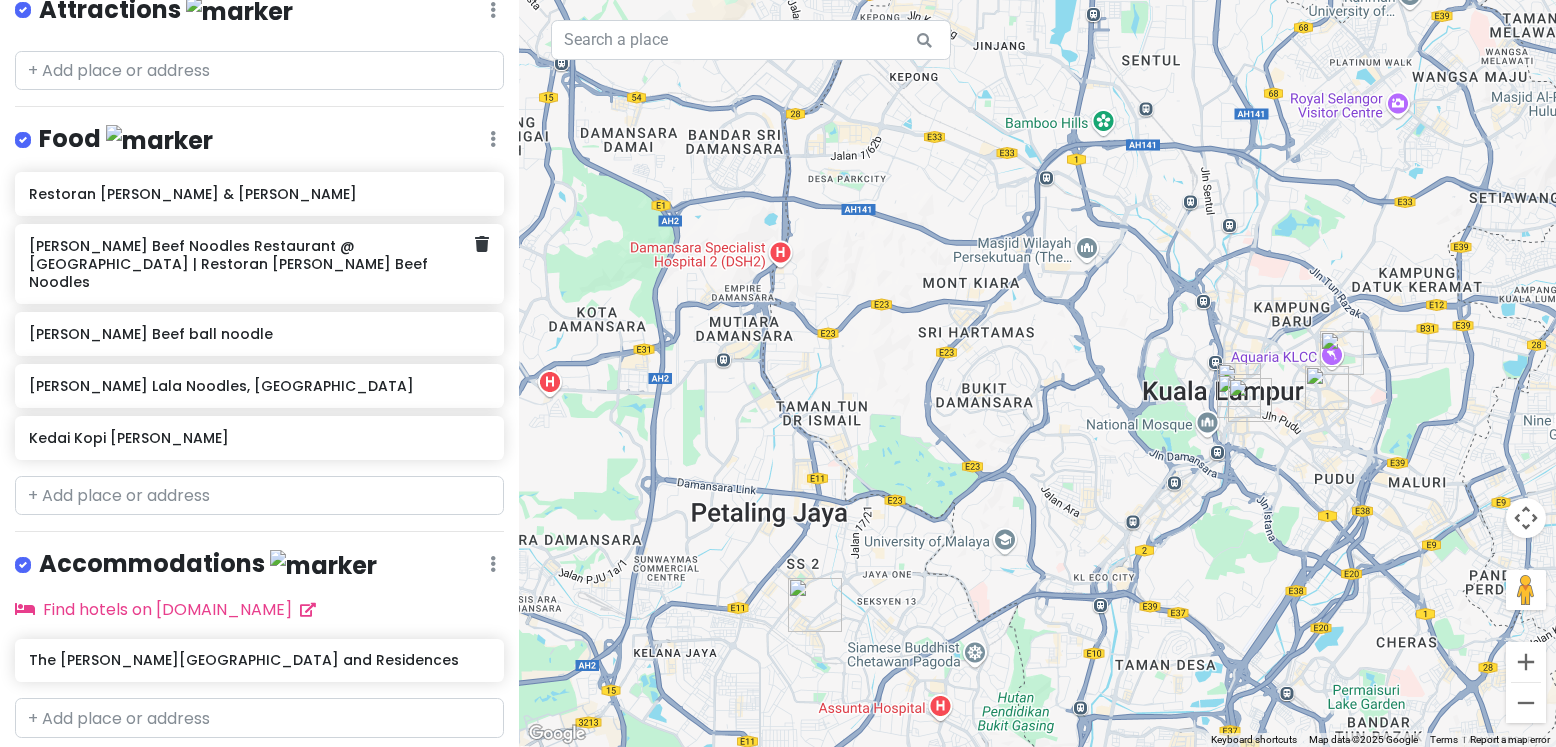 scroll, scrollTop: 278, scrollLeft: 0, axis: vertical 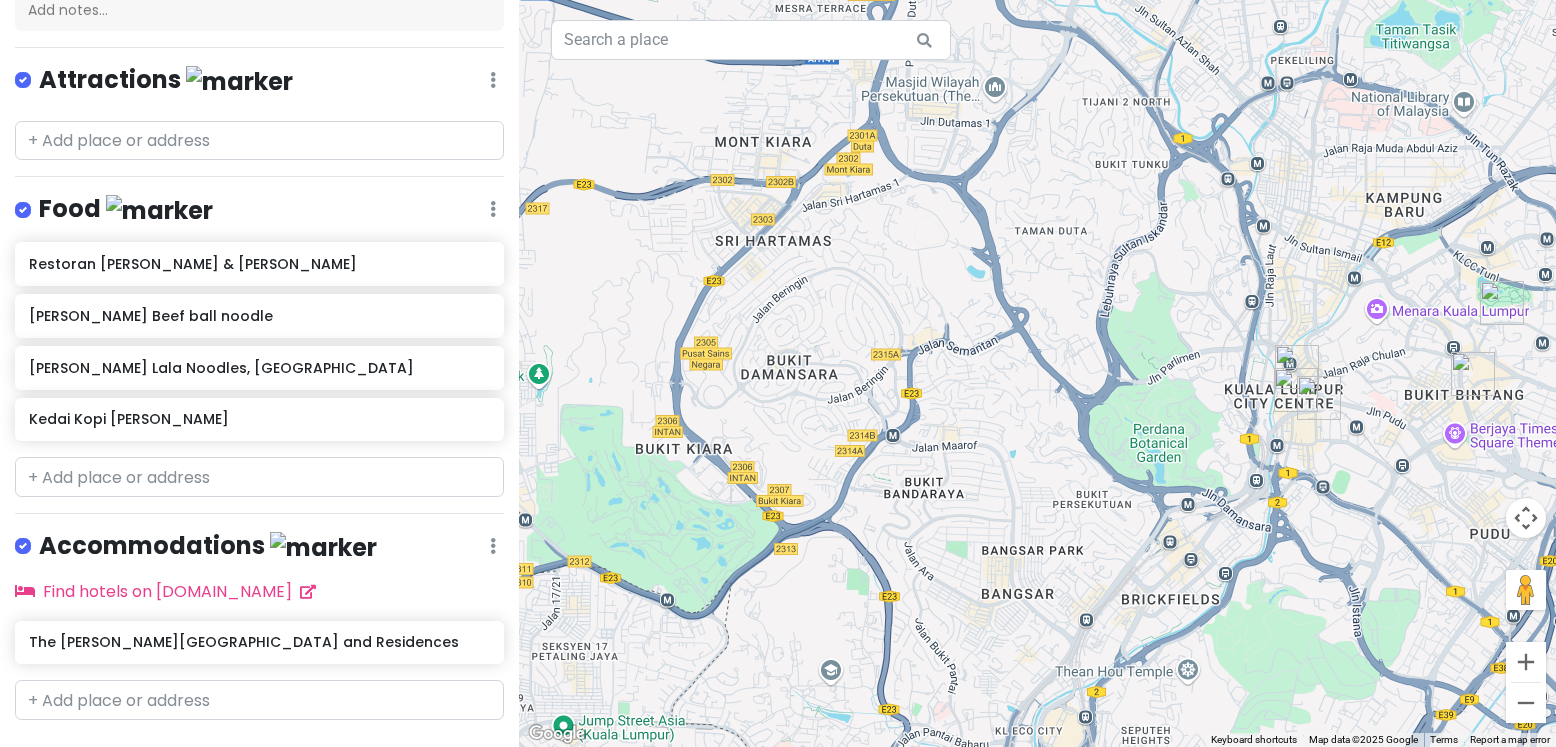 drag, startPoint x: 1027, startPoint y: 378, endPoint x: 852, endPoint y: 331, distance: 181.20154 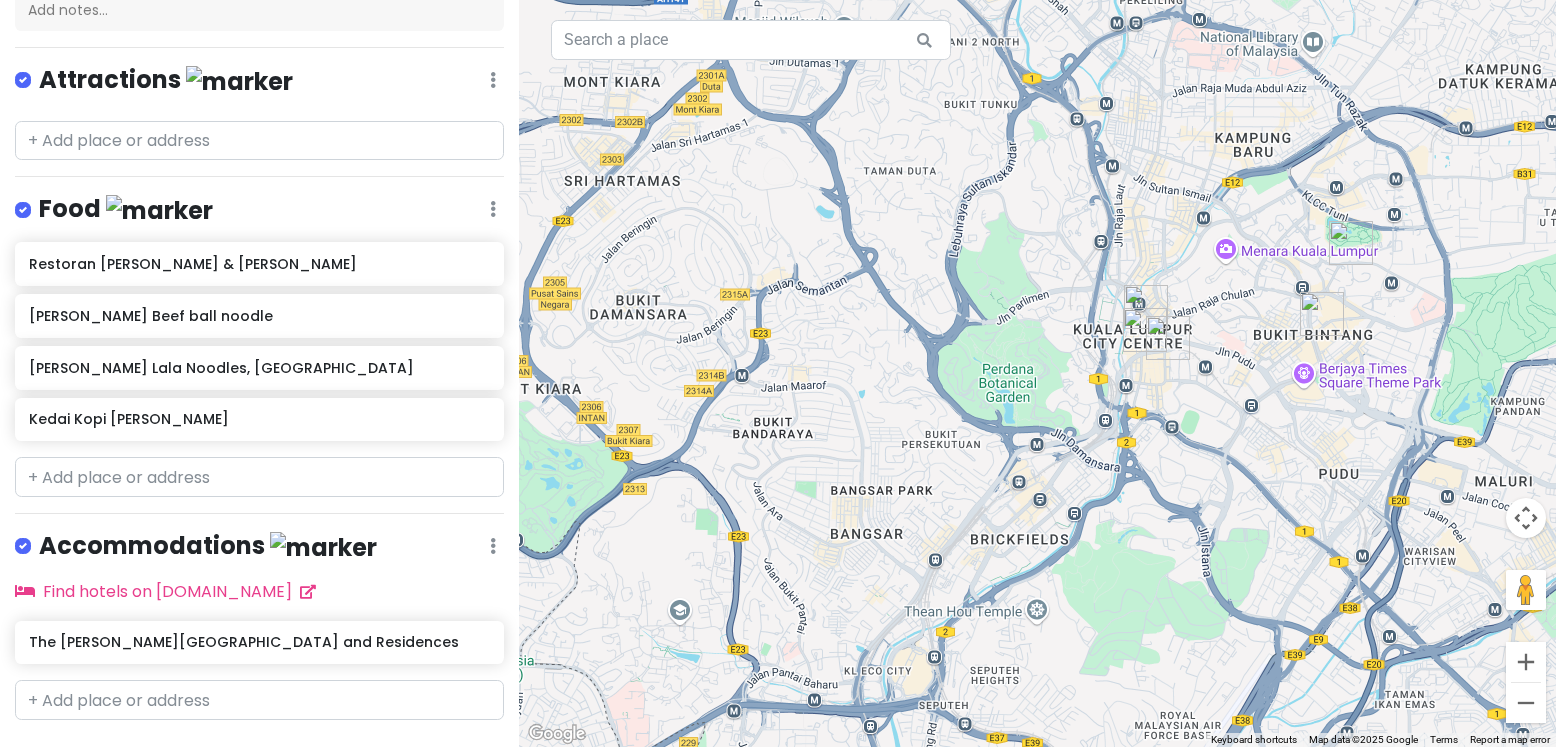 drag, startPoint x: 855, startPoint y: 342, endPoint x: 735, endPoint y: 265, distance: 142.5798 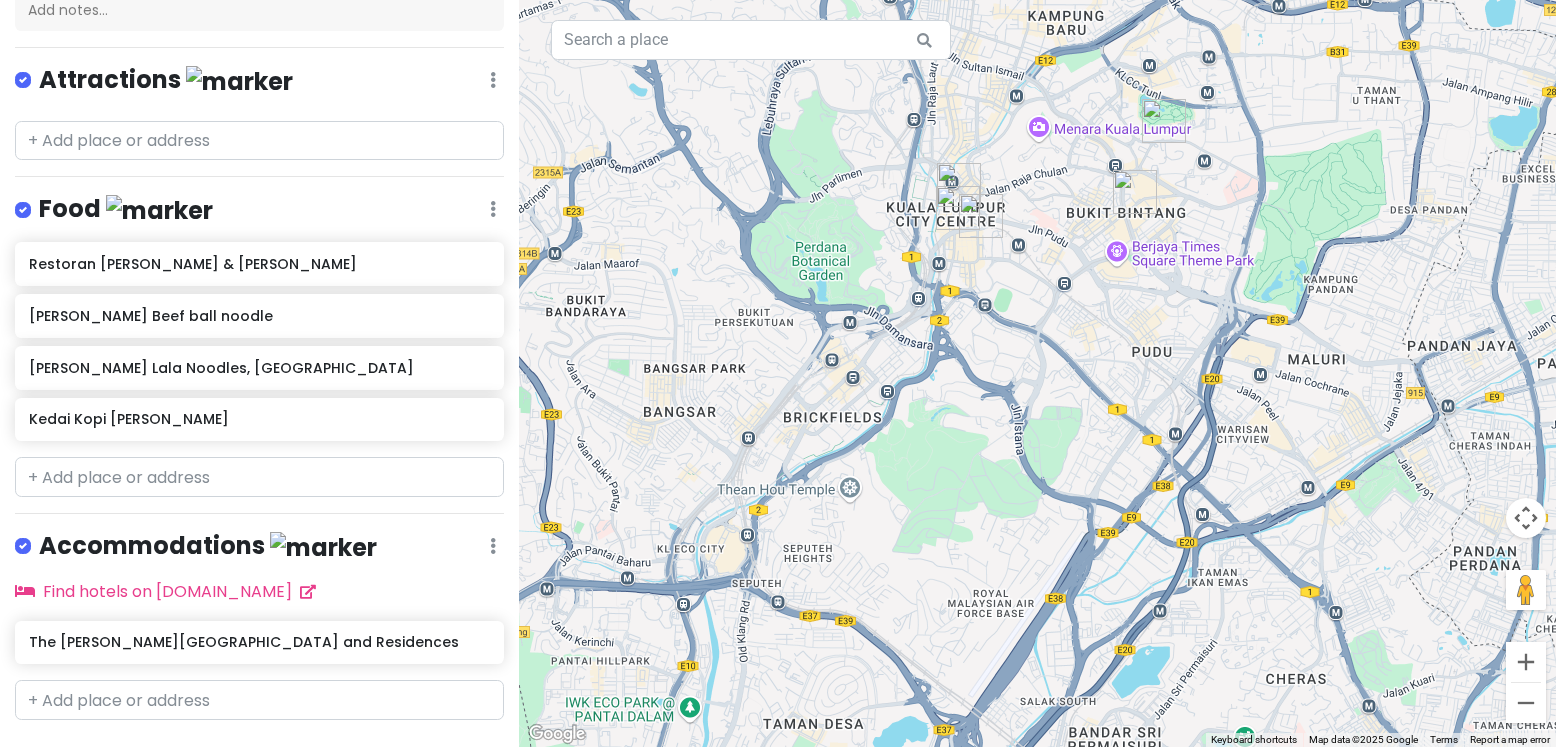 drag, startPoint x: 913, startPoint y: 342, endPoint x: 877, endPoint y: 422, distance: 87.72685 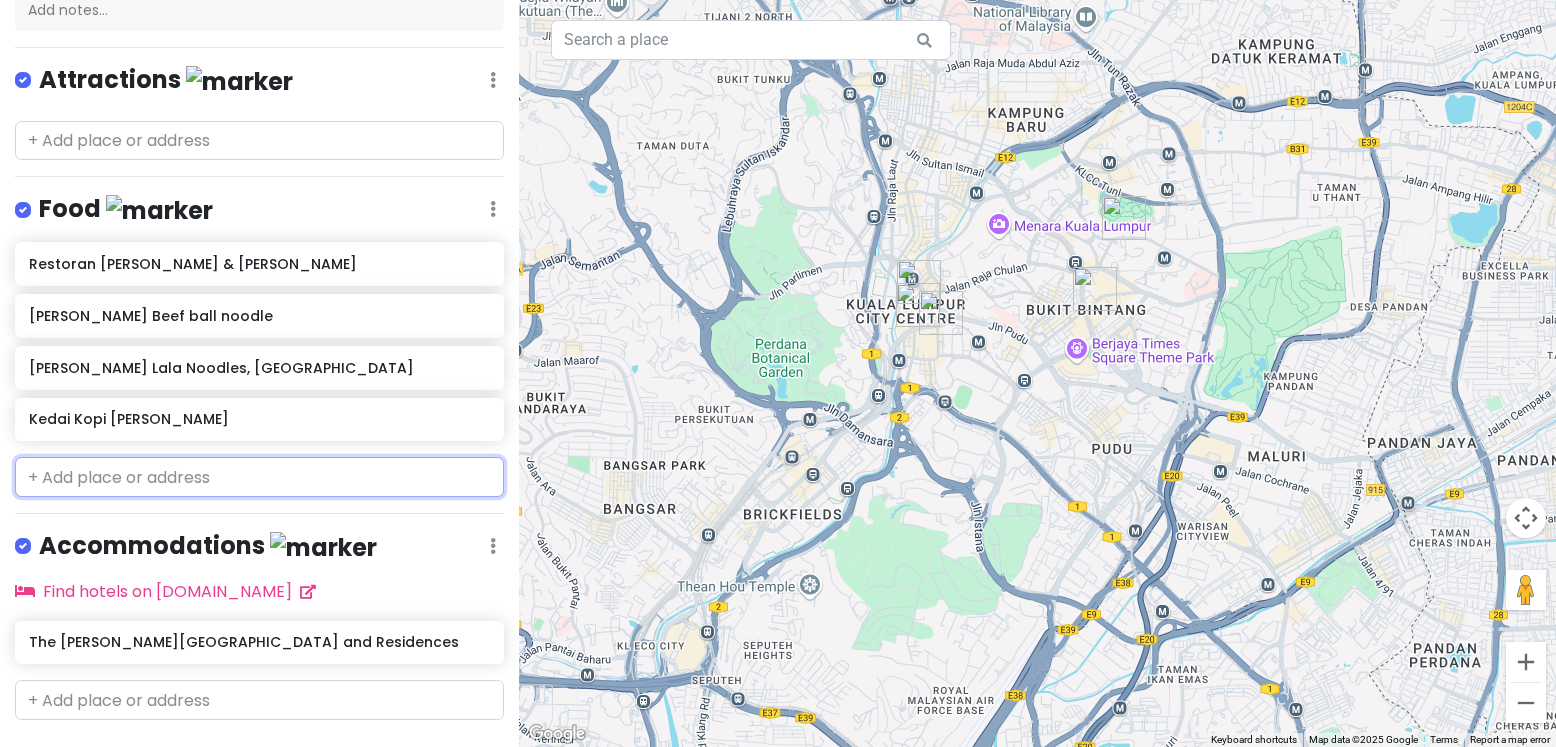 click at bounding box center [259, 477] 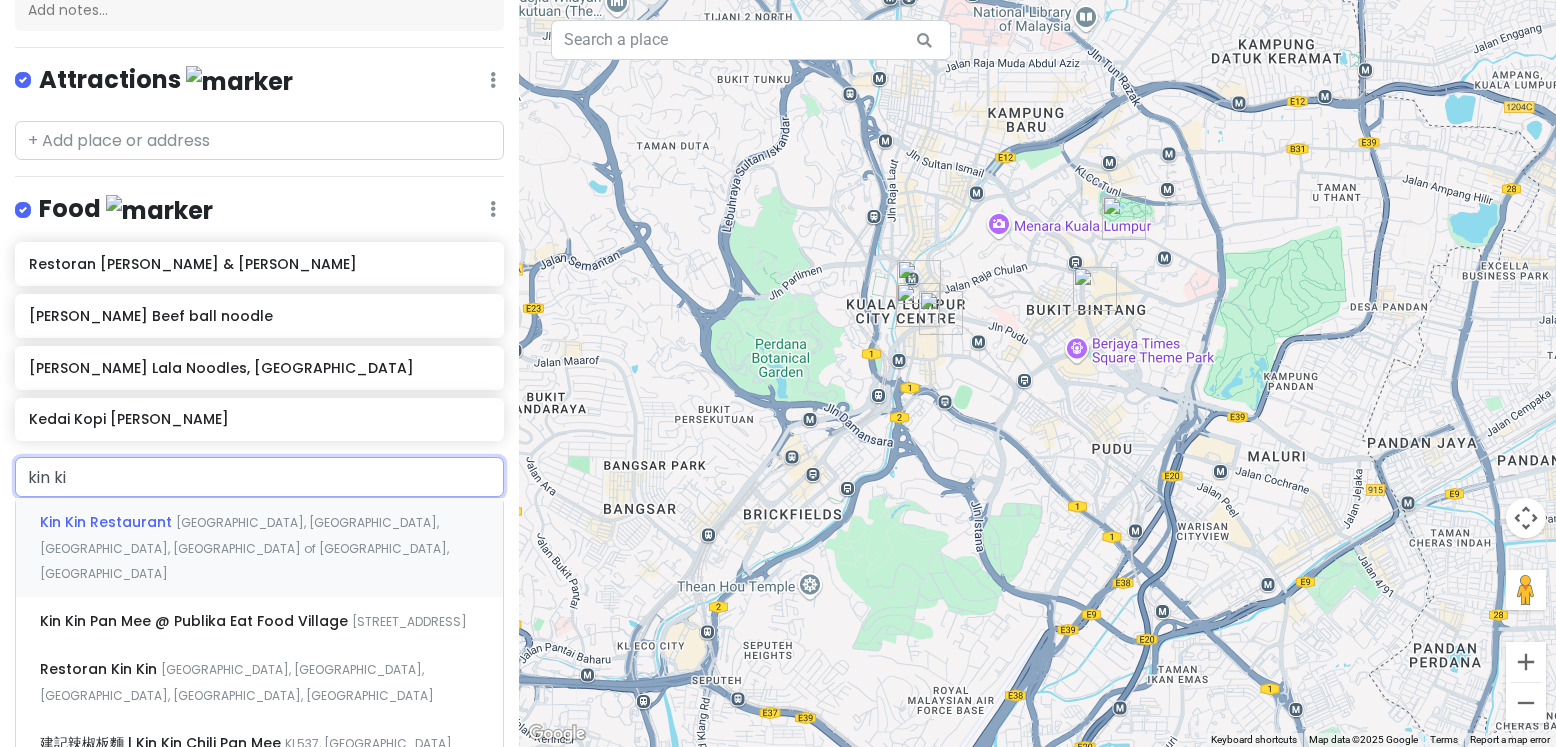 type on "kin kin" 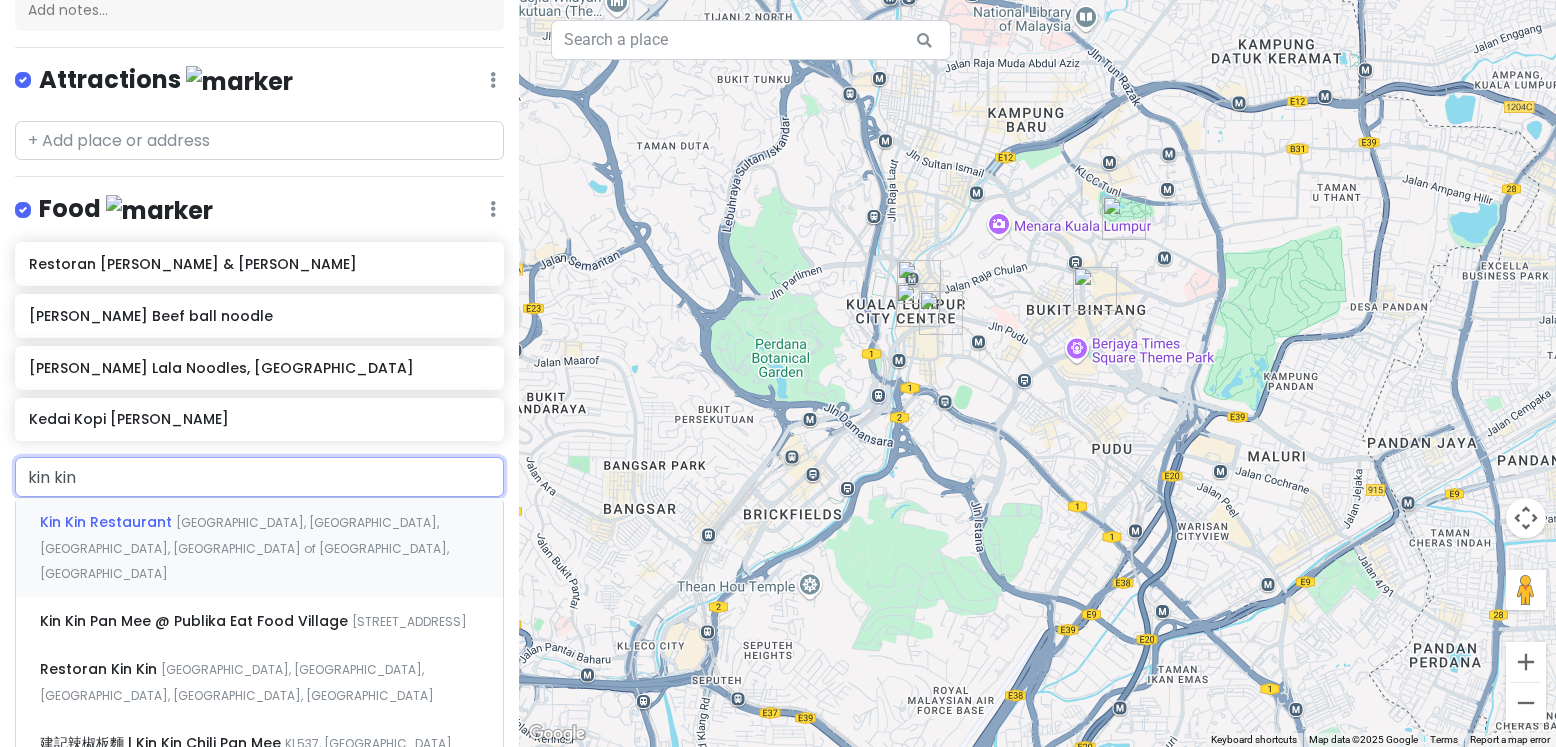 click on "[GEOGRAPHIC_DATA], [GEOGRAPHIC_DATA], [GEOGRAPHIC_DATA], [GEOGRAPHIC_DATA] of [GEOGRAPHIC_DATA], [GEOGRAPHIC_DATA]" at bounding box center (244, 548) 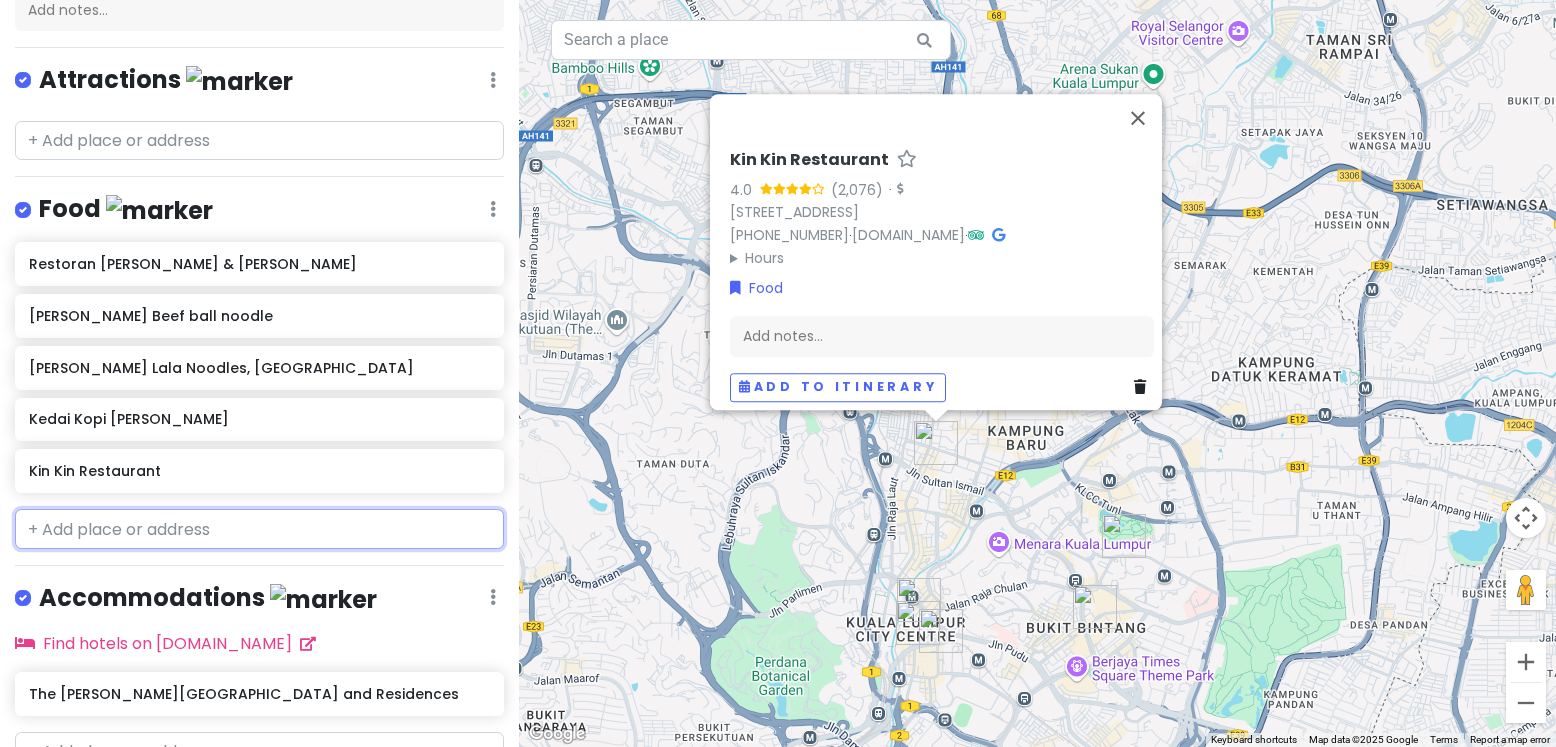 click at bounding box center (259, 529) 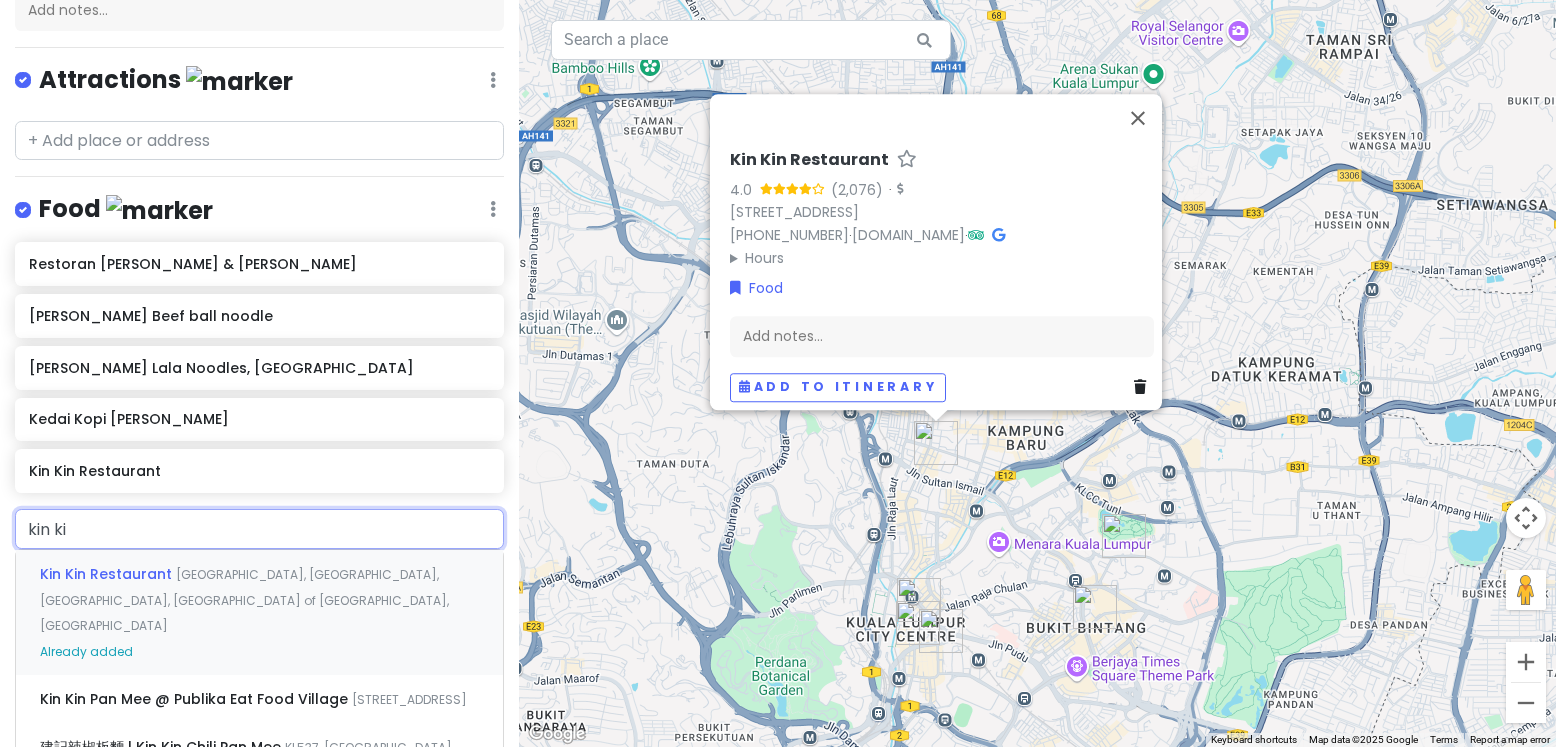 type on "kin kin" 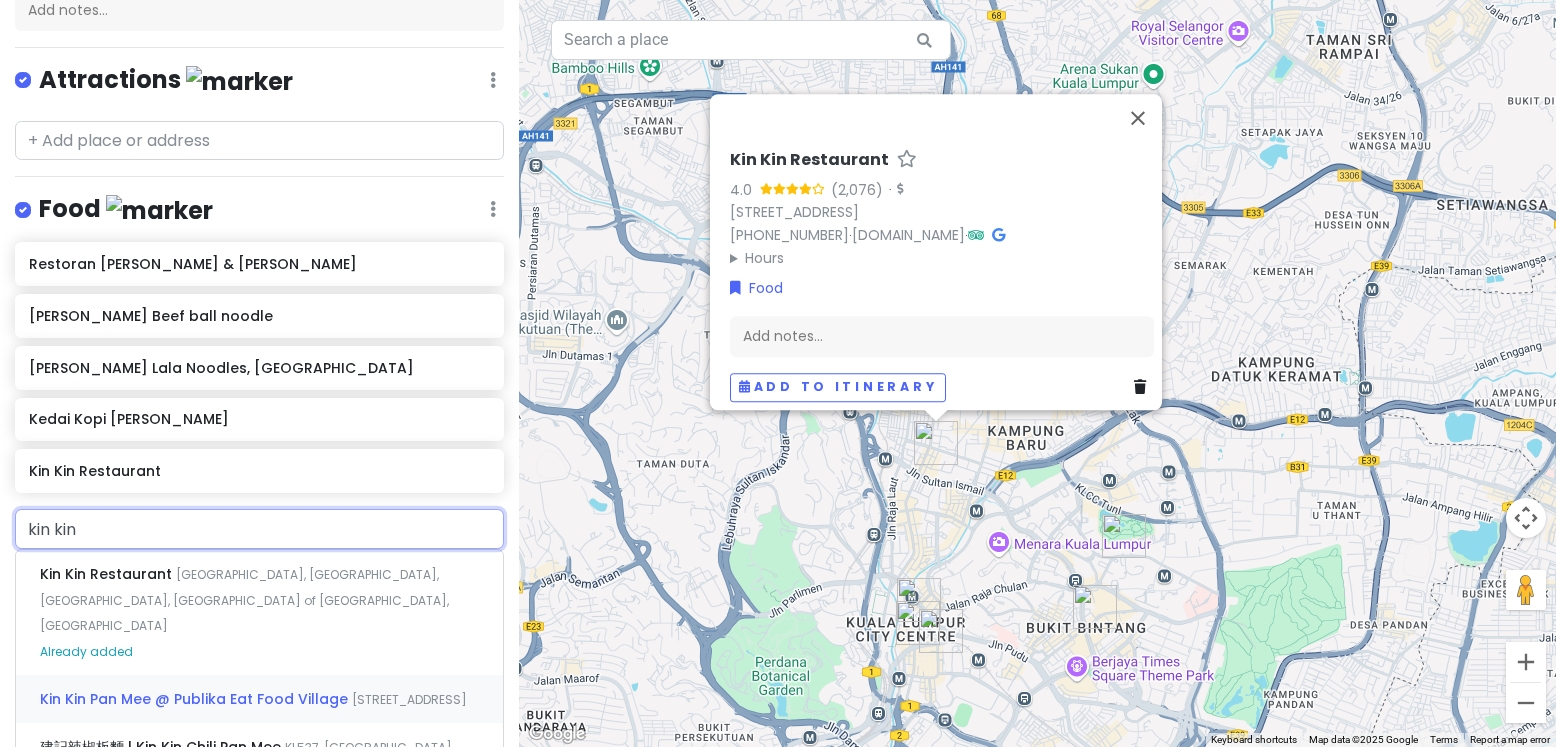 click on "[STREET_ADDRESS]" at bounding box center (244, 600) 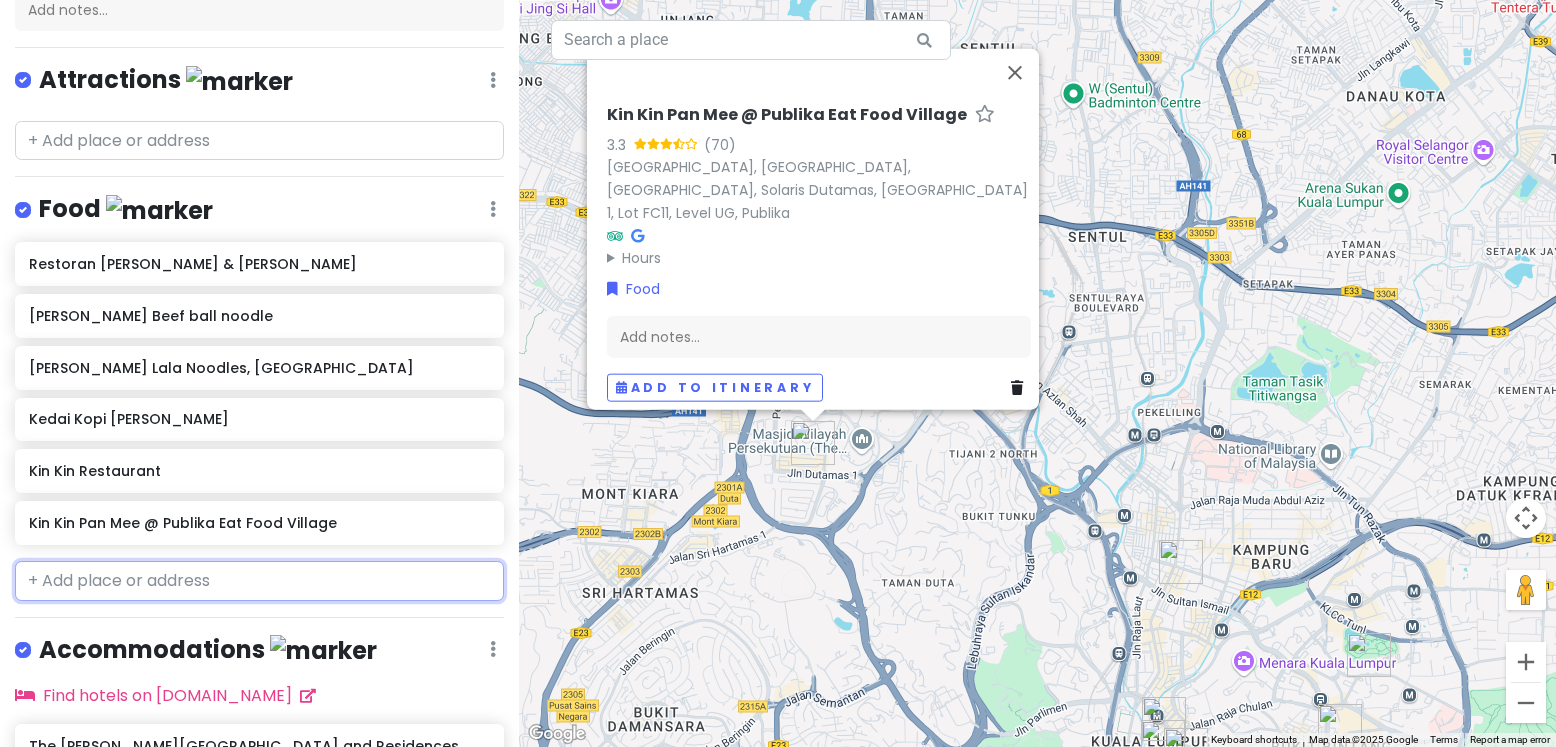 click at bounding box center (259, 581) 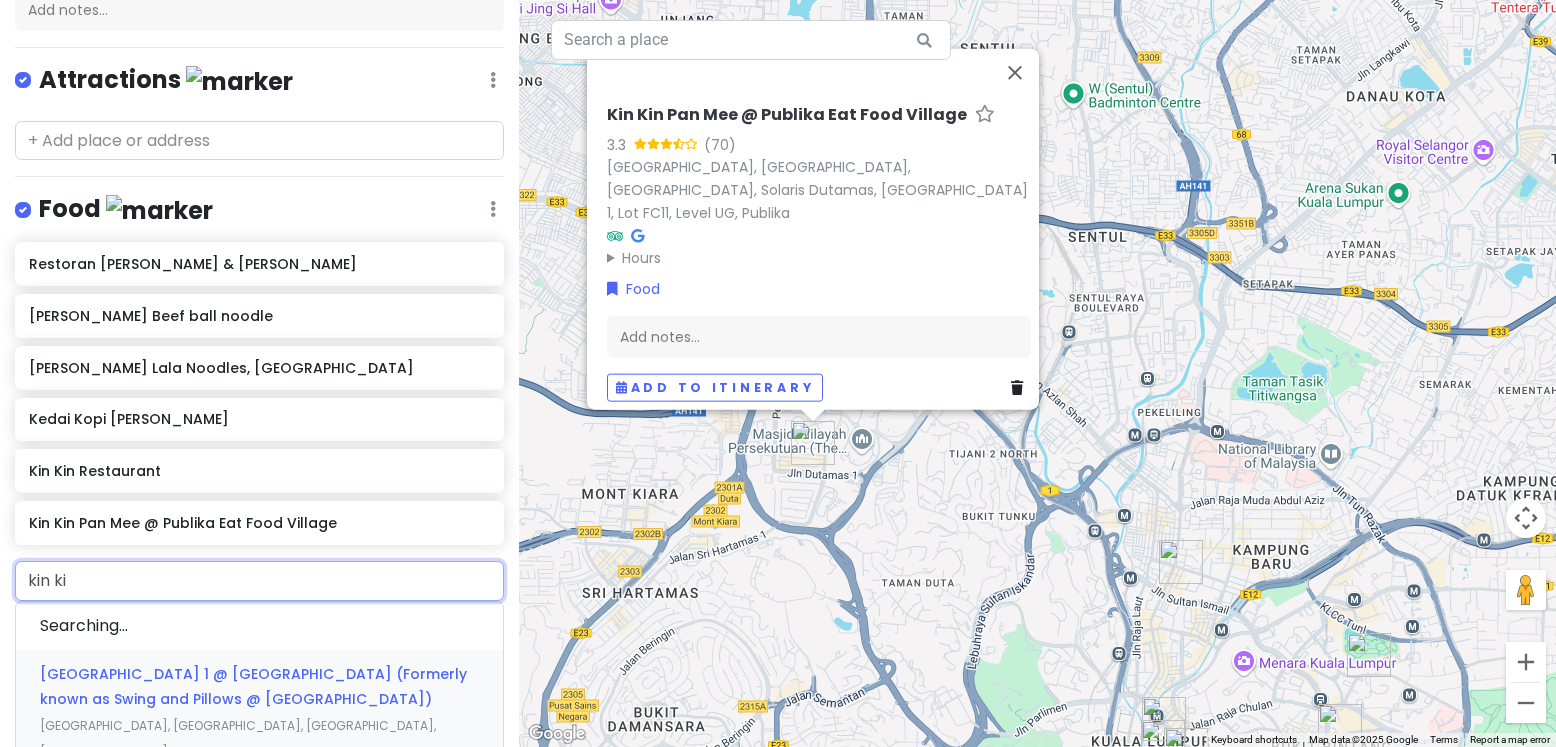 type on "kin kin" 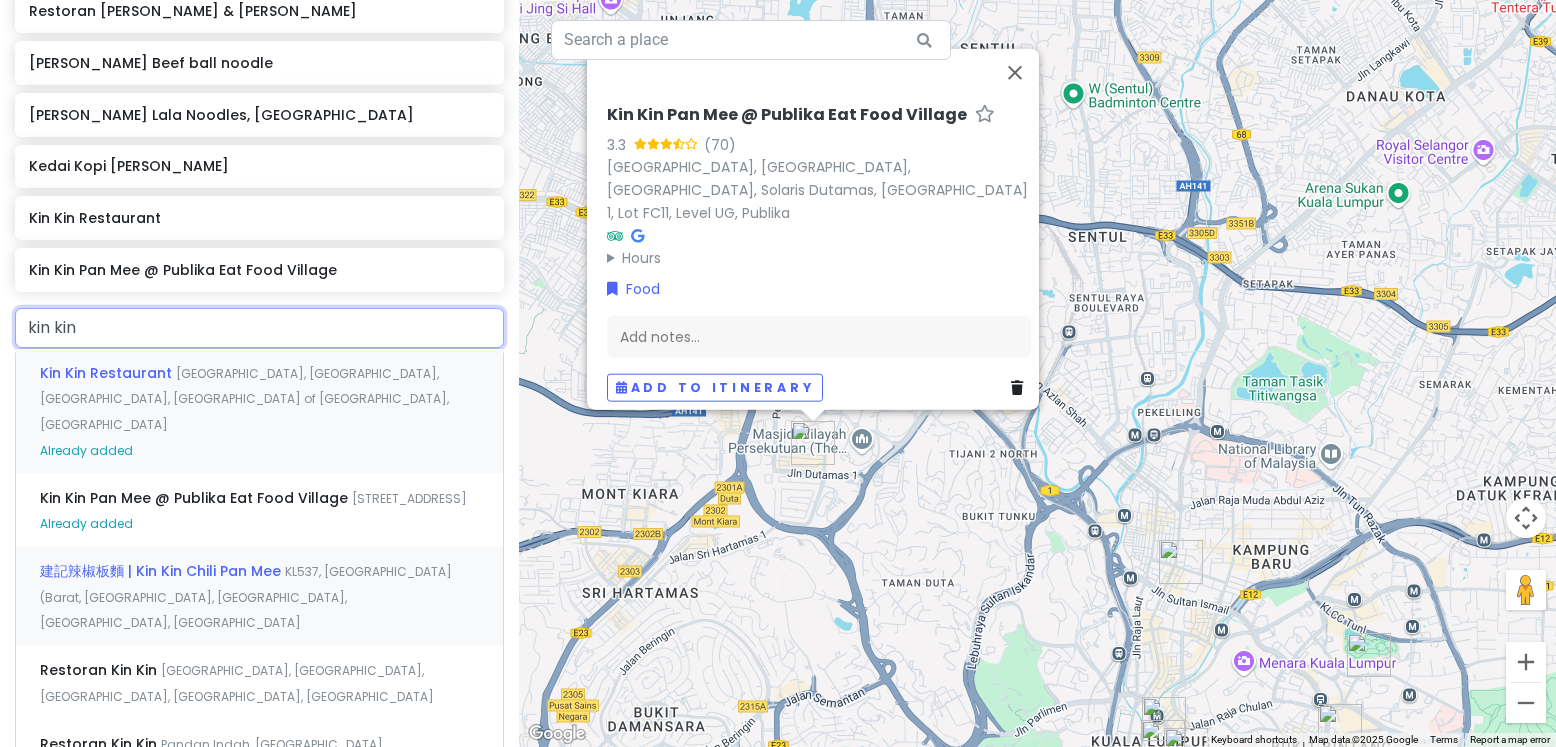 scroll, scrollTop: 534, scrollLeft: 0, axis: vertical 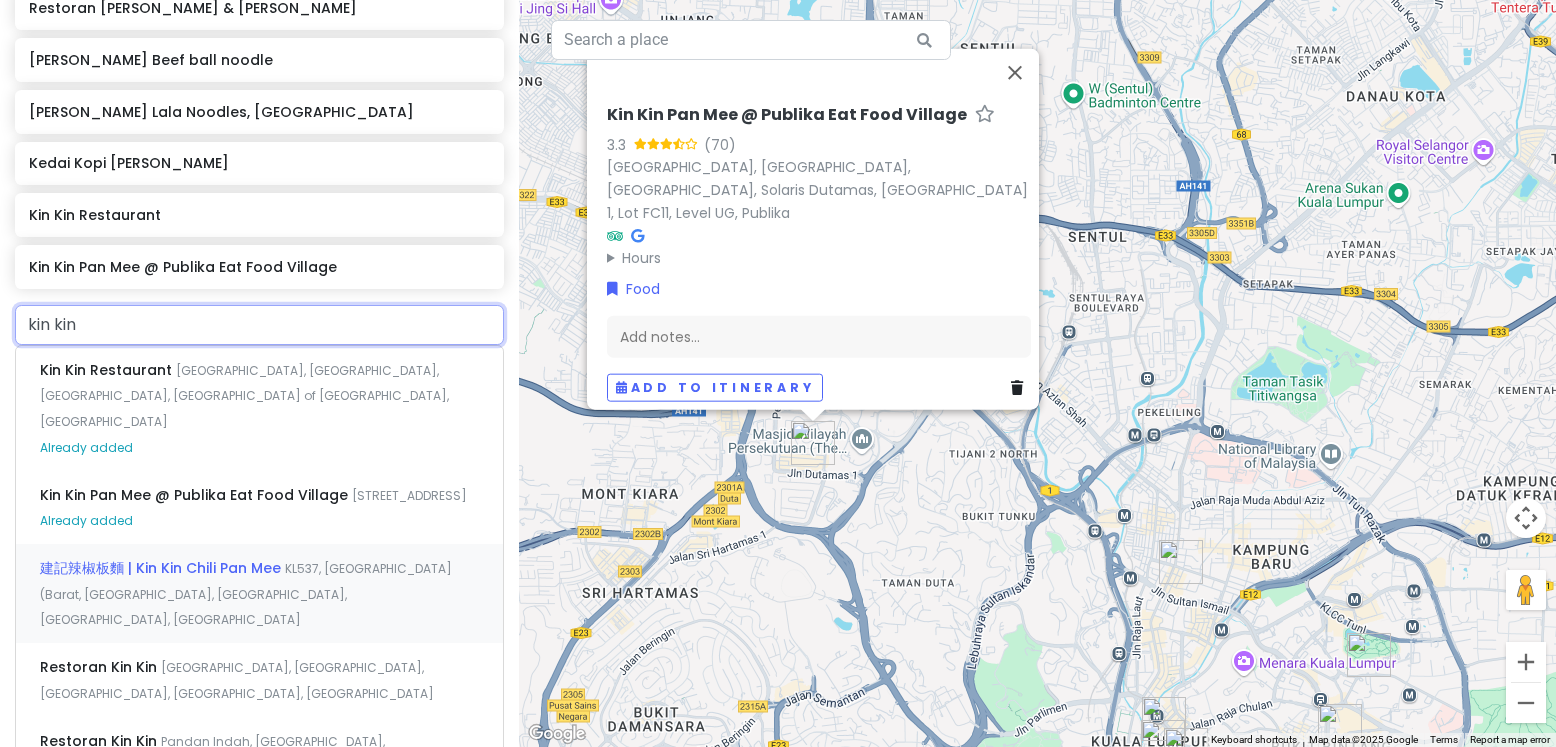 click on "KL537, [GEOGRAPHIC_DATA] (Barat, [GEOGRAPHIC_DATA], [GEOGRAPHIC_DATA], [GEOGRAPHIC_DATA], [GEOGRAPHIC_DATA]" at bounding box center (244, 396) 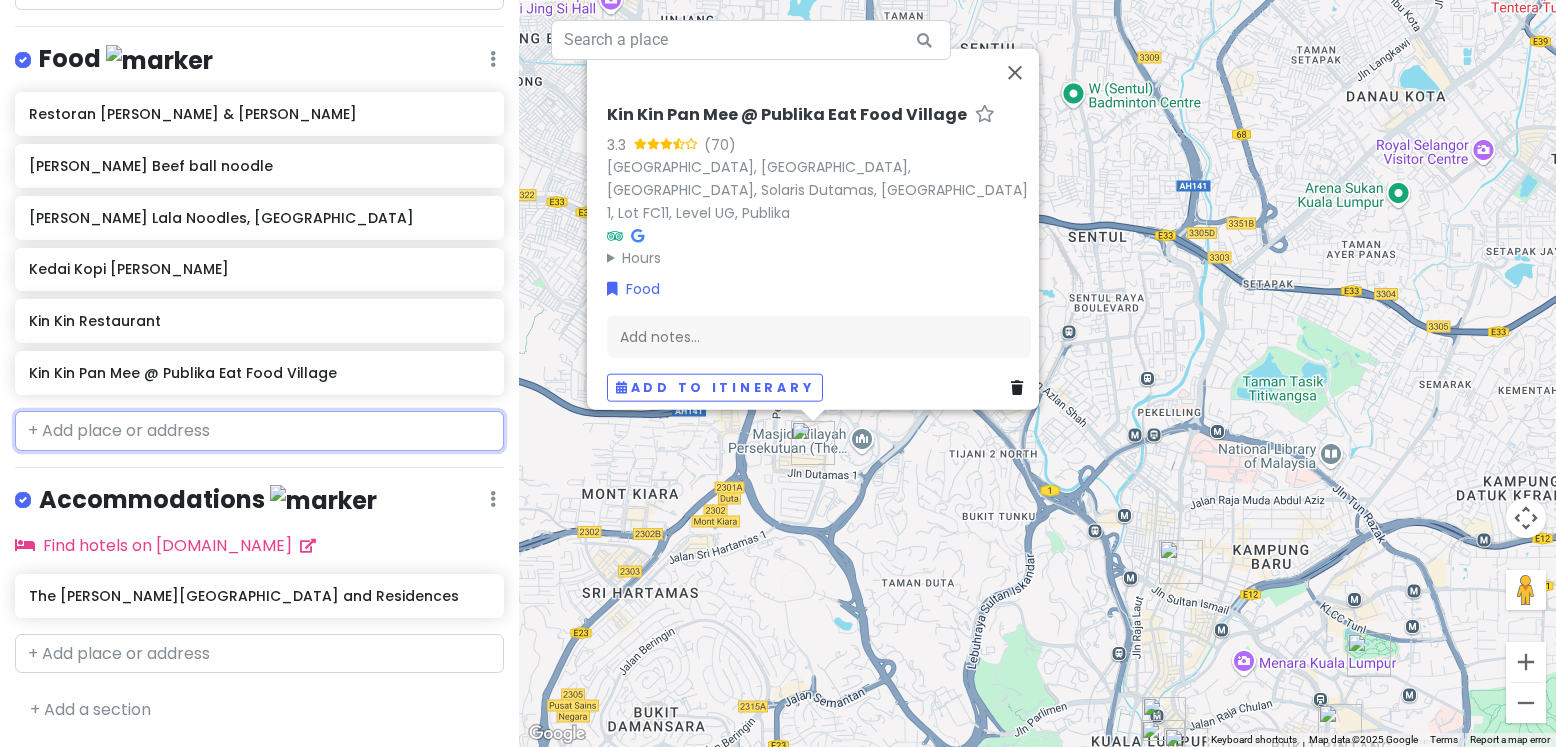 scroll, scrollTop: 433, scrollLeft: 0, axis: vertical 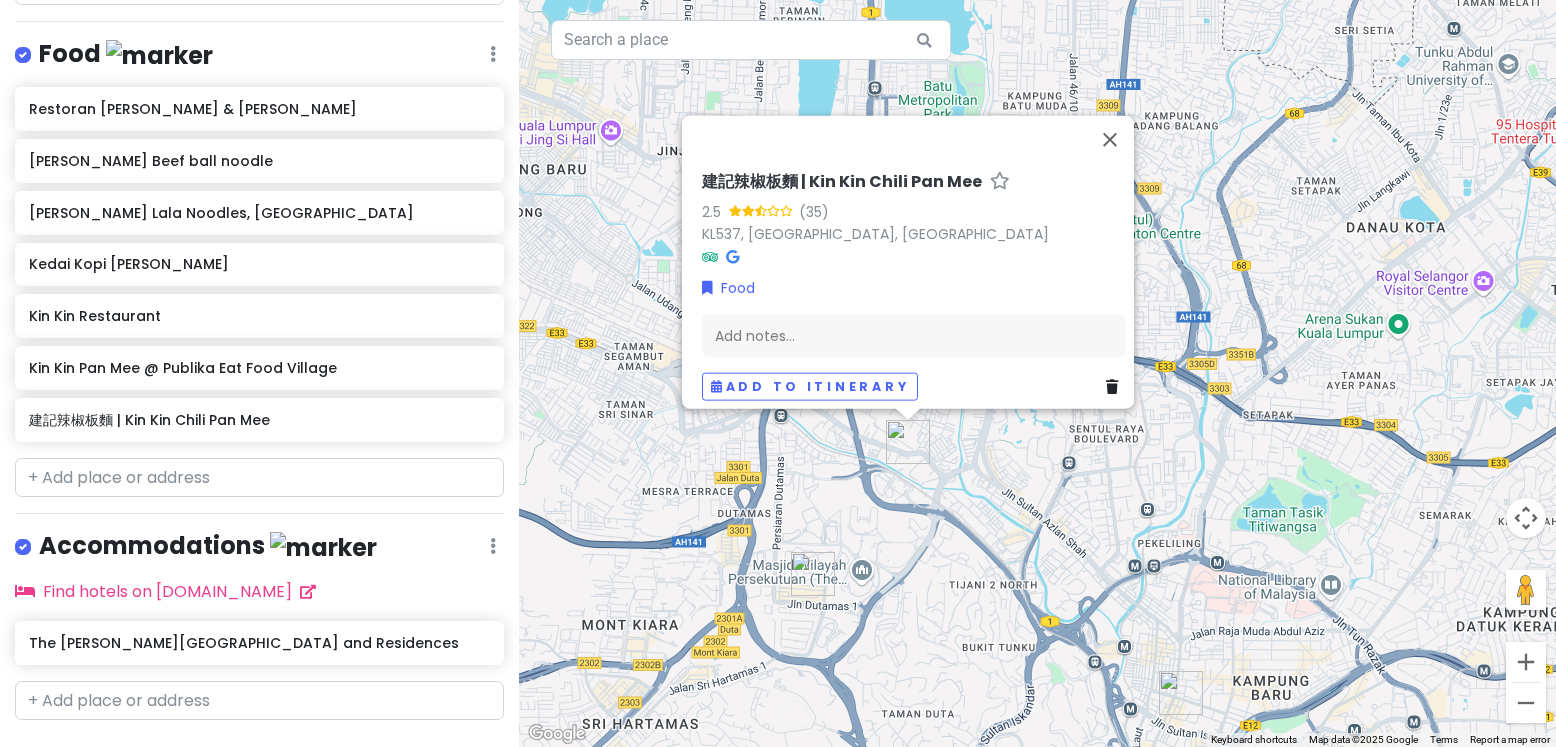 click on "[GEOGRAPHIC_DATA] Trip Private Change Dates Make a Copy Delete Trip Go Pro ⚡️ Give Feedback 💡 Support Scout ☕️ Itinerary Share Publish Notes Add notes... Attractions   Edit Reorder Delete List Food   Edit Reorder Delete List Restoran [PERSON_NAME] & Lao You Ji Porridge [PERSON_NAME] Beef ball noodle [PERSON_NAME] Lala Noodles, [GEOGRAPHIC_DATA] [GEOGRAPHIC_DATA] Kopi [PERSON_NAME] [PERSON_NAME] Restaurant Kin Kin Pan Mee @ Publika Eat Food Village 建記辣椒板麵 | Kin Kin Chili Pan Mee Accommodations   Edit Reorder Delete List Find hotels on [DOMAIN_NAME] The [PERSON_NAME] Hotel and Residences + Add a section" at bounding box center (259, 373) 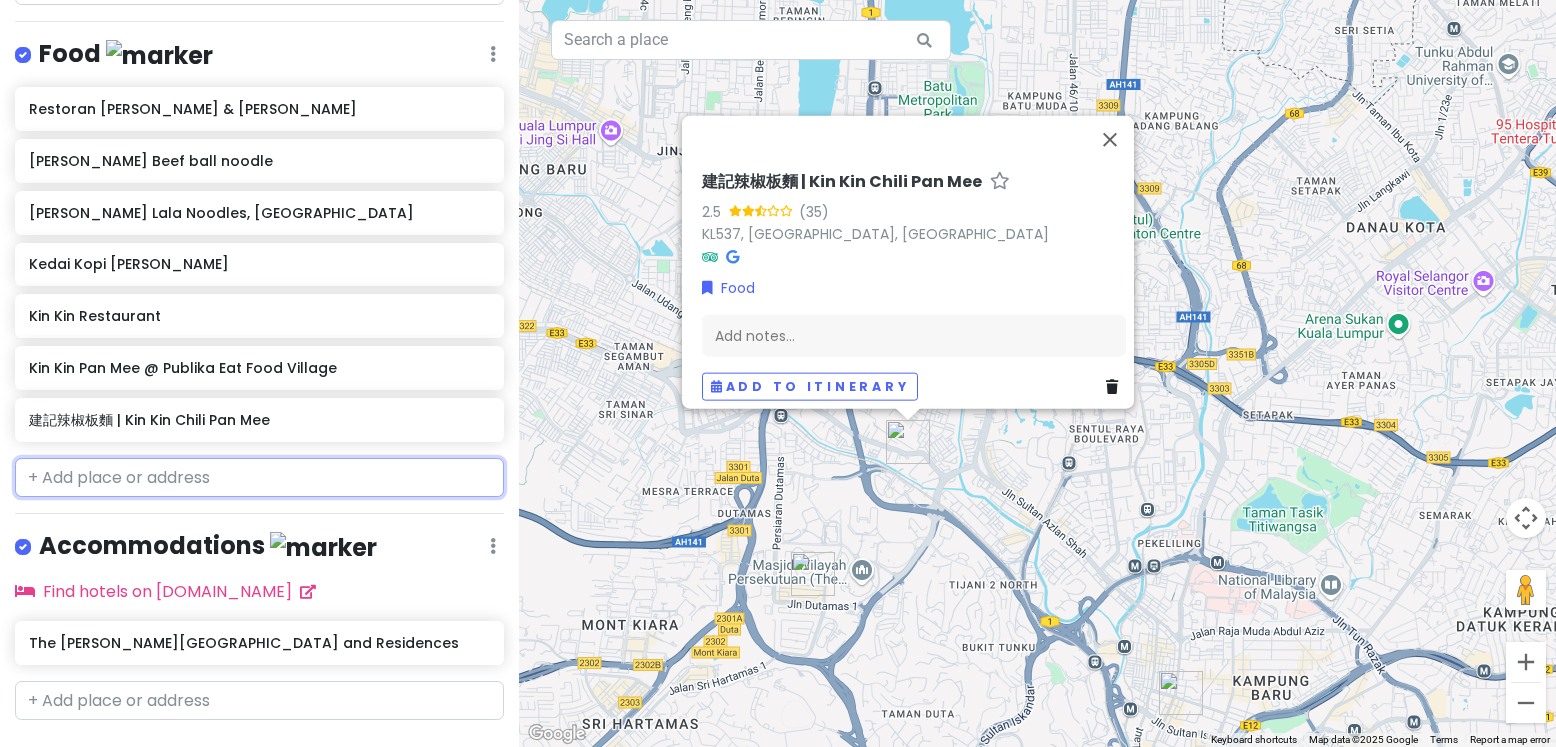 click at bounding box center [259, 478] 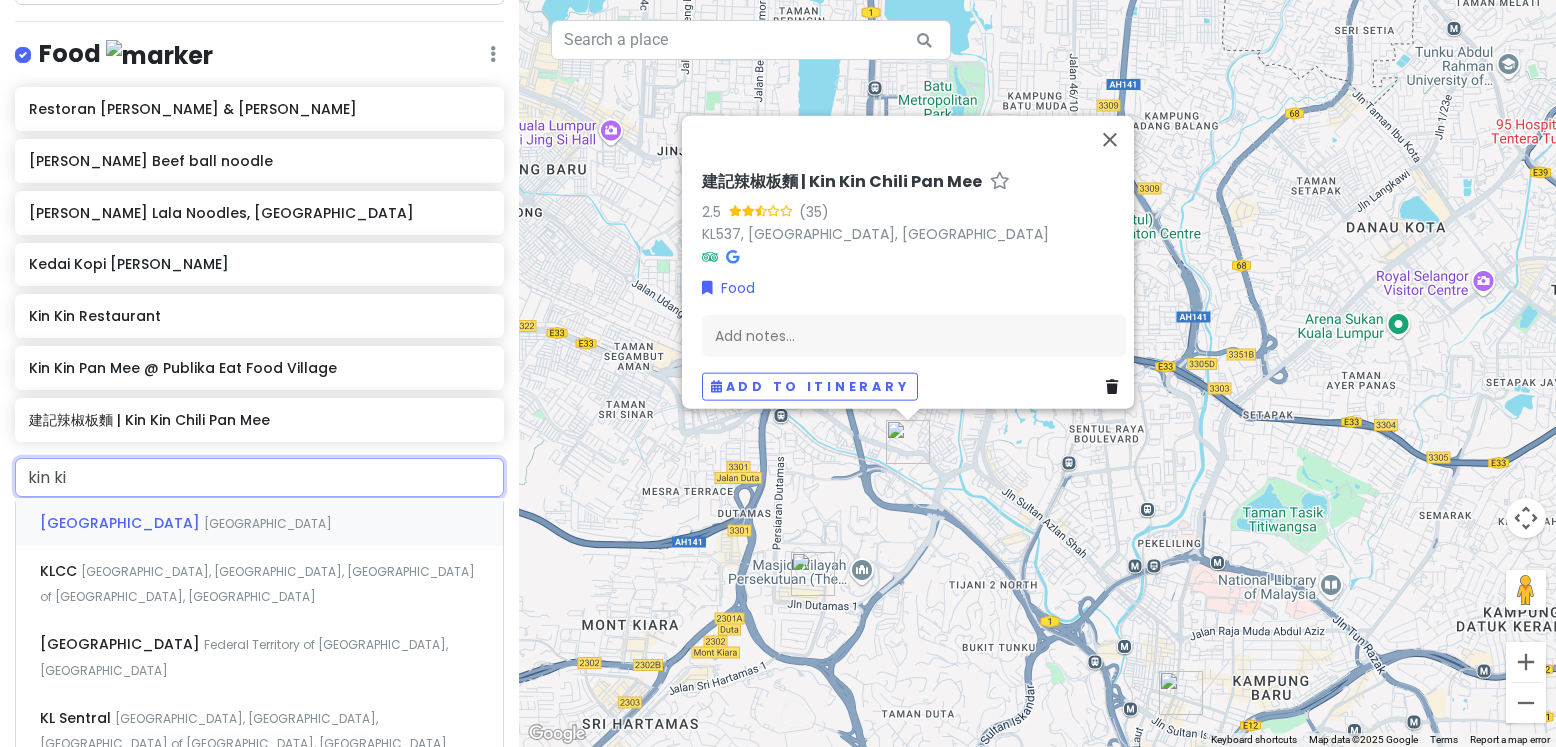 type on "kin kin" 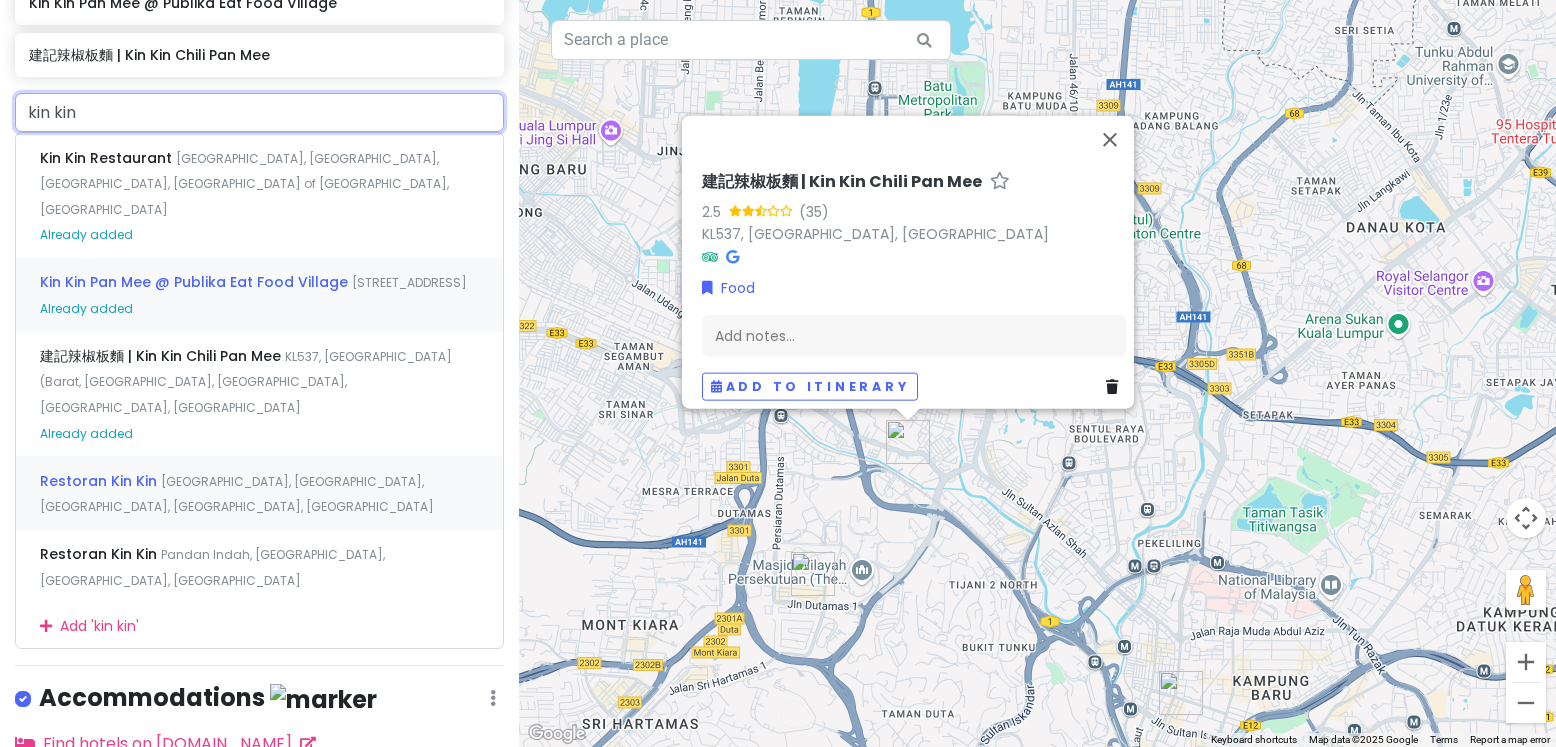 scroll, scrollTop: 799, scrollLeft: 0, axis: vertical 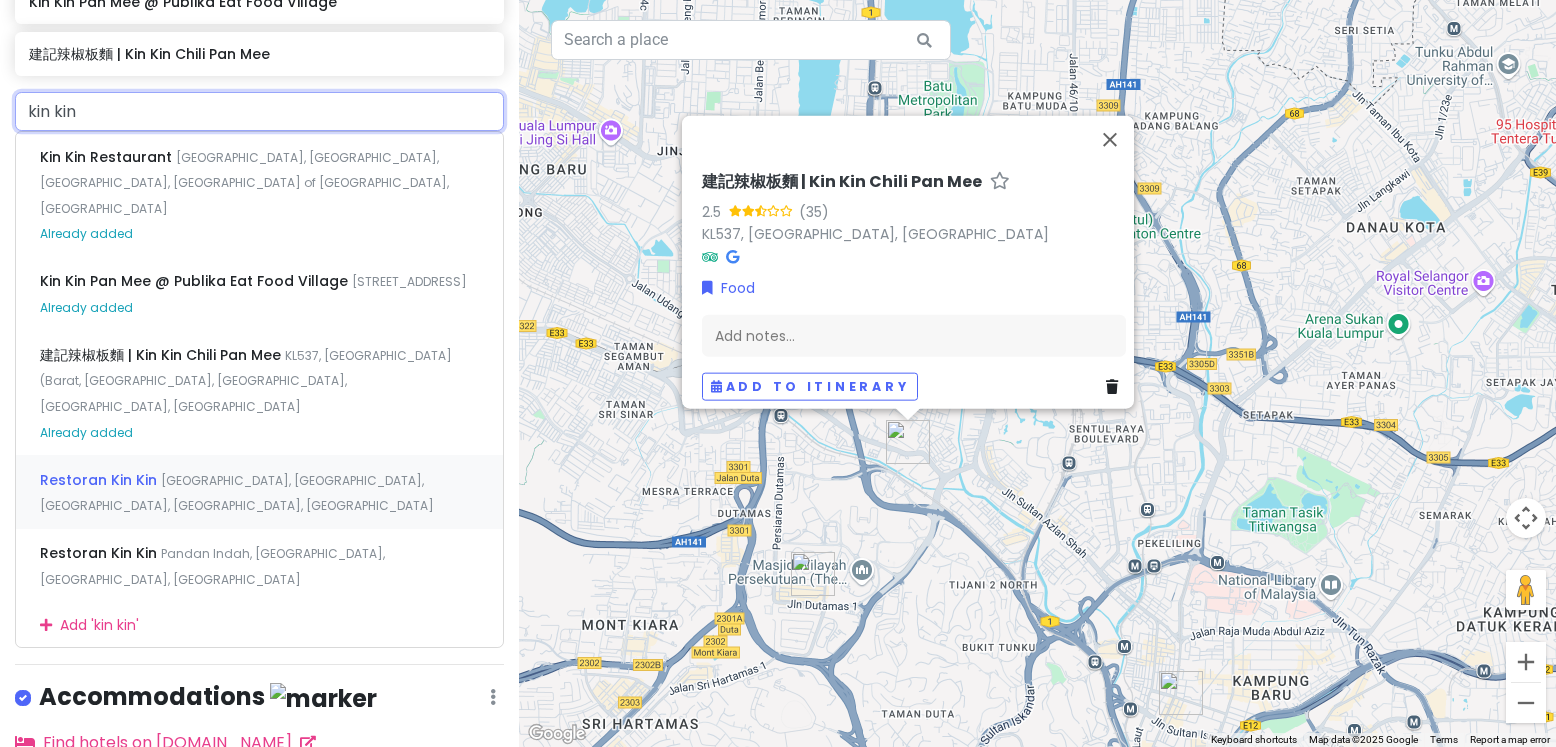 click on "[GEOGRAPHIC_DATA], [GEOGRAPHIC_DATA], [GEOGRAPHIC_DATA], [GEOGRAPHIC_DATA], [GEOGRAPHIC_DATA]" at bounding box center [259, 492] 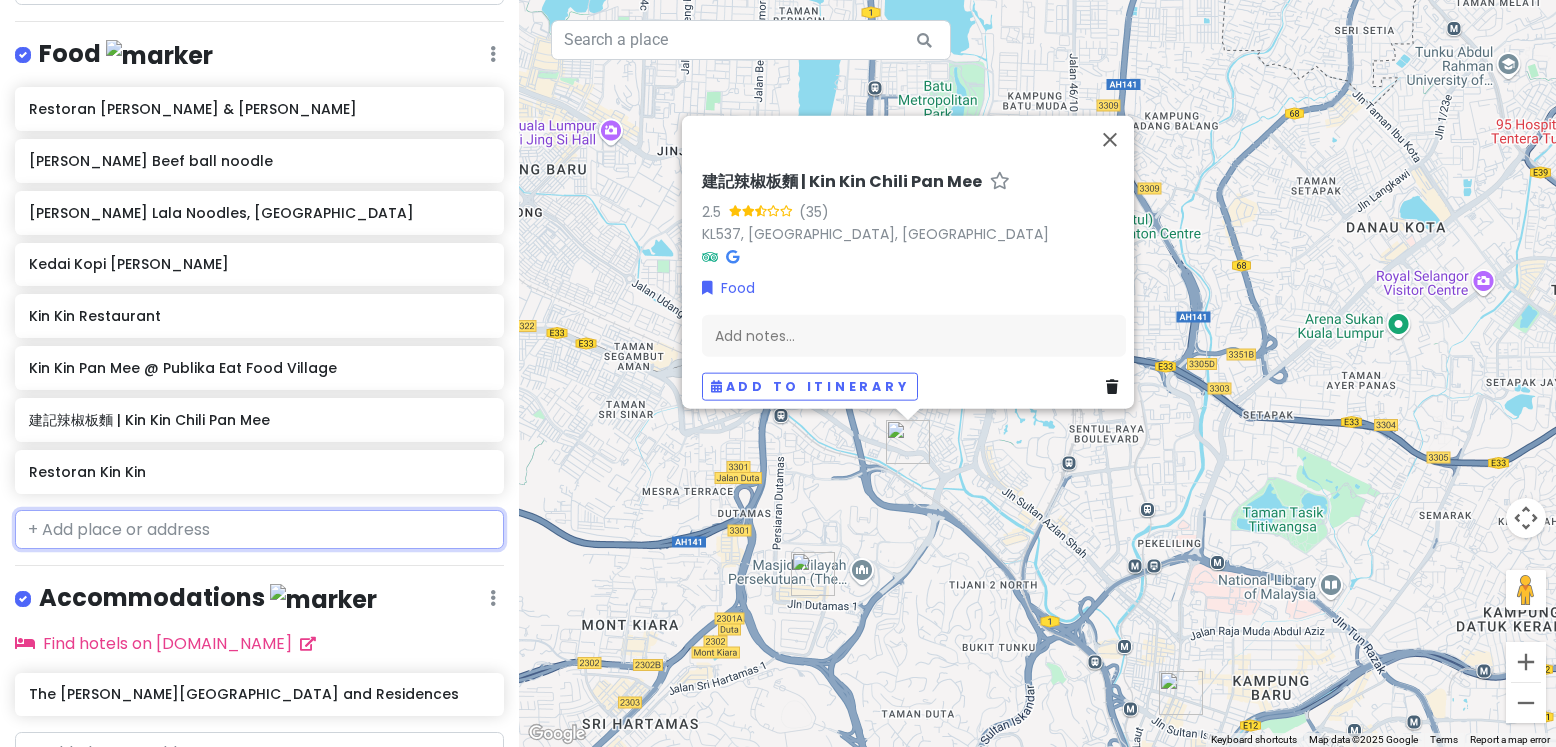 scroll, scrollTop: 485, scrollLeft: 0, axis: vertical 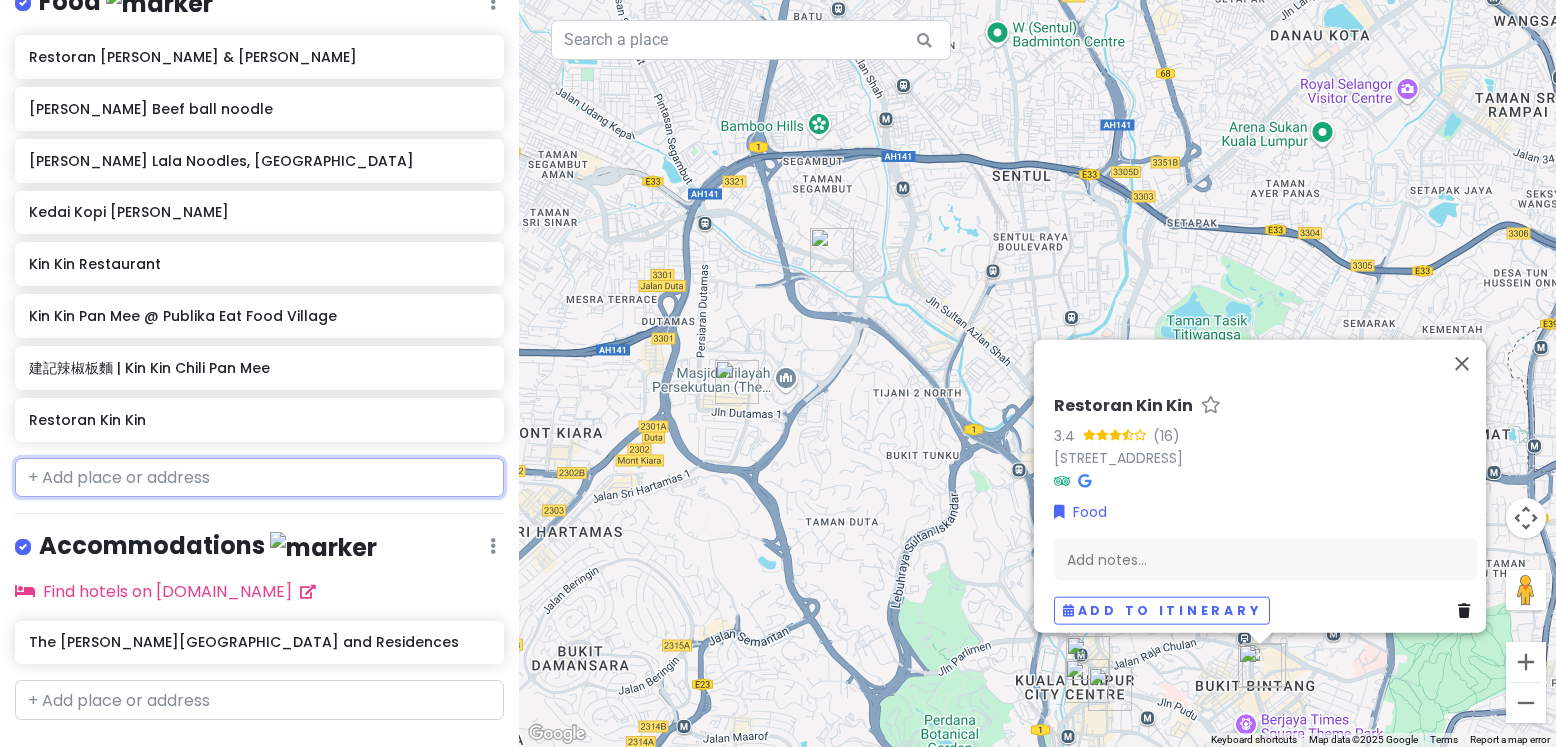 click at bounding box center (259, 478) 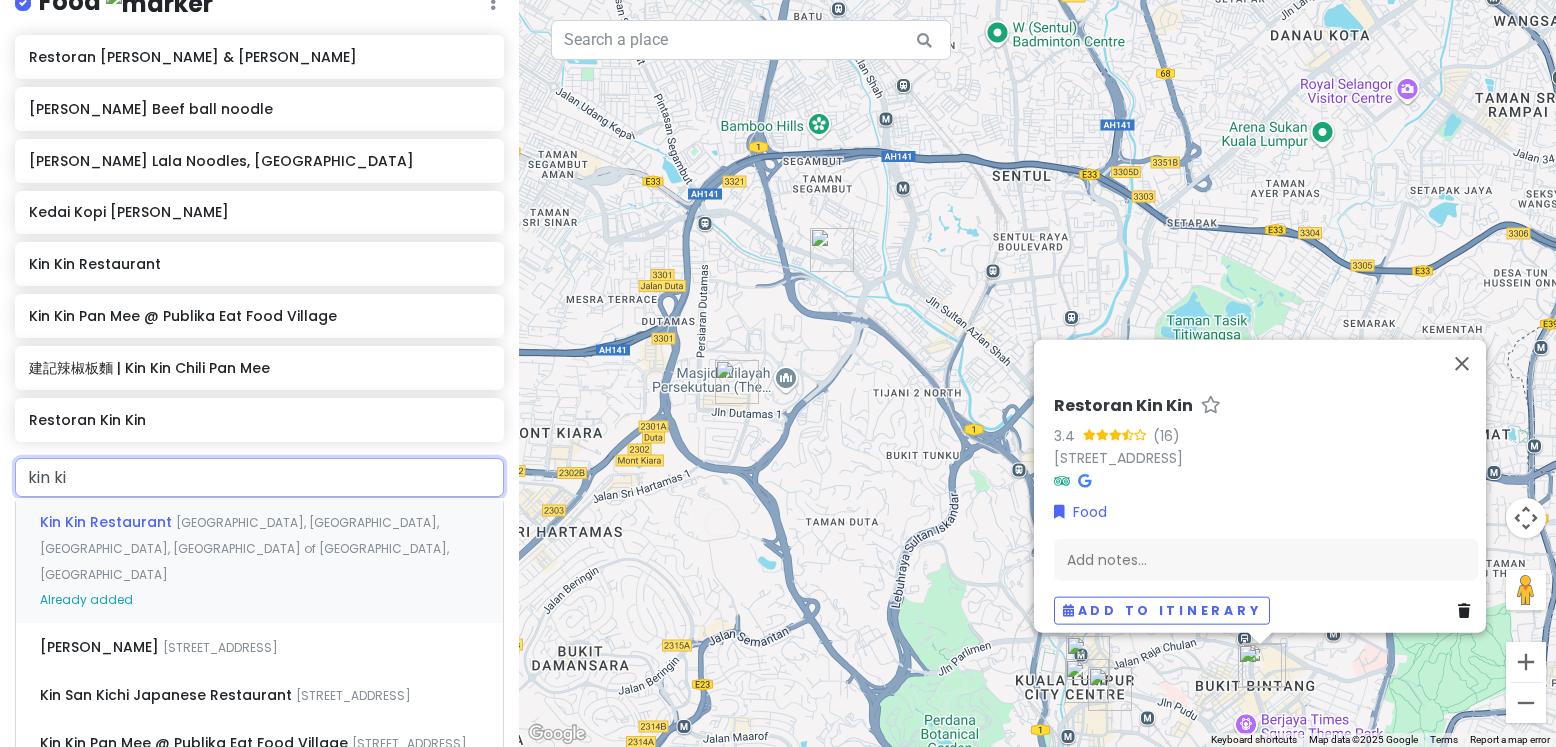 type on "kin kin" 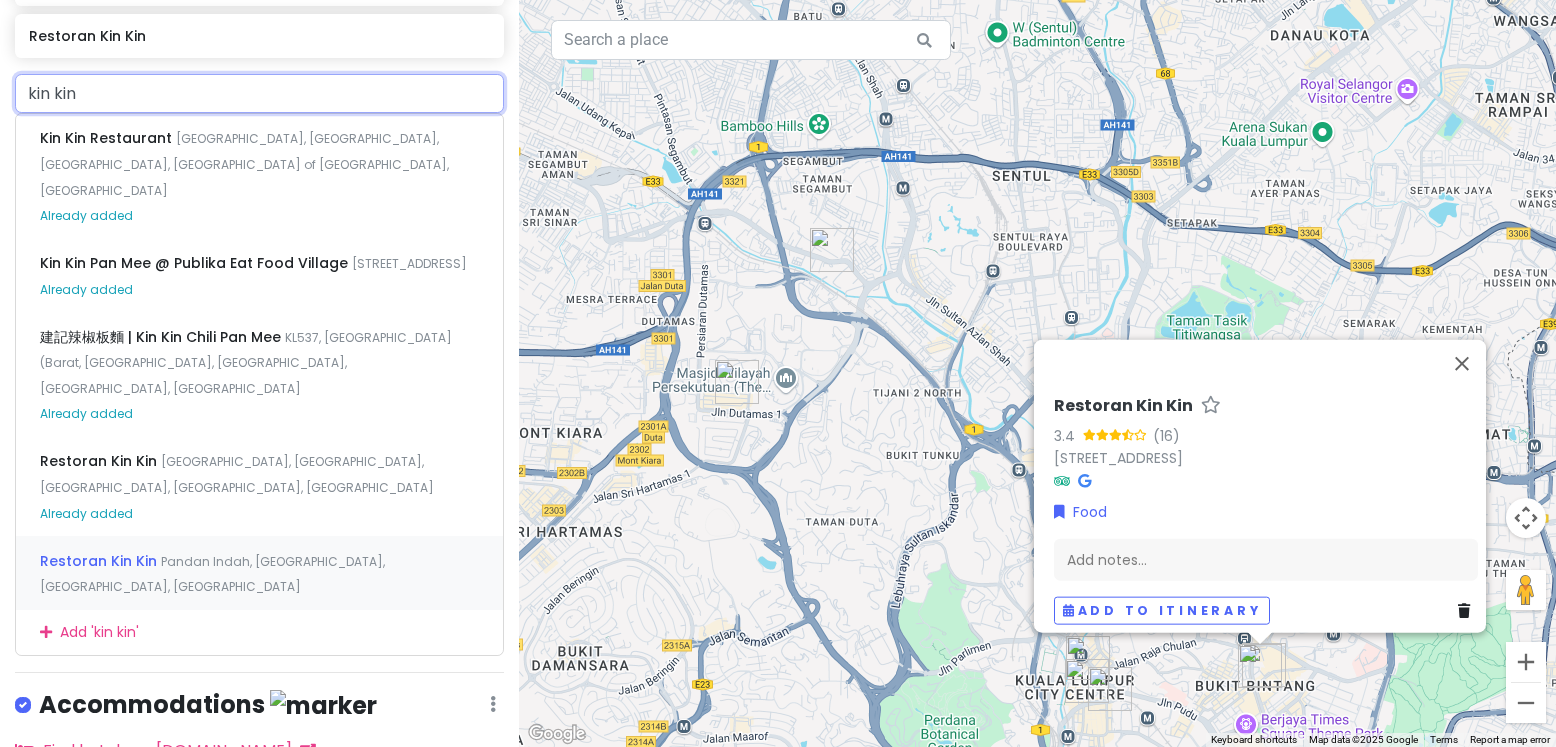 click on "Restoran Kin Kin   Pandan Indah, [GEOGRAPHIC_DATA], [GEOGRAPHIC_DATA], [GEOGRAPHIC_DATA]" at bounding box center [259, 573] 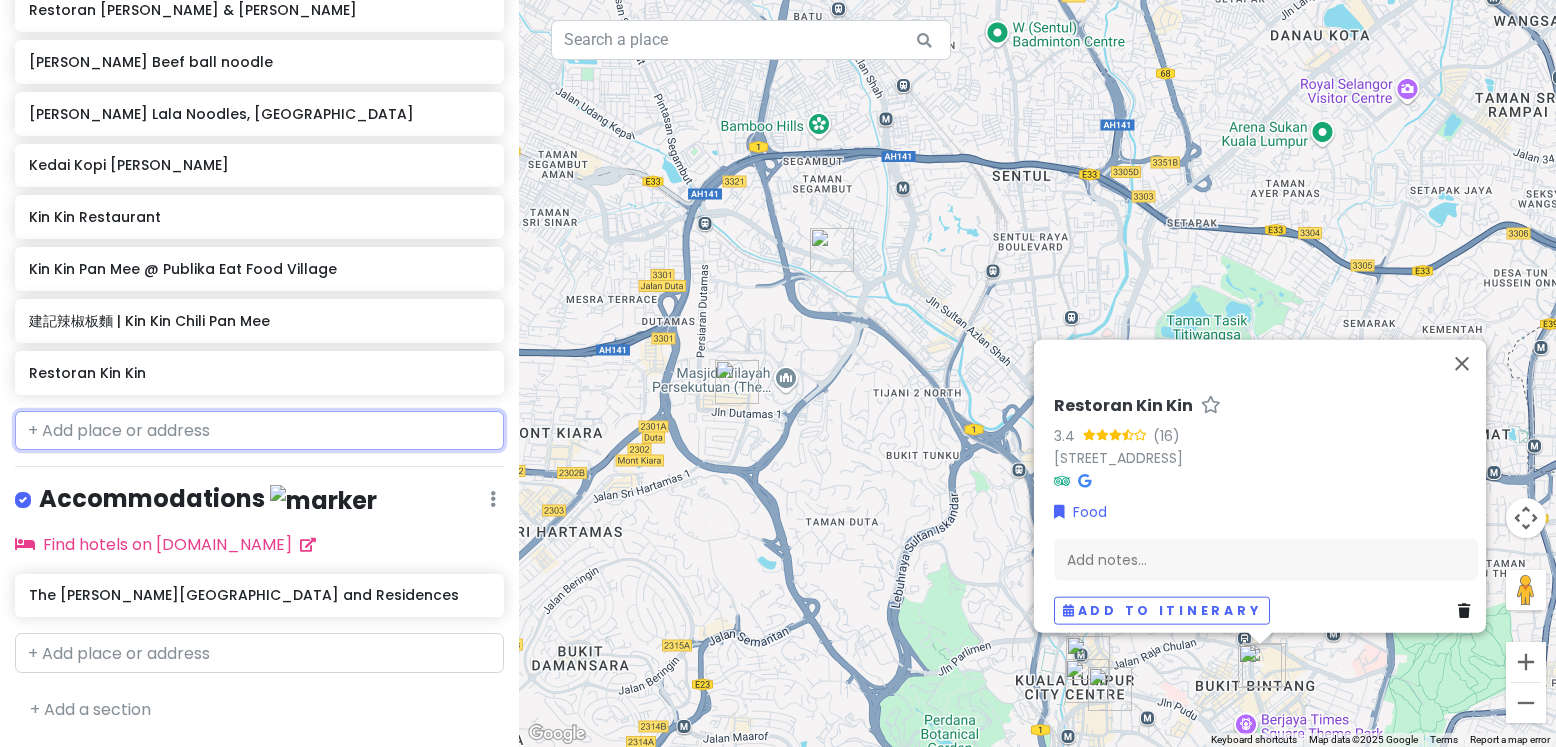 scroll, scrollTop: 537, scrollLeft: 0, axis: vertical 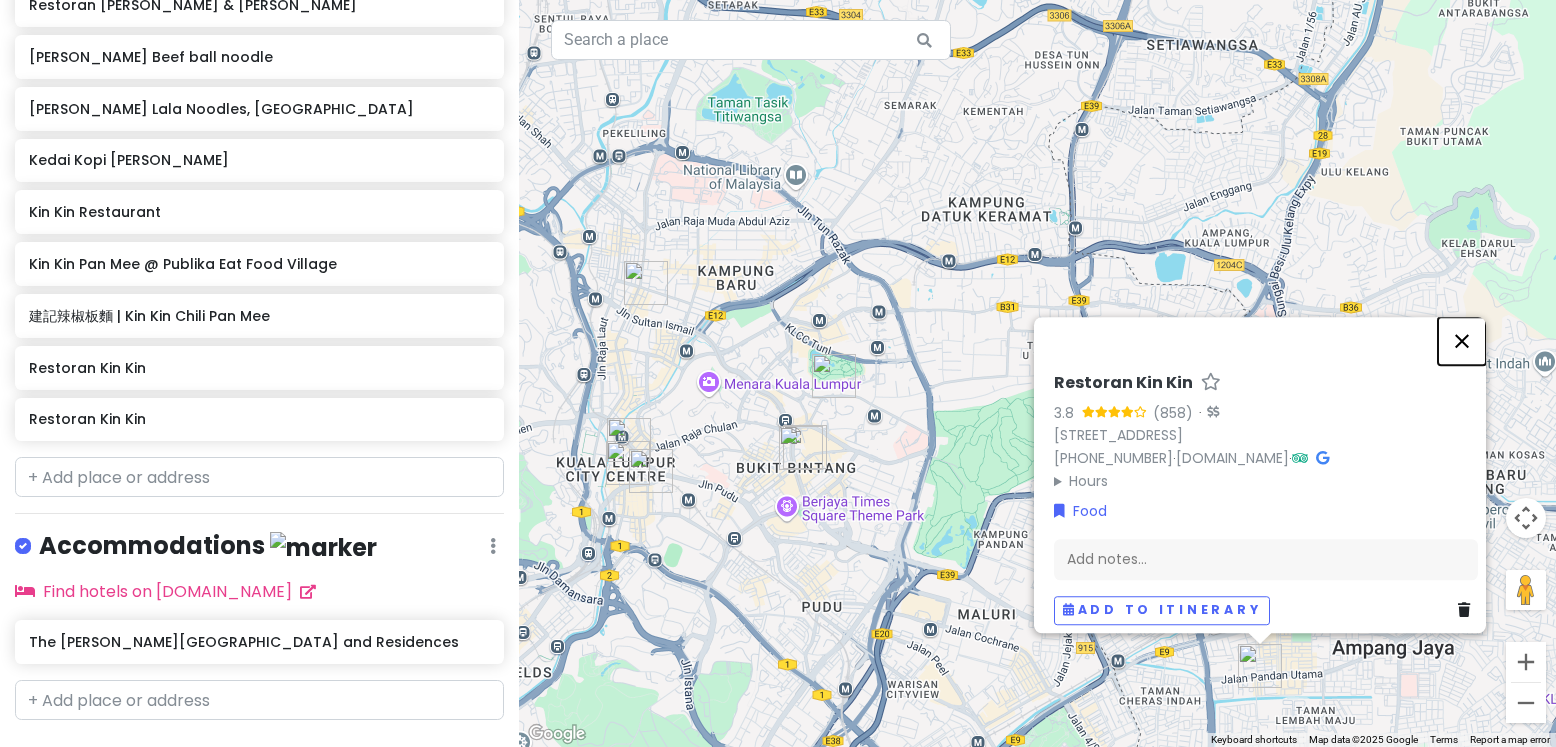 click at bounding box center [1462, 341] 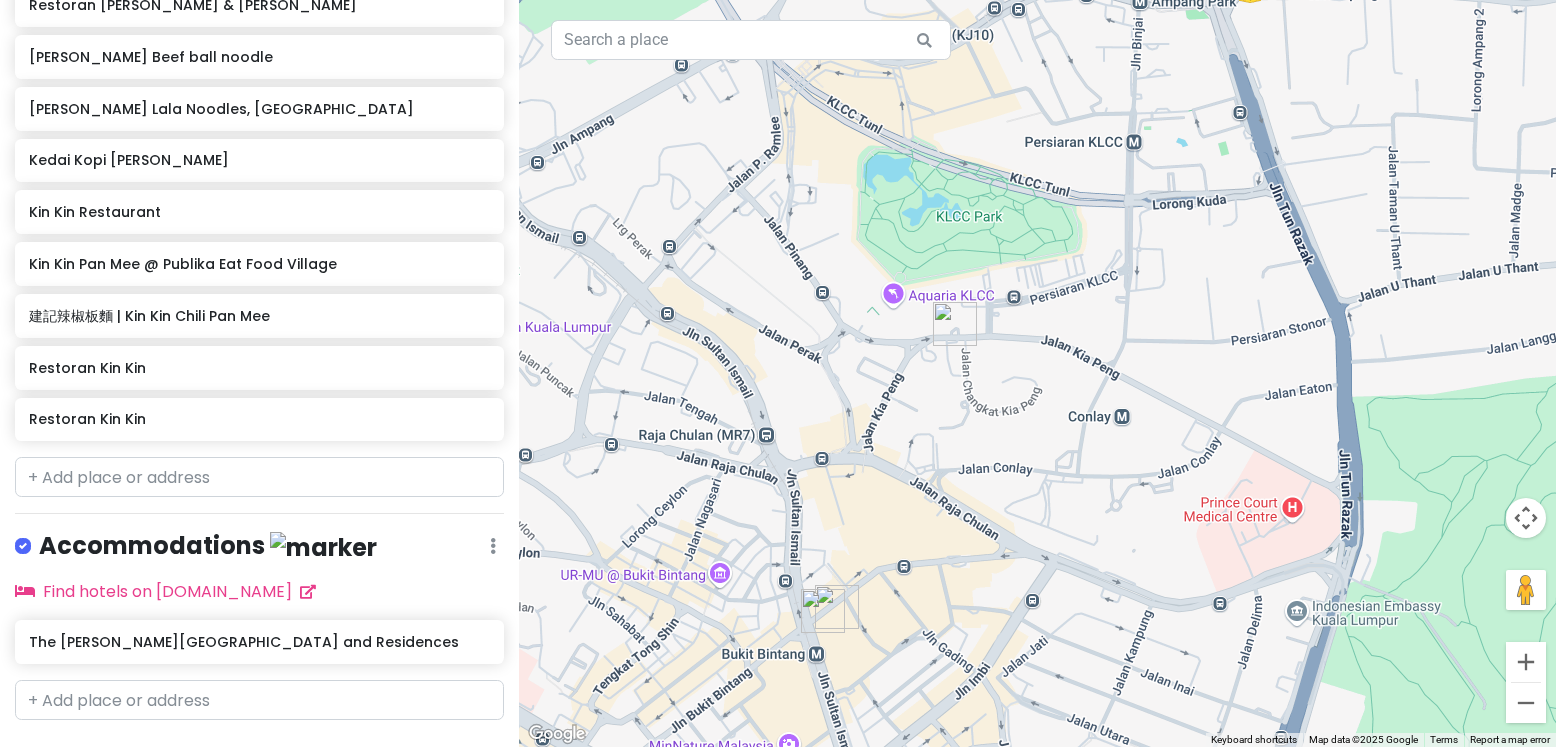 click at bounding box center (823, 611) 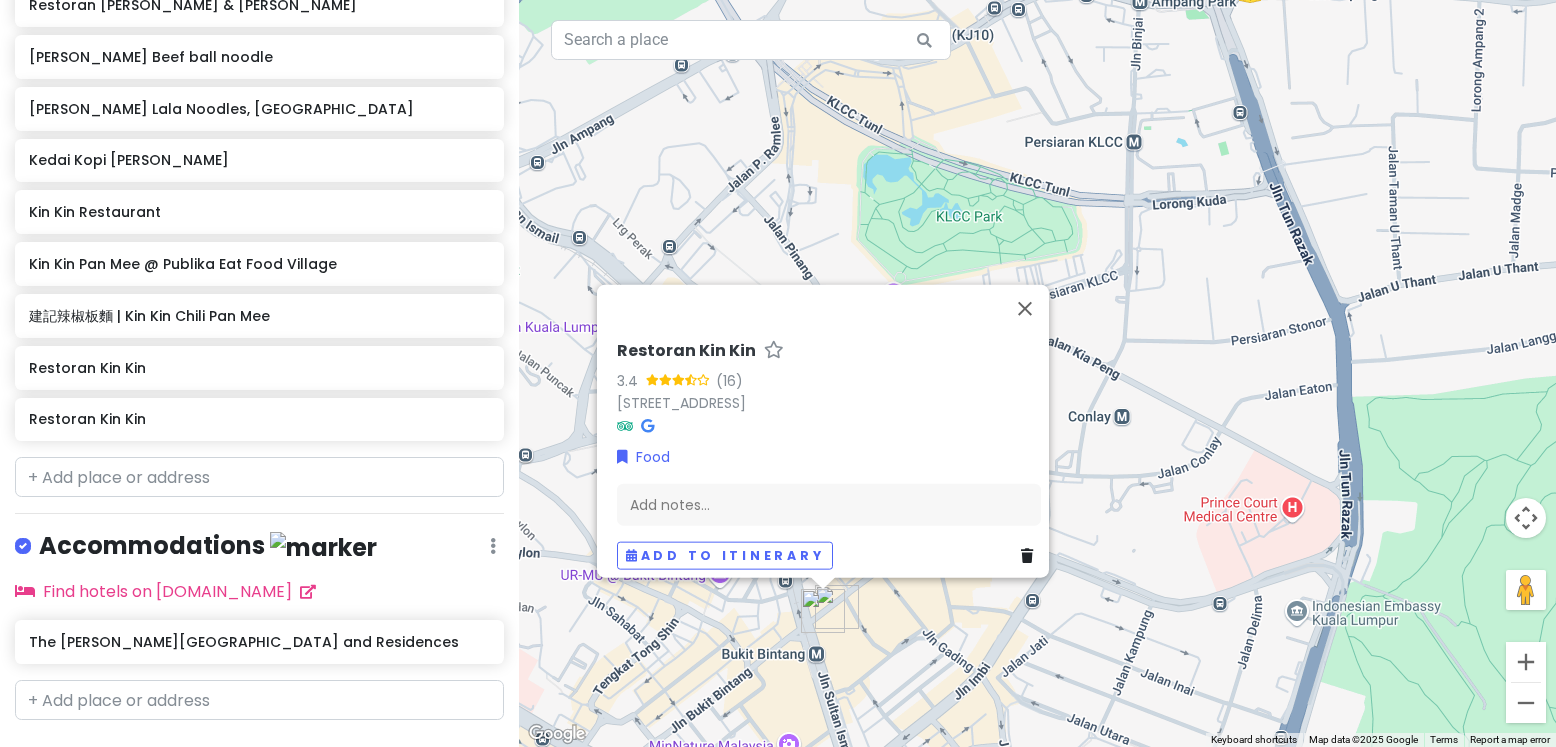 click at bounding box center (823, 611) 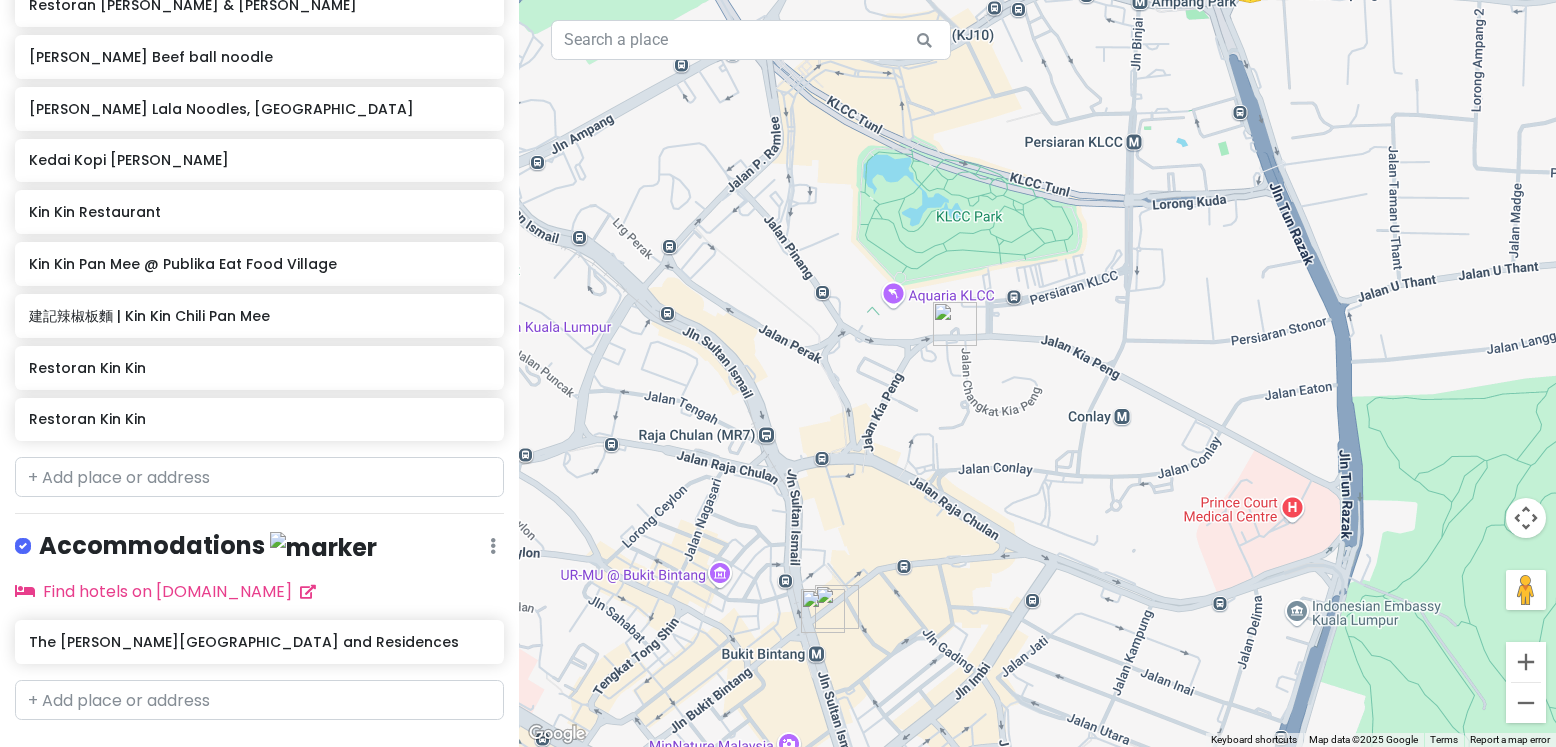 click at bounding box center [823, 611] 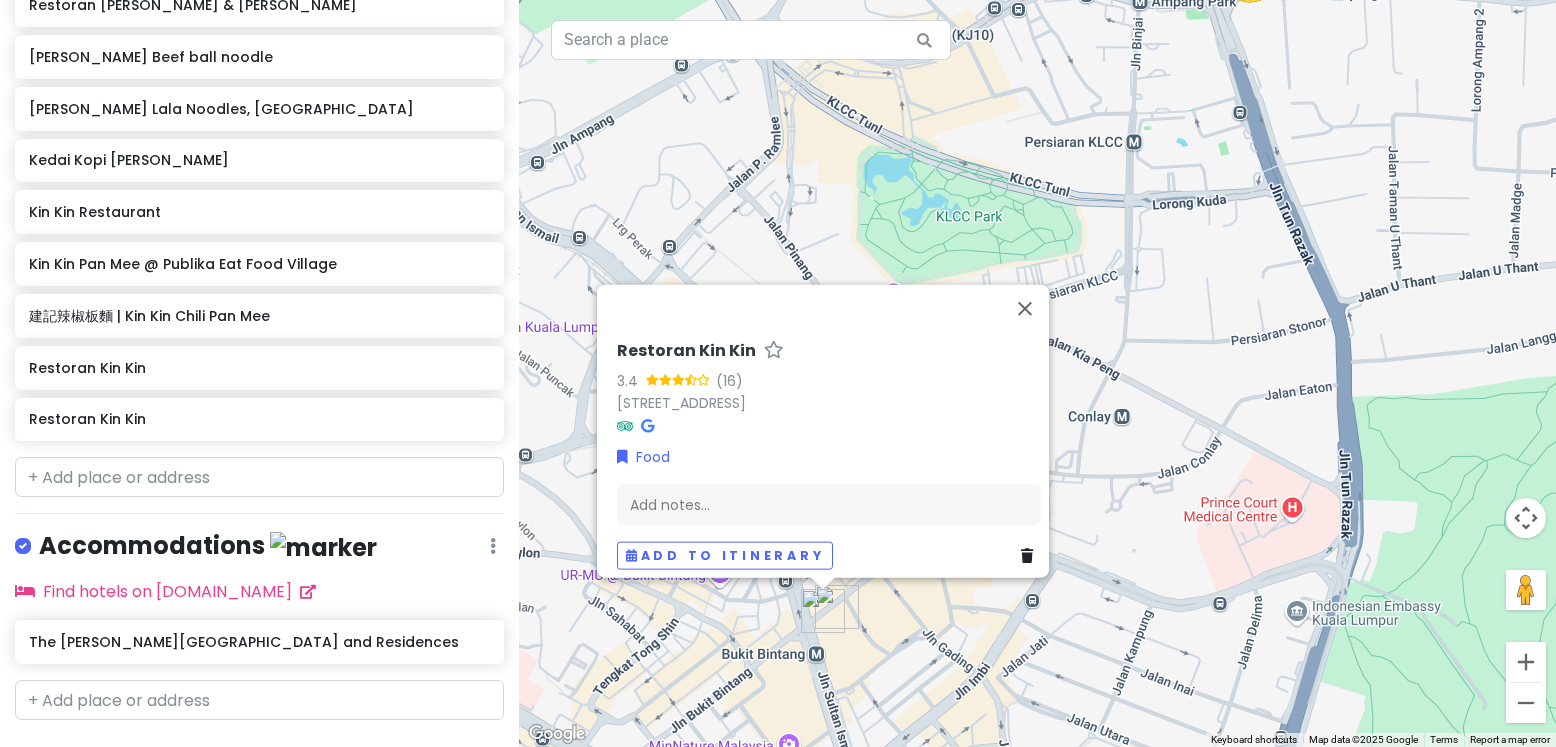 click at bounding box center [837, 607] 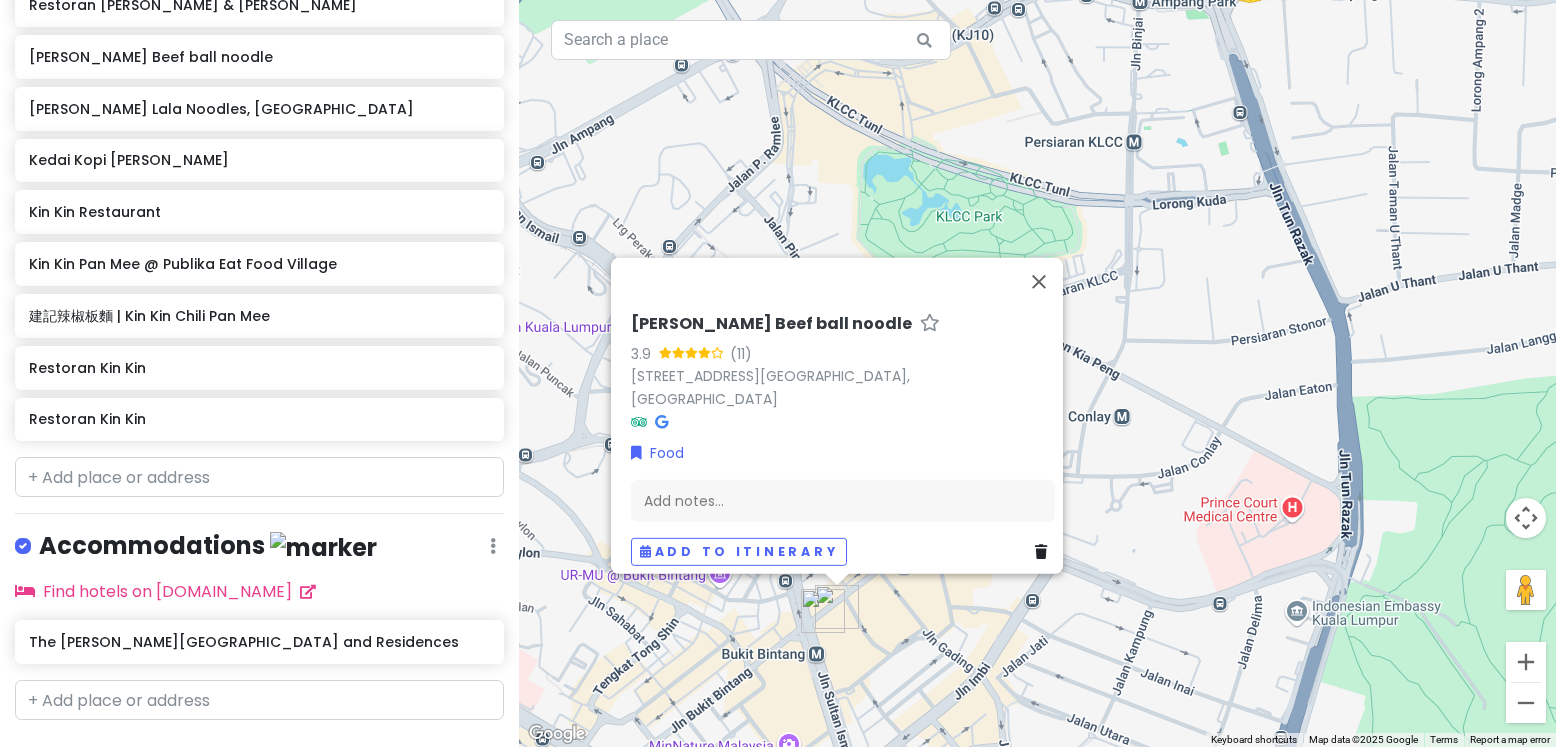 click at bounding box center (823, 611) 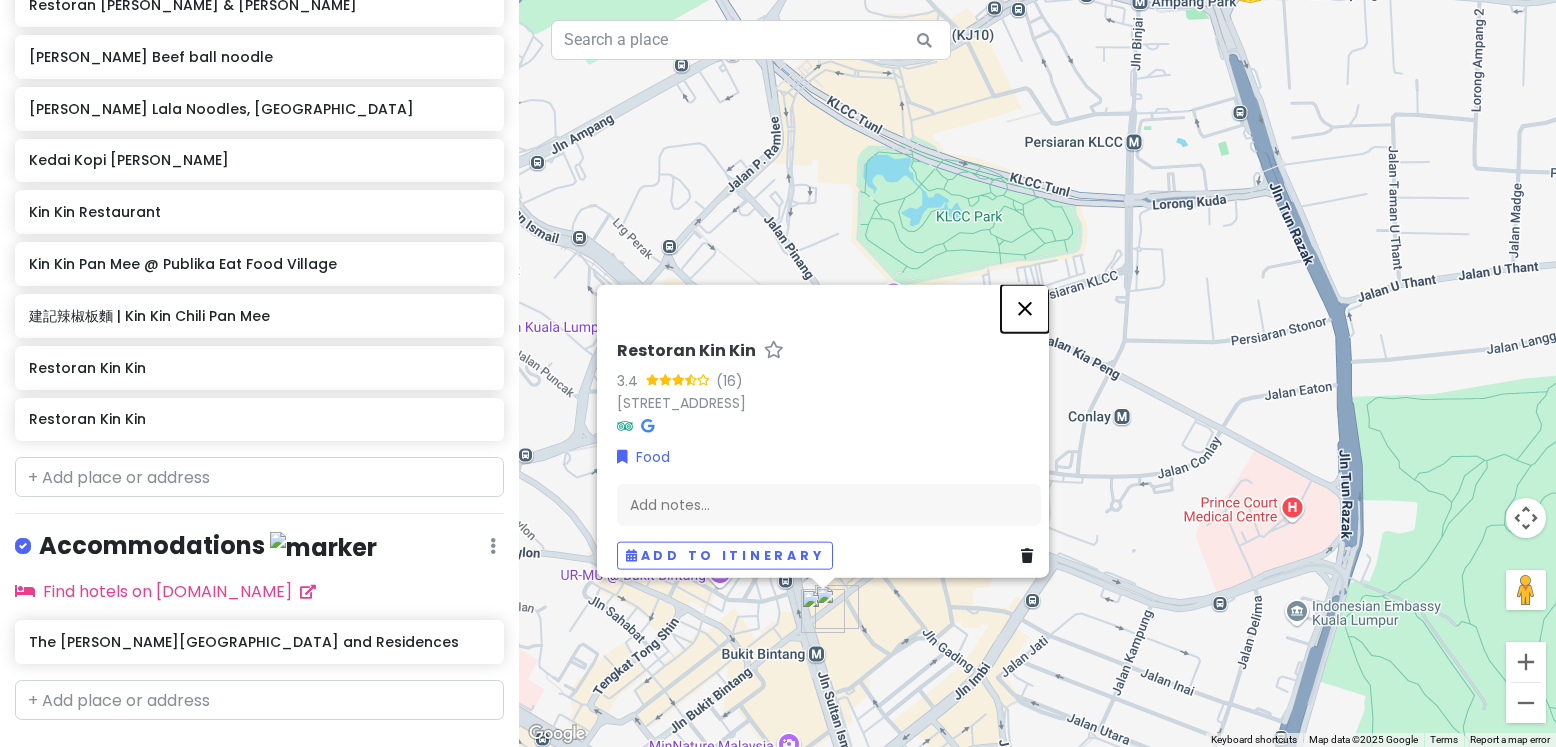 click at bounding box center [1025, 308] 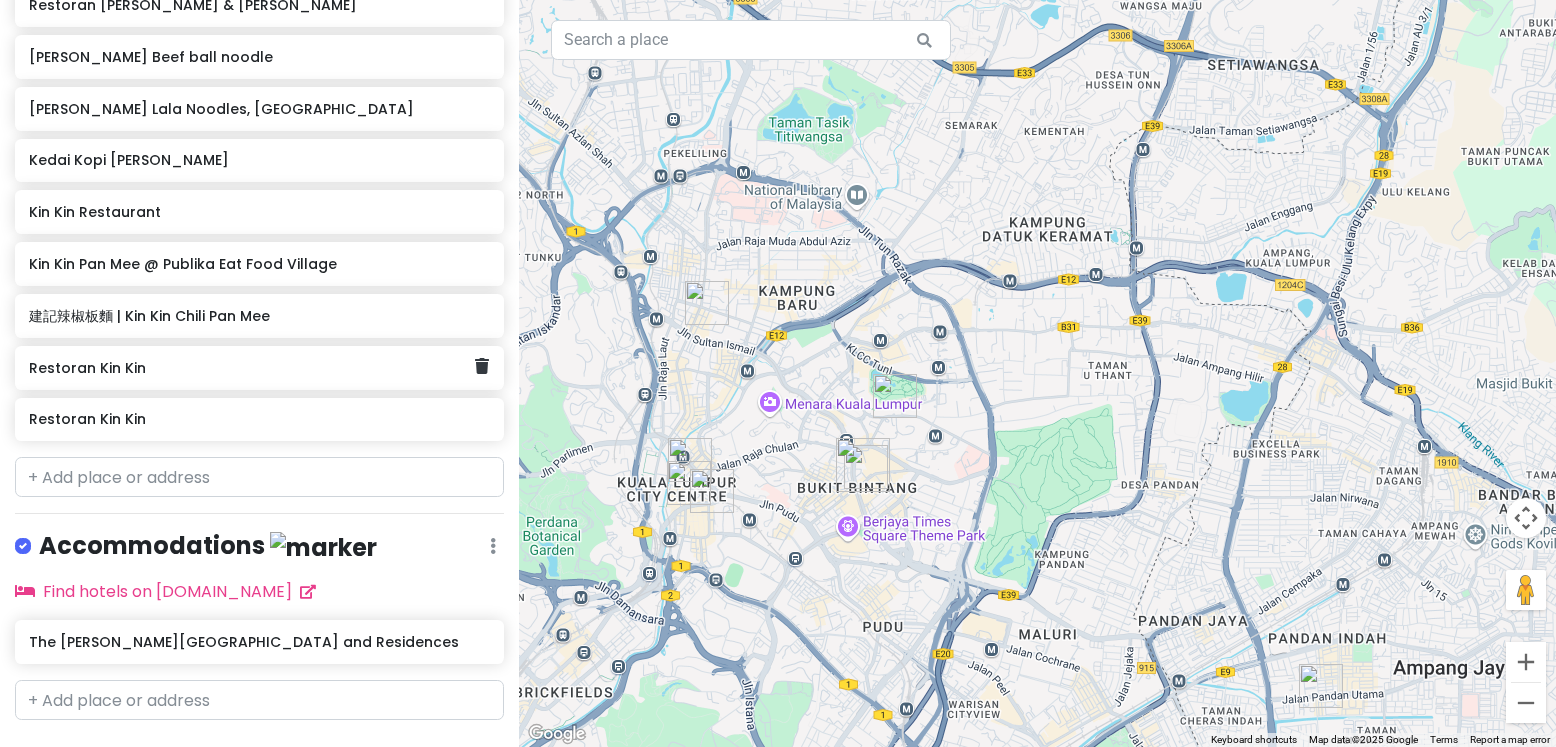 click on "Restoran Kin Kin" at bounding box center [252, 368] 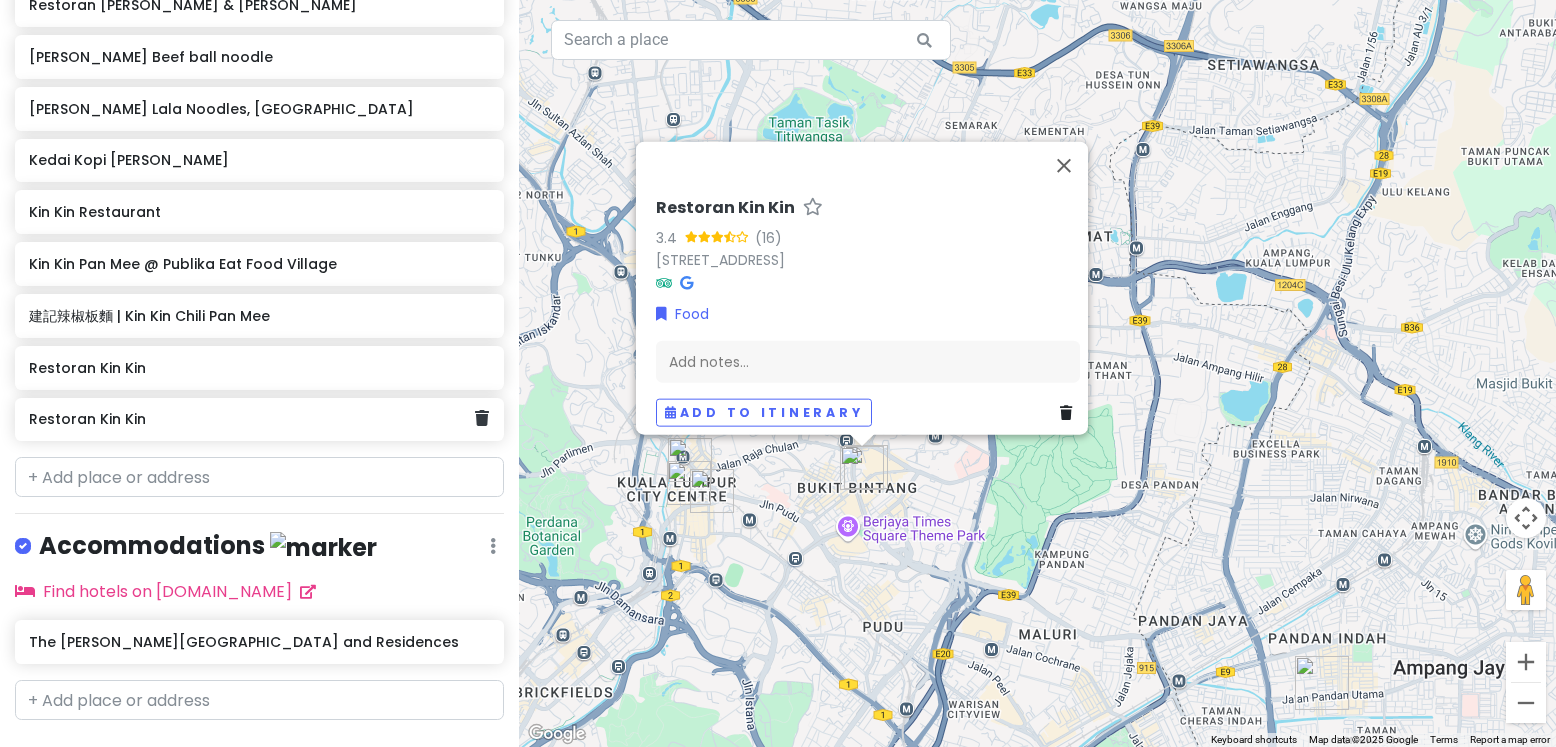 click on "Restoran Kin Kin" 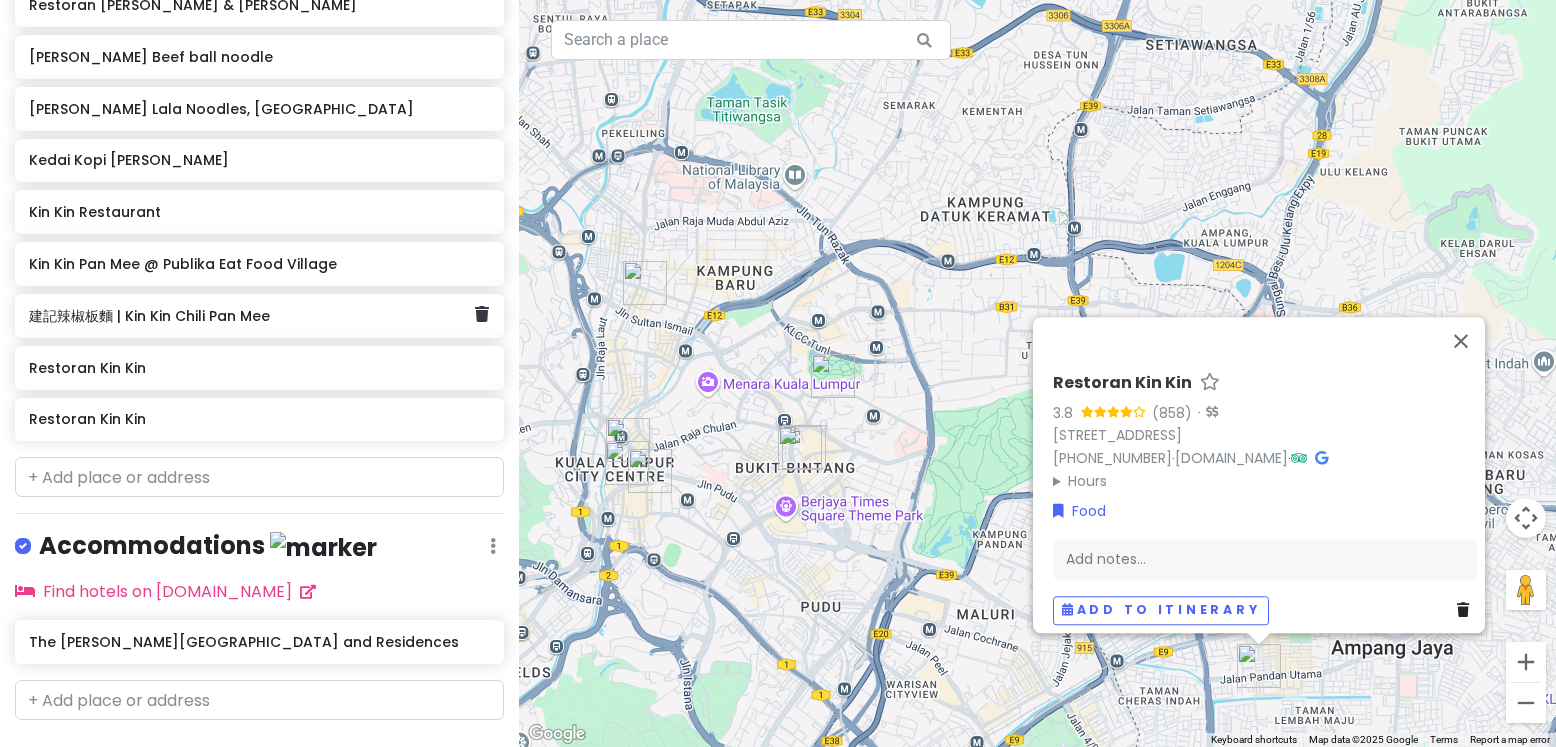 click on "建記辣椒板麵 | Kin Kin Chili Pan Mee" at bounding box center (259, 316) 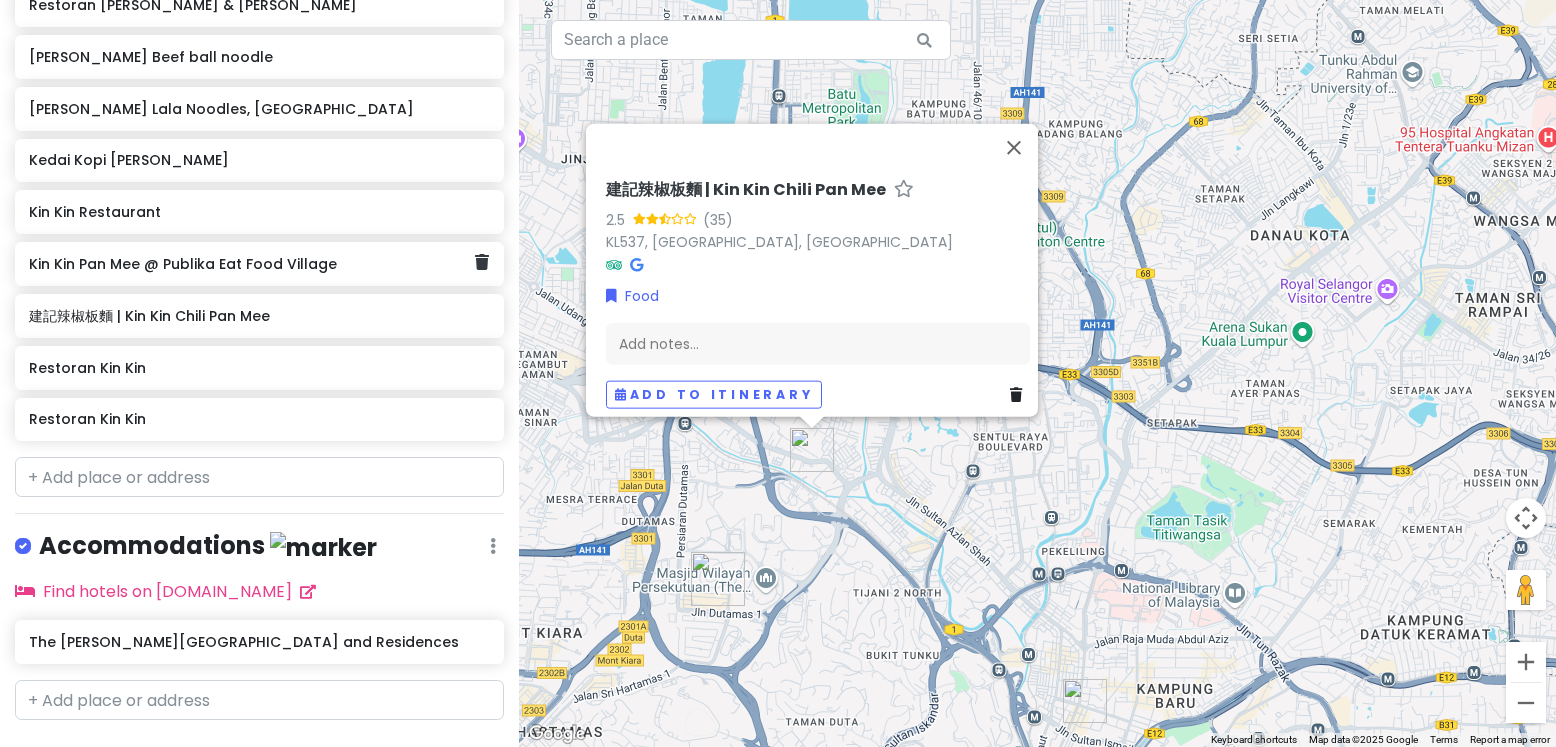 click on "Kin Kin Pan Mee @ Publika Eat Food Village" at bounding box center (252, 264) 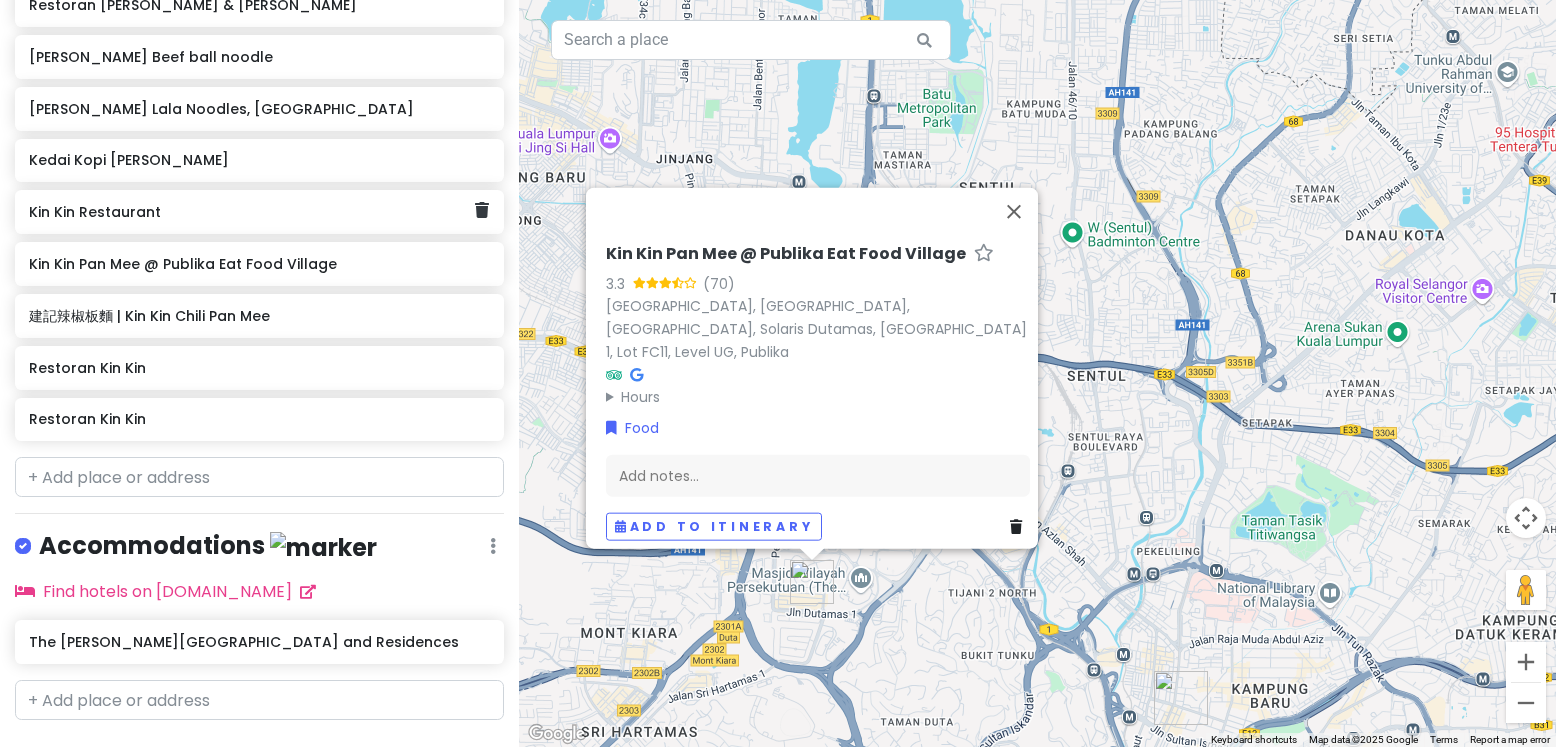 click on "Kin Kin Restaurant" 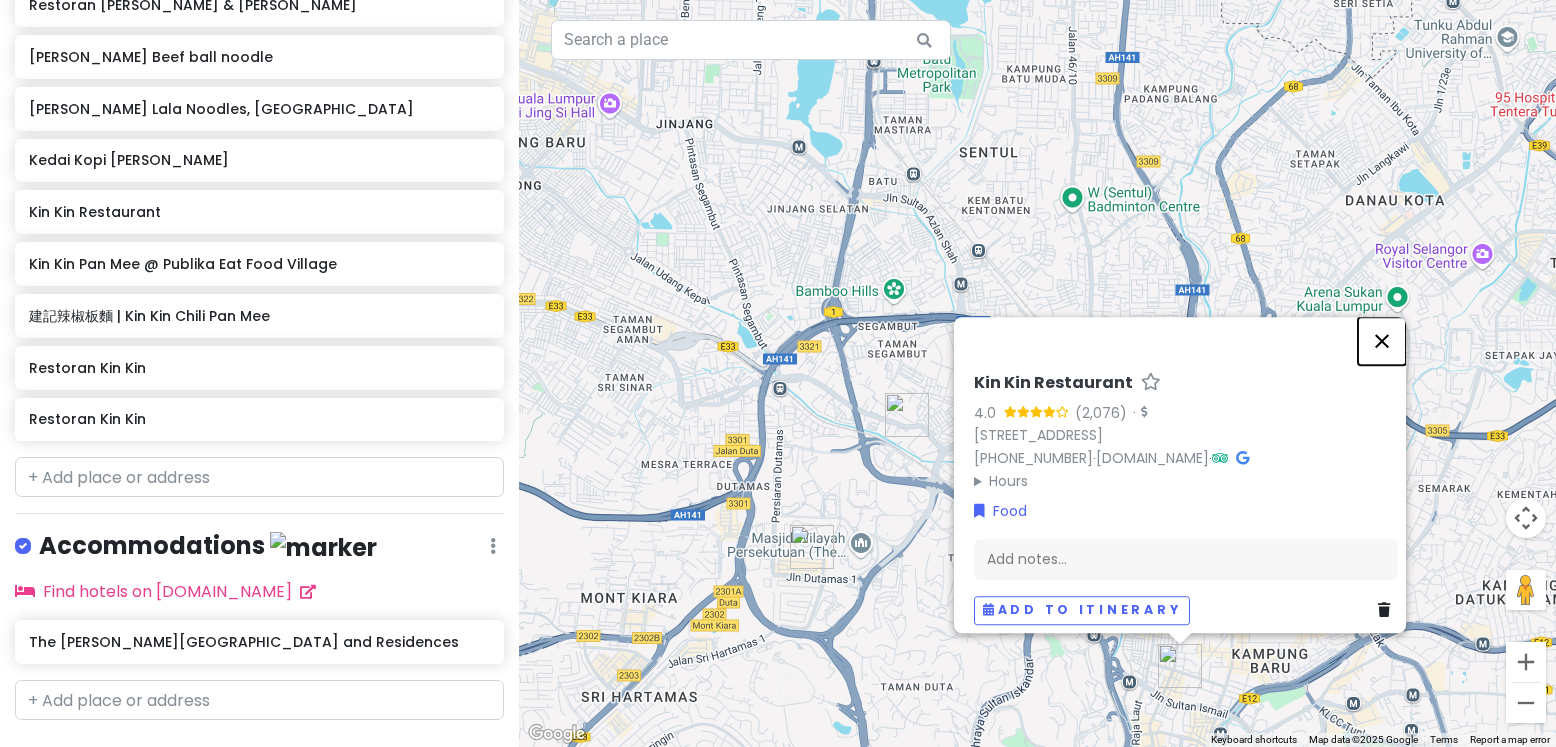 click at bounding box center (1382, 341) 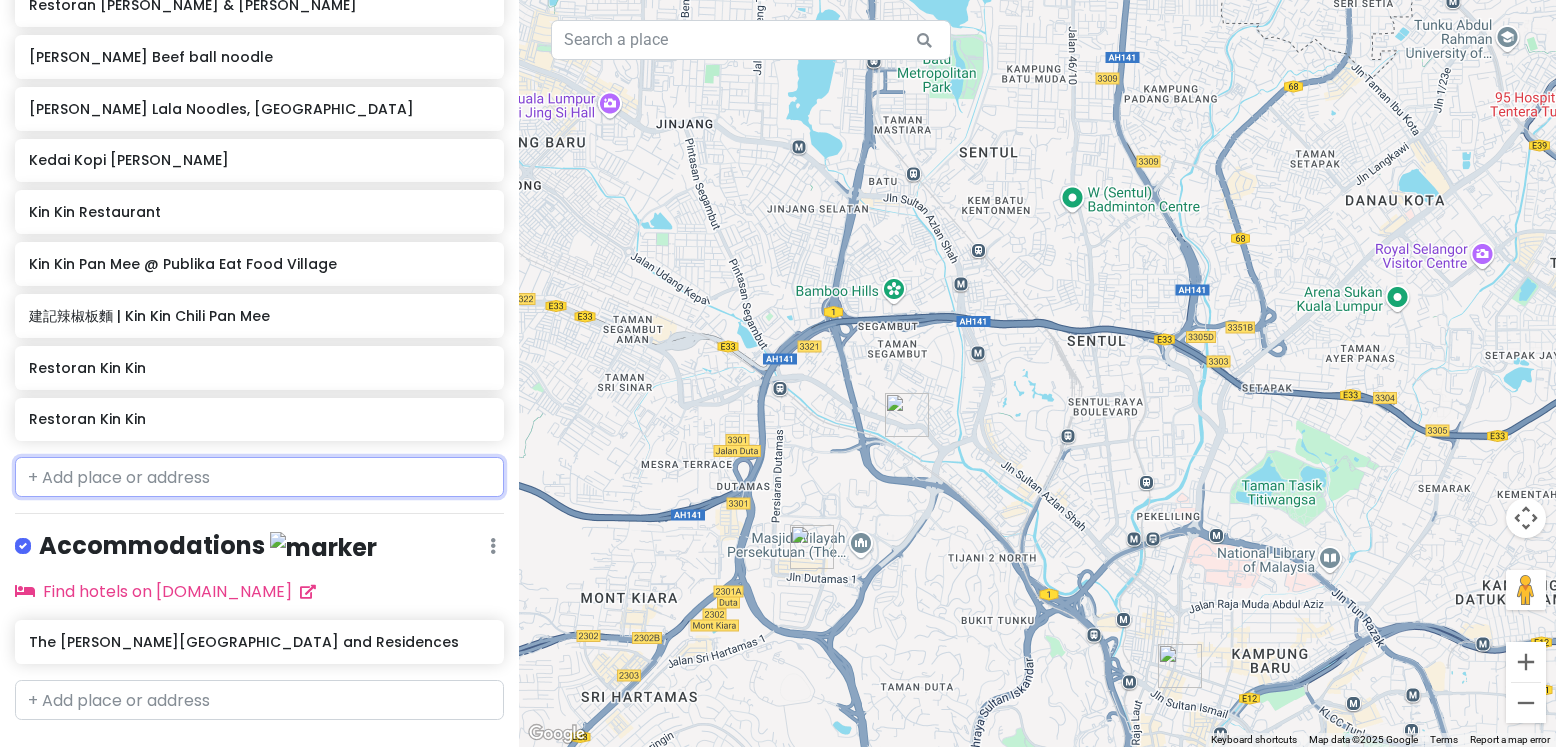 click at bounding box center [259, 477] 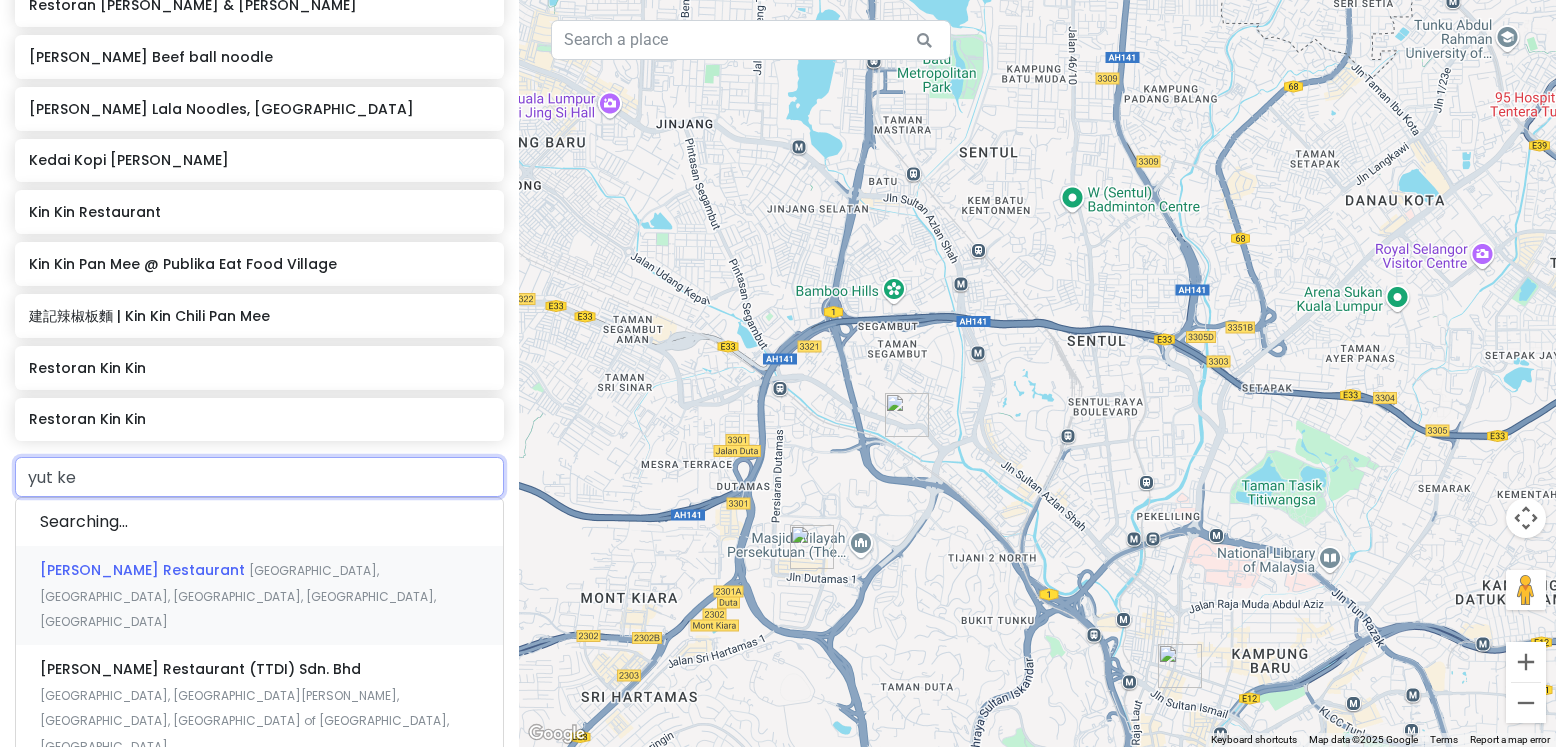type on "[PERSON_NAME]" 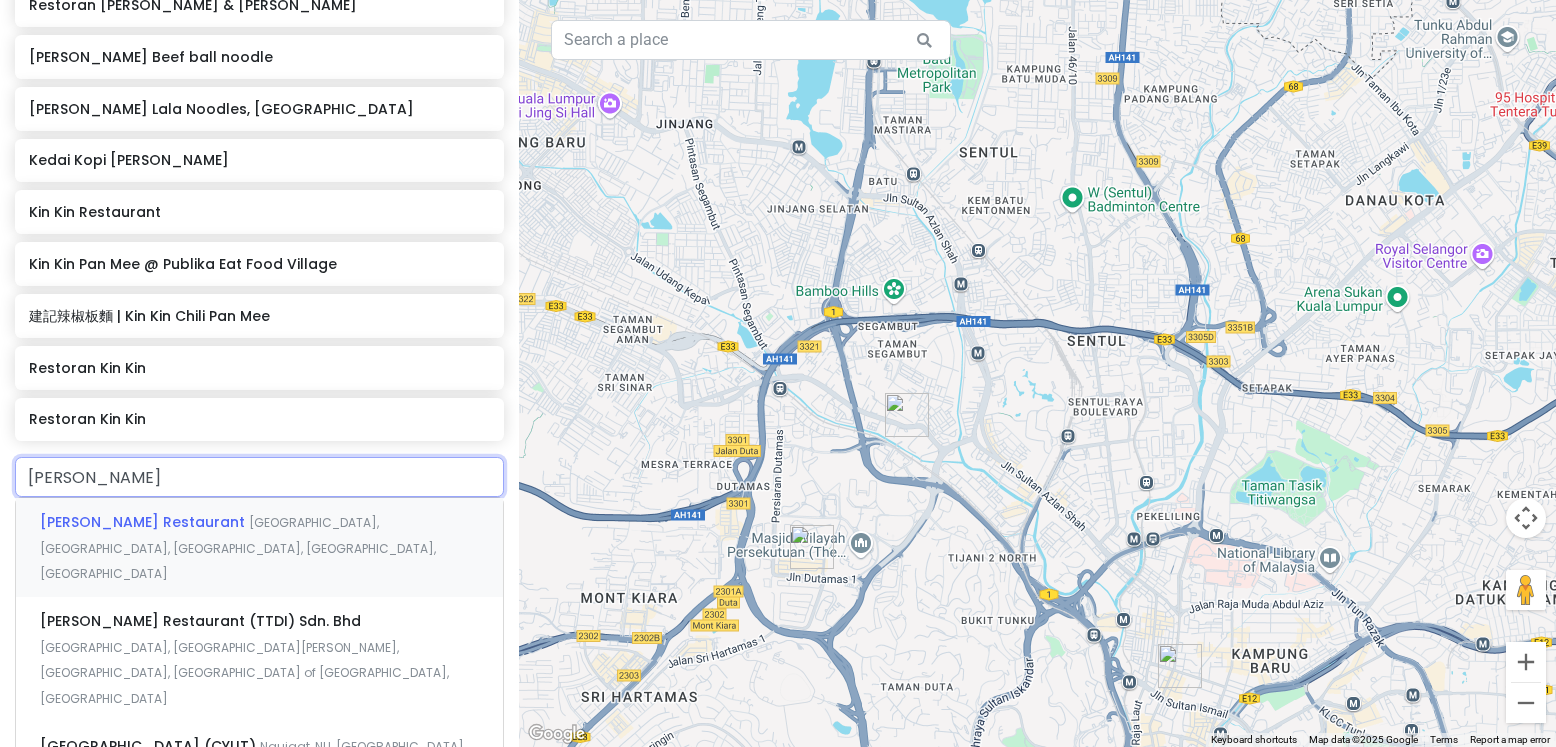 click on "[PERSON_NAME][GEOGRAPHIC_DATA]   [GEOGRAPHIC_DATA], [GEOGRAPHIC_DATA], [GEOGRAPHIC_DATA], [GEOGRAPHIC_DATA], [GEOGRAPHIC_DATA]" at bounding box center [259, 547] 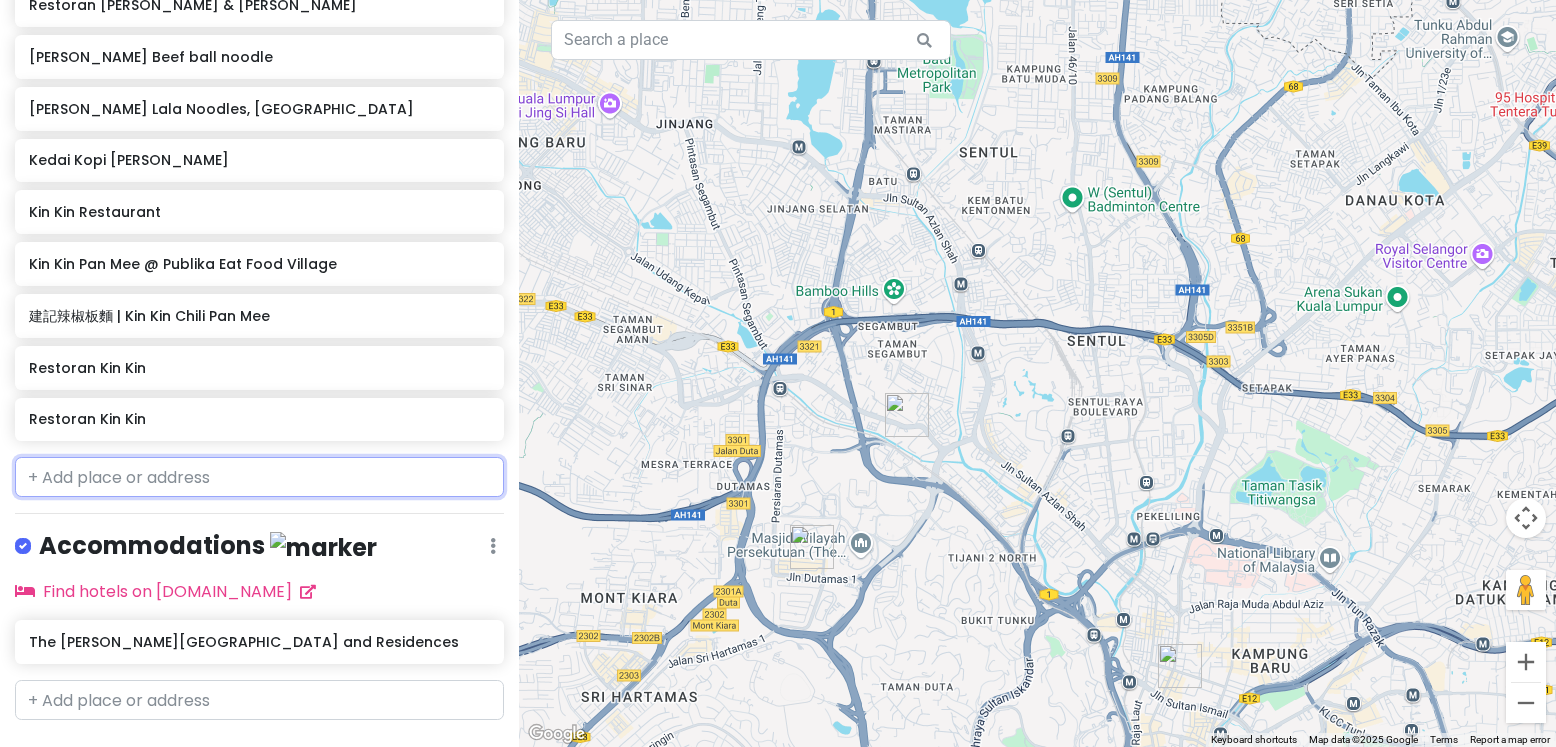 scroll, scrollTop: 588, scrollLeft: 0, axis: vertical 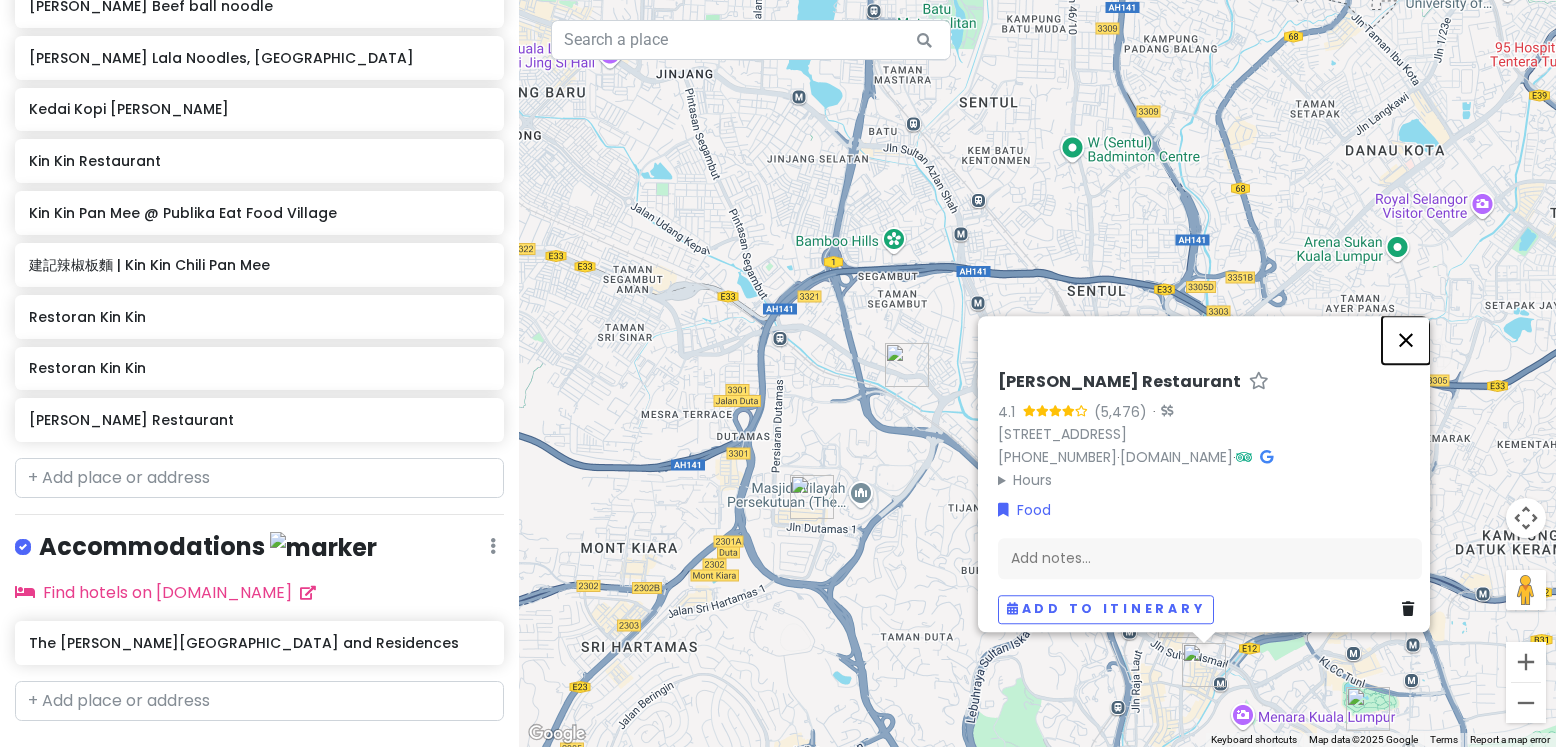 click at bounding box center [1406, 340] 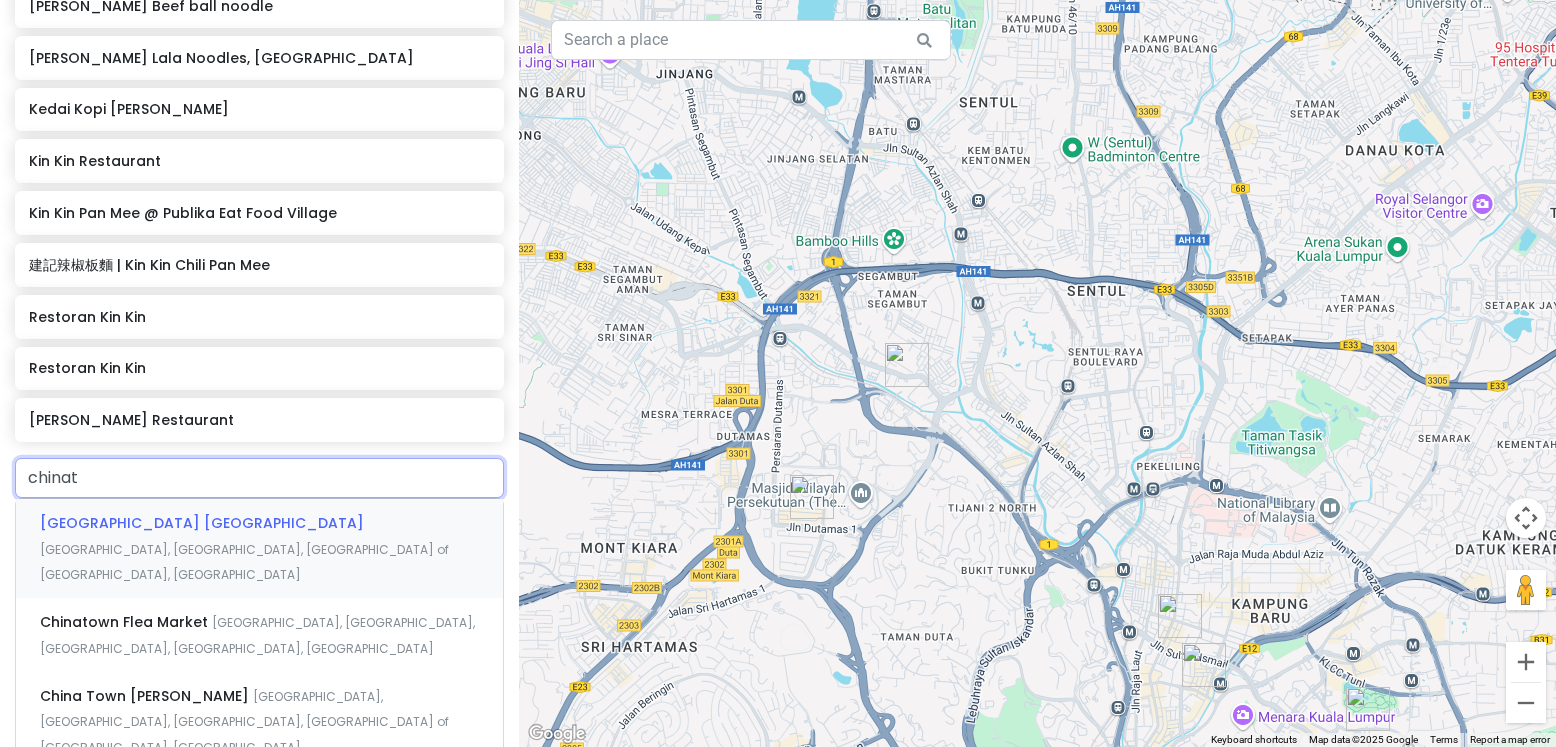 type on "chinato" 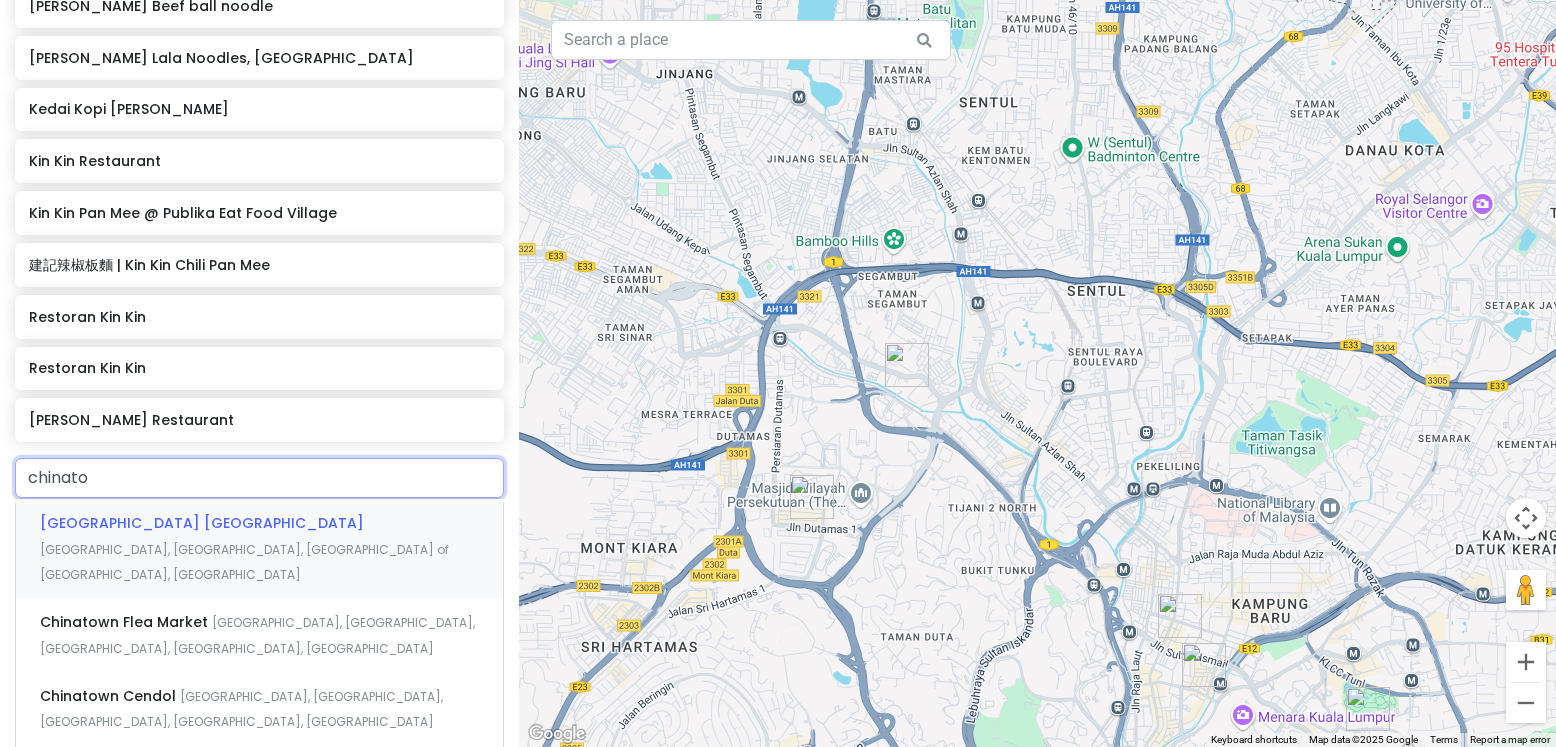 click on "[GEOGRAPHIC_DATA], [GEOGRAPHIC_DATA], [GEOGRAPHIC_DATA] of [GEOGRAPHIC_DATA], [GEOGRAPHIC_DATA]" at bounding box center [244, 562] 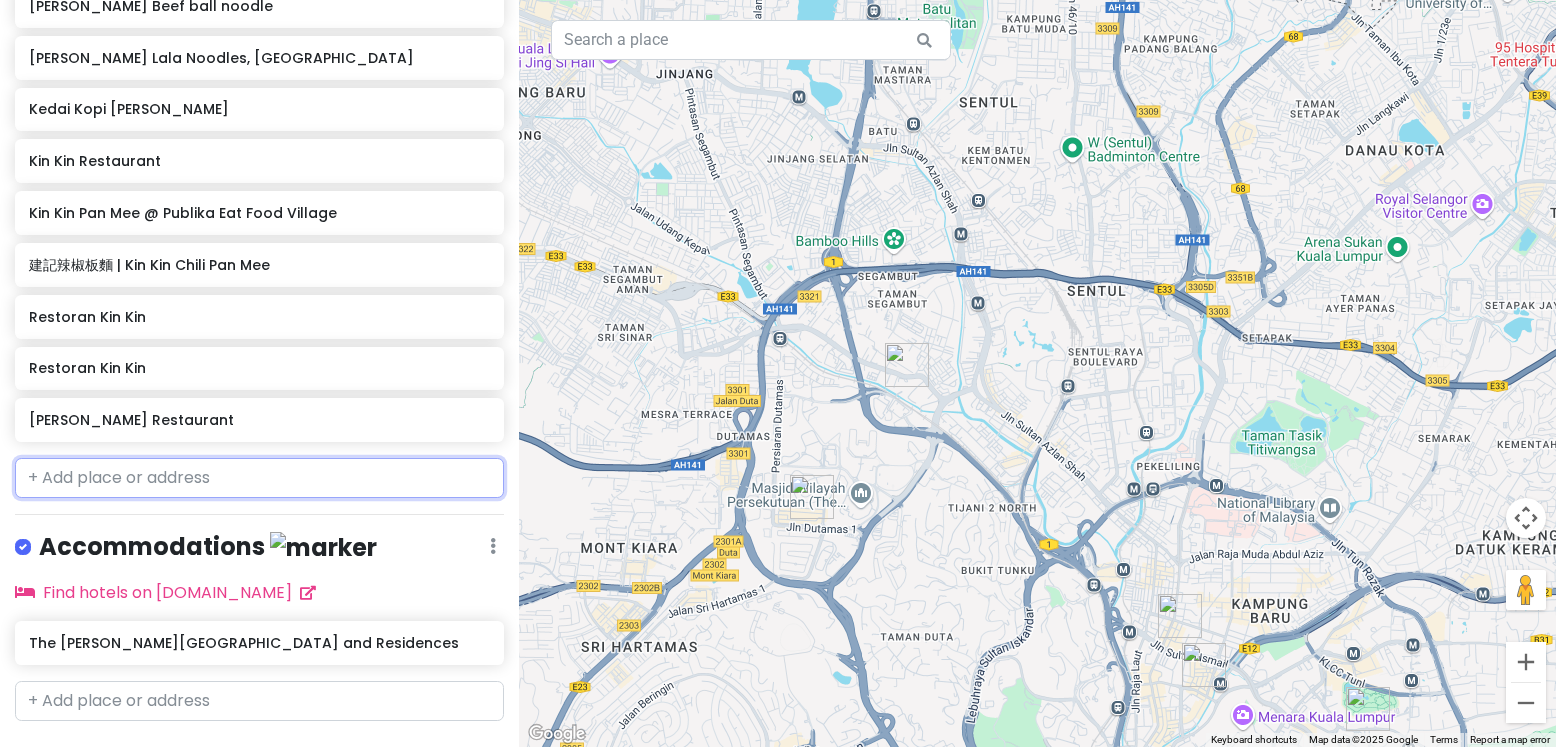 scroll, scrollTop: 640, scrollLeft: 0, axis: vertical 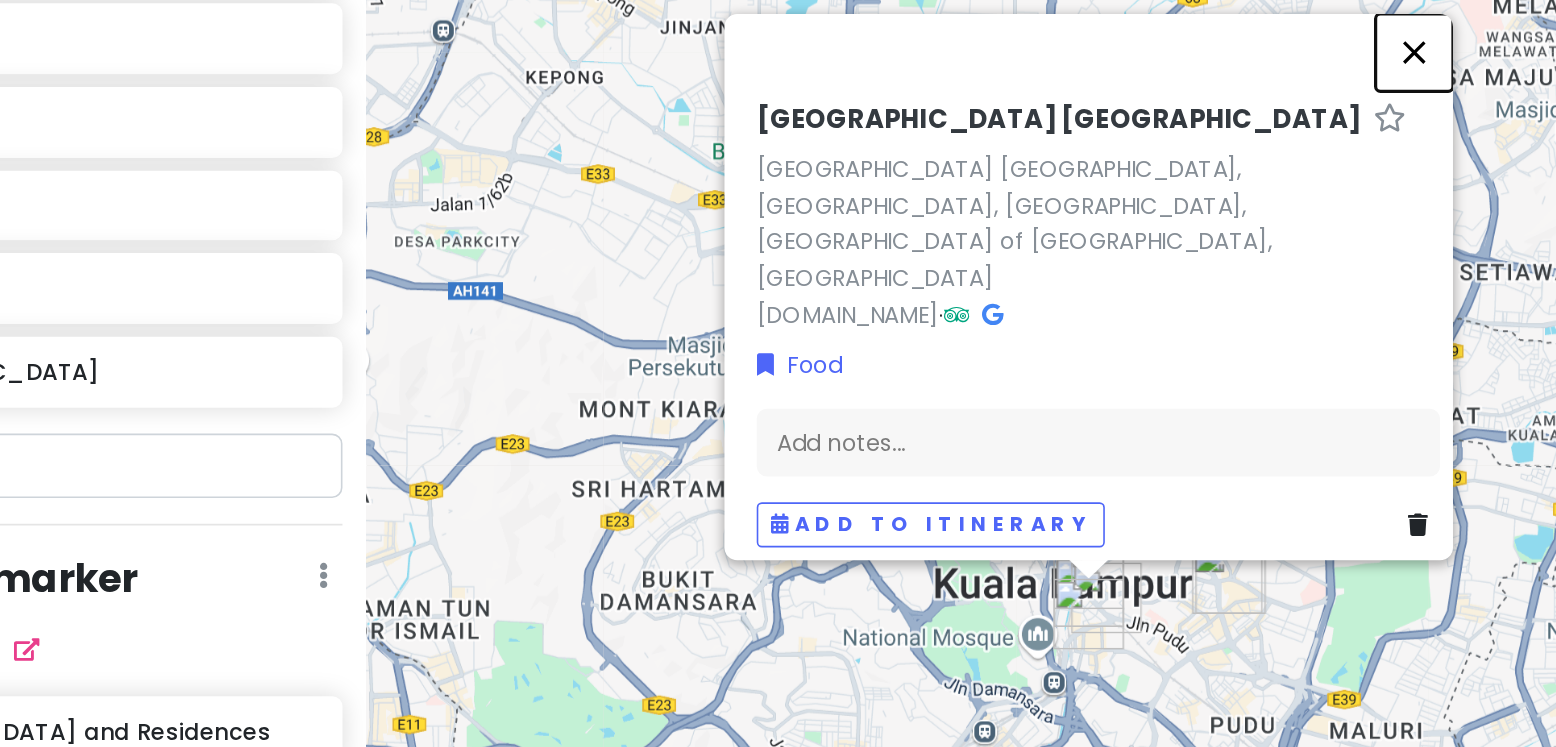 click at bounding box center (1169, 221) 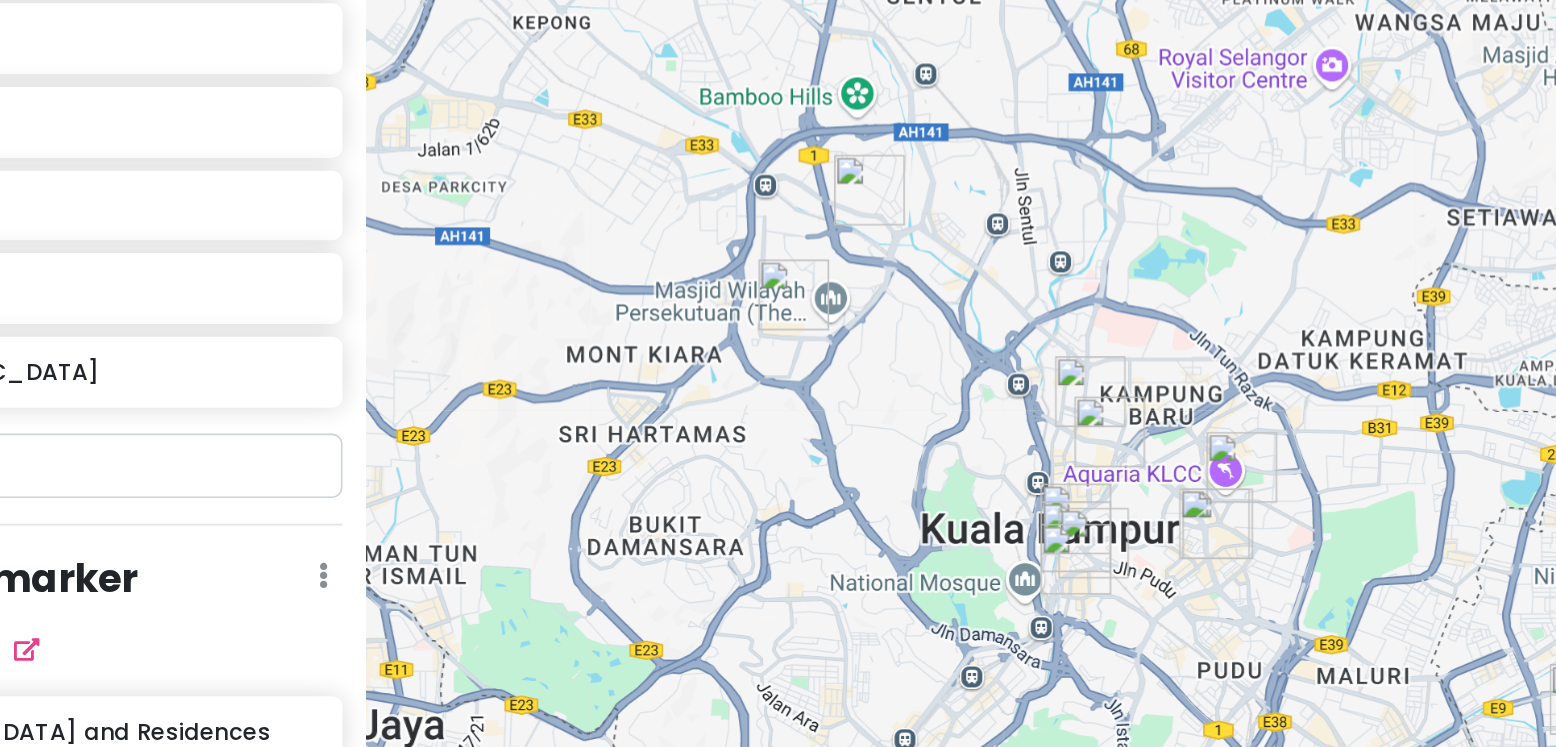 drag, startPoint x: 993, startPoint y: 538, endPoint x: 969, endPoint y: 452, distance: 89.28606 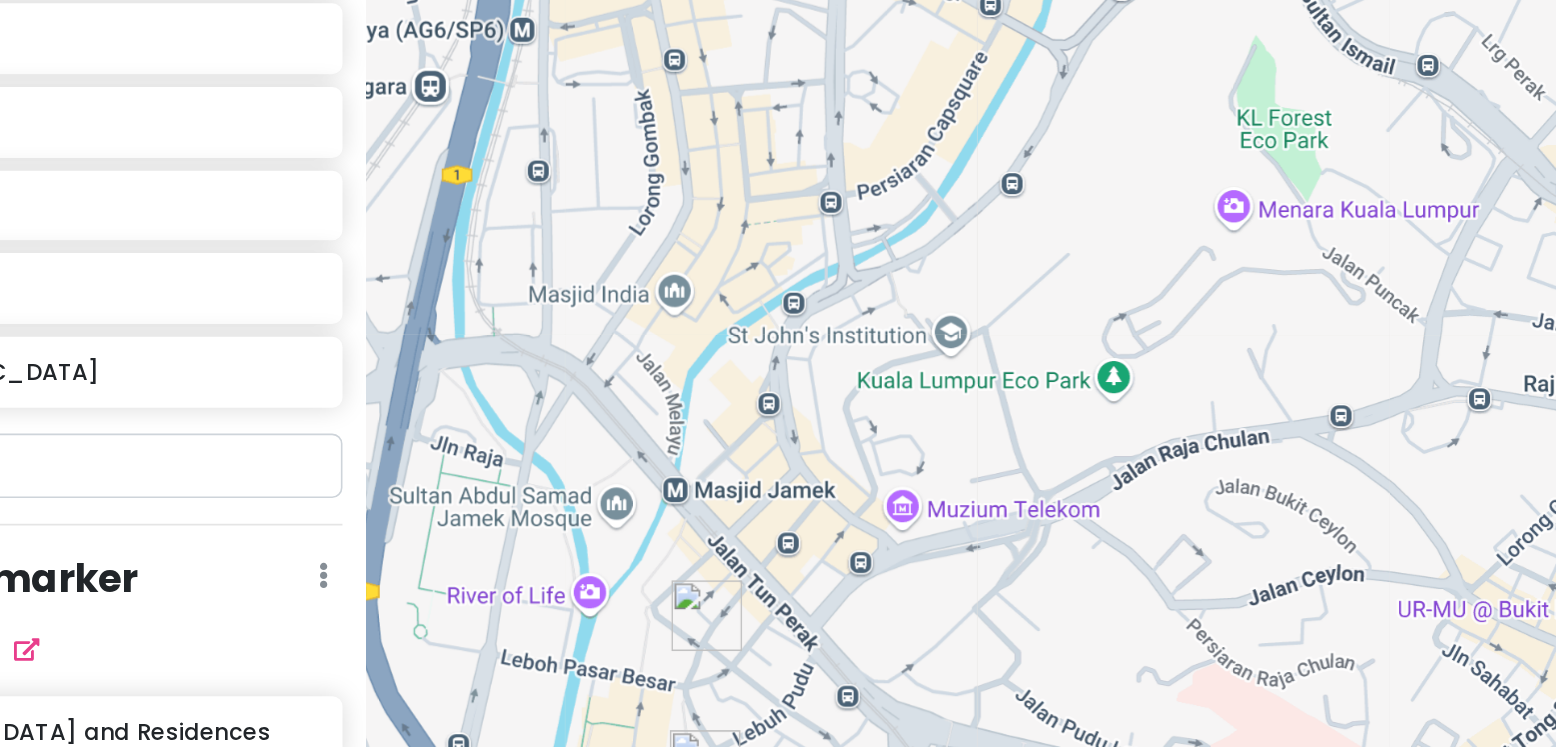 drag, startPoint x: 966, startPoint y: 456, endPoint x: 968, endPoint y: 319, distance: 137.0146 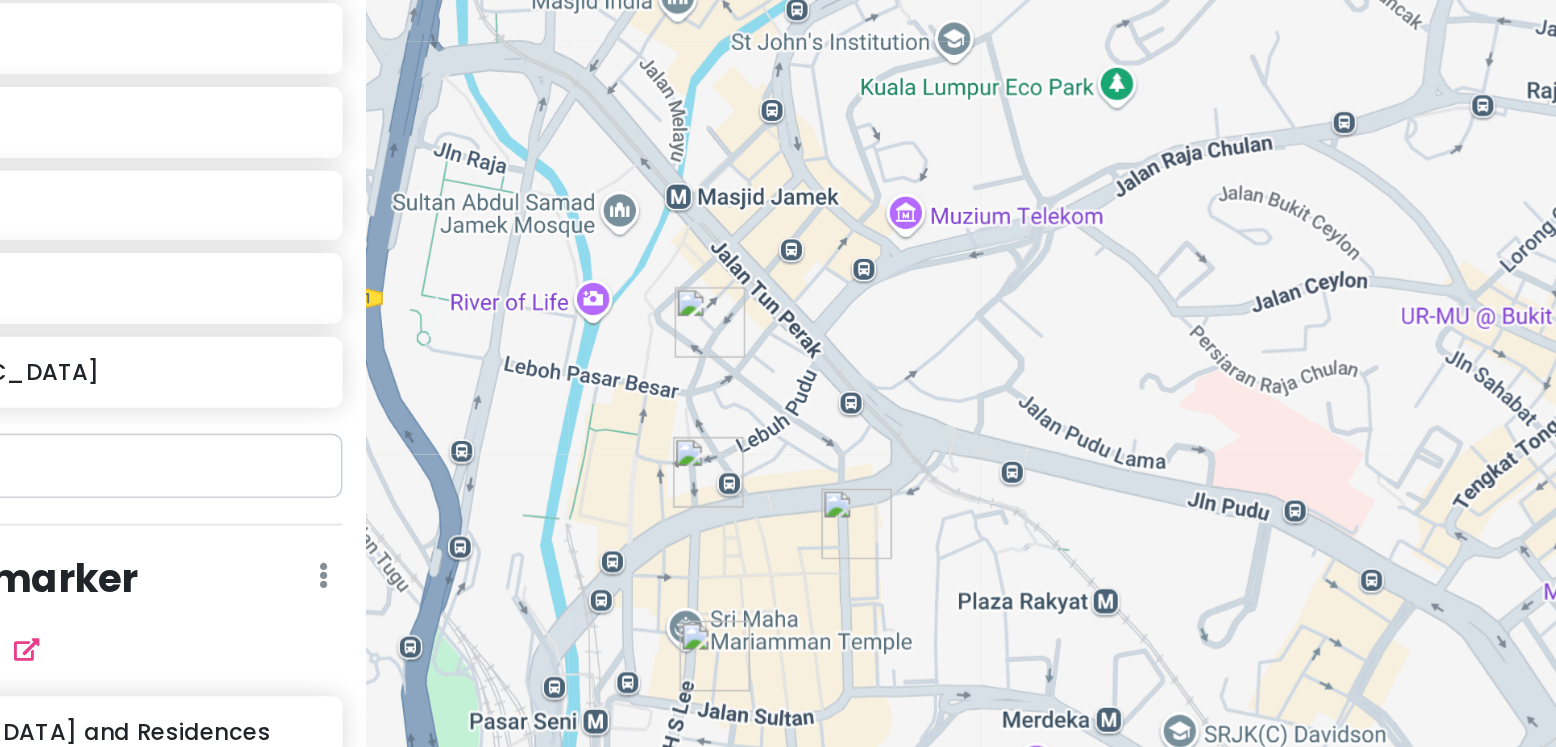 drag, startPoint x: 968, startPoint y: 319, endPoint x: 975, endPoint y: 266, distance: 53.460266 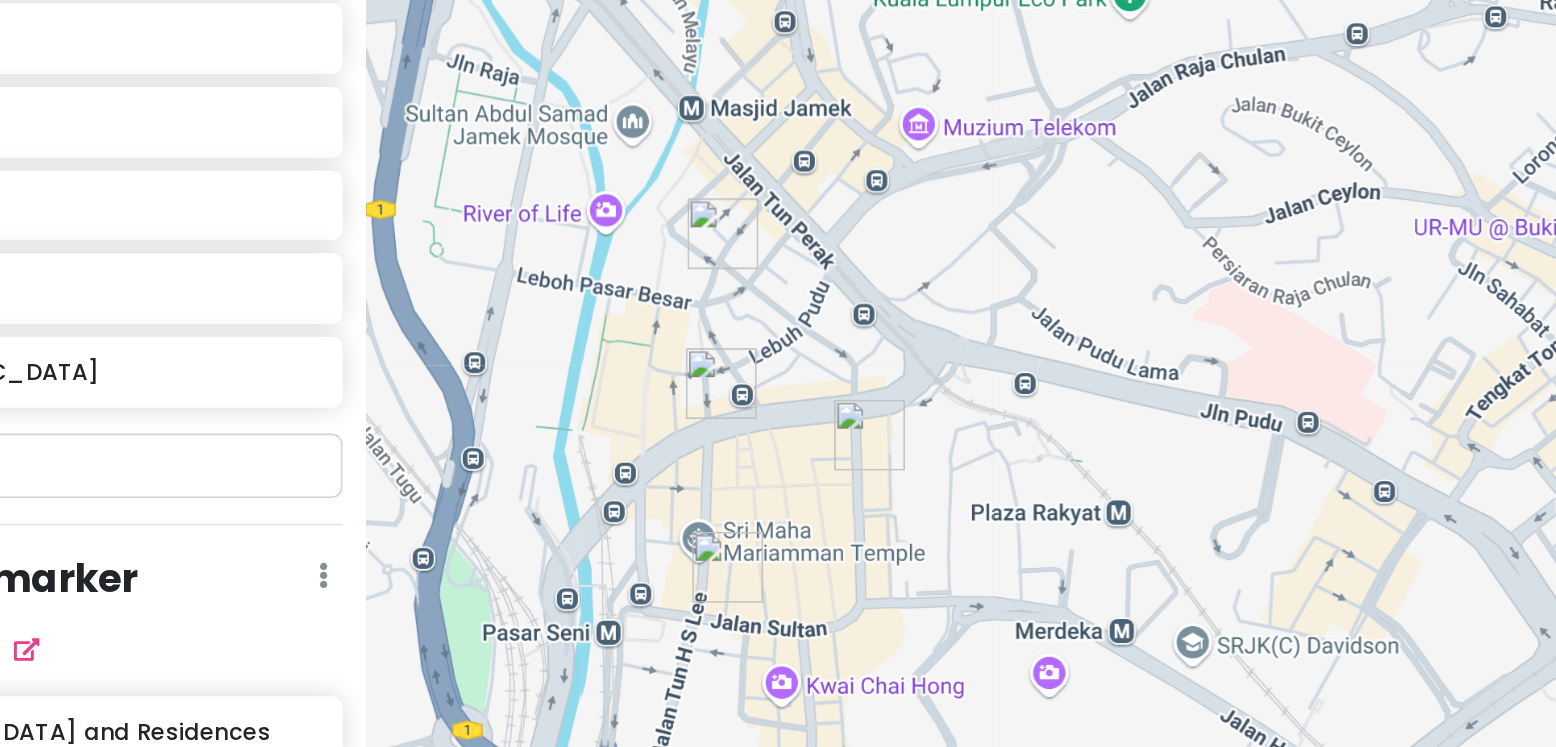 click at bounding box center [831, 459] 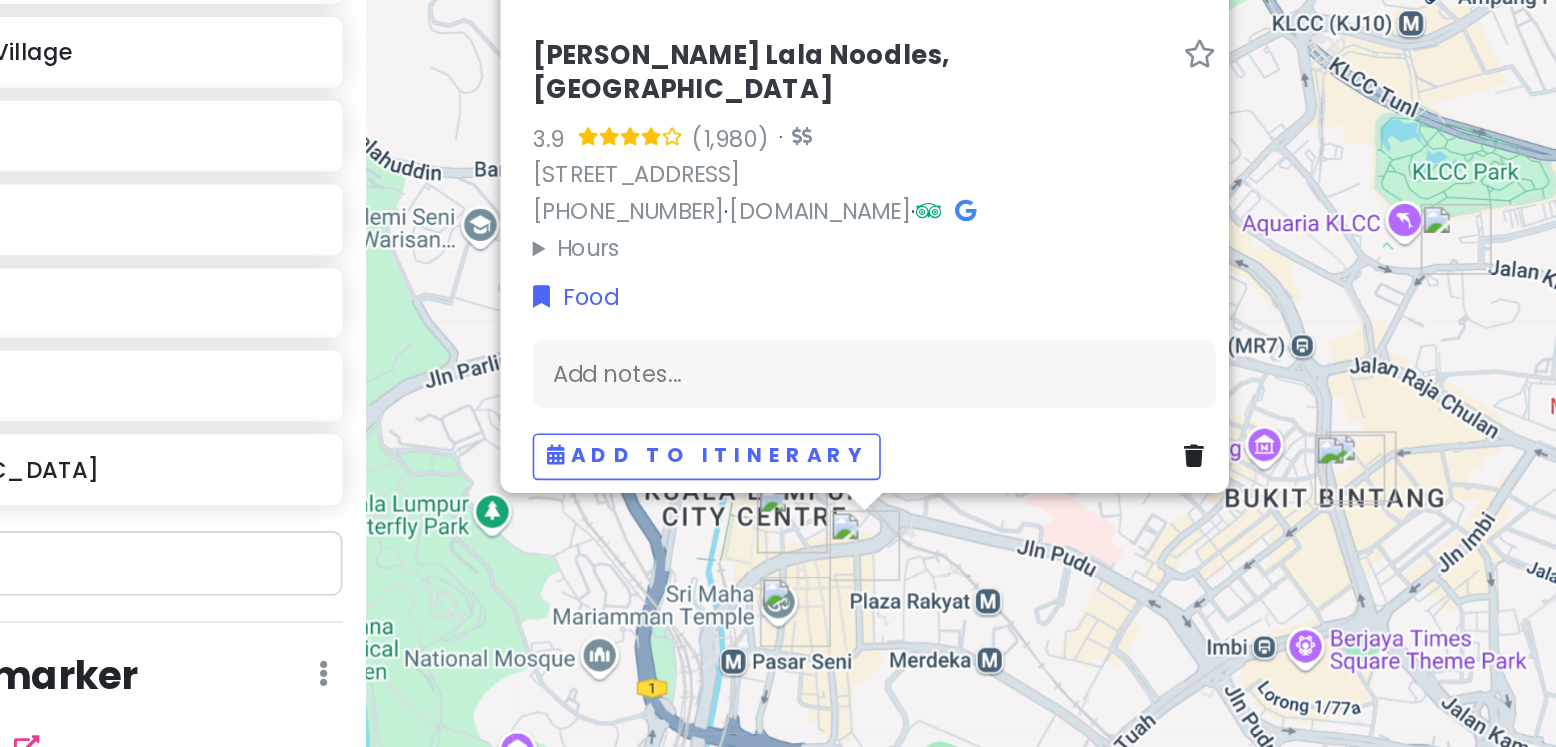 click at bounding box center [783, 450] 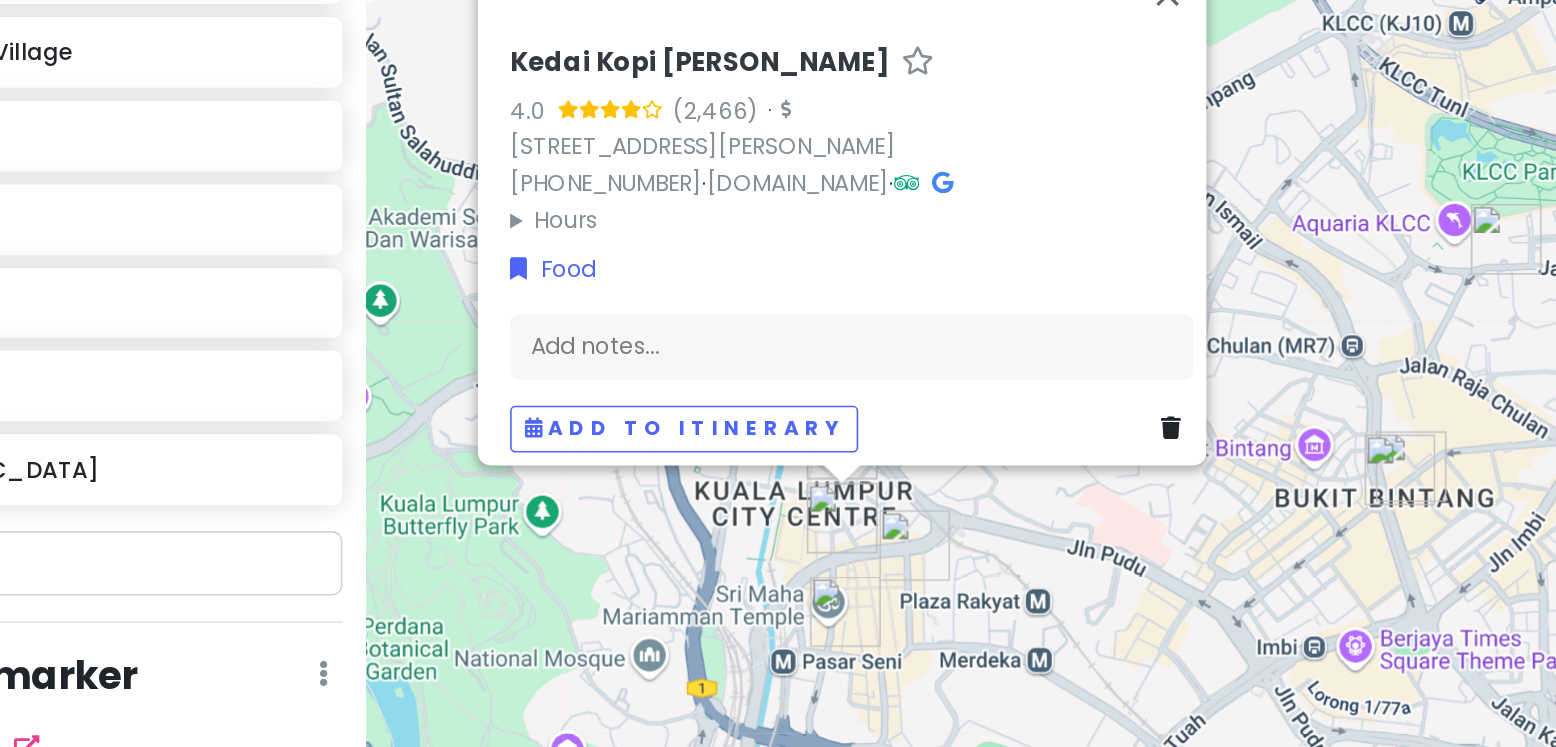 click on "To navigate, press the arrow keys. [PERSON_NAME] [PERSON_NAME] 4.0        (2,466)    ·    [STREET_ADDRESS][PERSON_NAME] [PHONE_NUMBER]   ·   [DOMAIN_NAME]   ·   Hours [DATE]  6:30 AM – 7:30 PM [DATE]  6:30 AM – 7:30 PM [DATE]  6:30 AM – 7:30 PM [DATE]  6:30 AM – 7:30 PM [DATE]  6:30 AM – 7:30 PM [DATE]  6:30 AM – 7:30 PM [DATE]  6:30 AM – 7:30 PM Food Add notes...  Add to itinerary" at bounding box center (1037, 373) 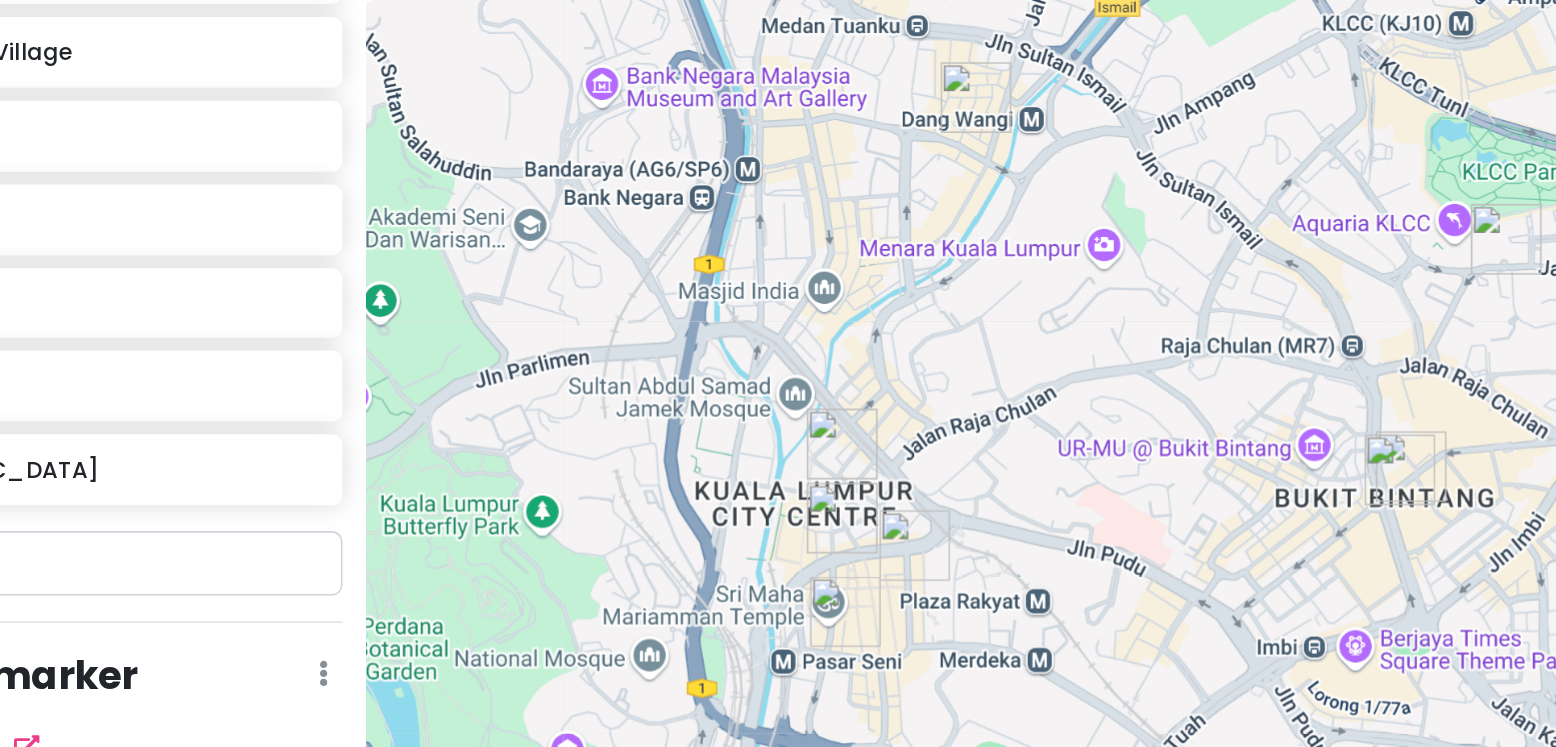 click at bounding box center [814, 404] 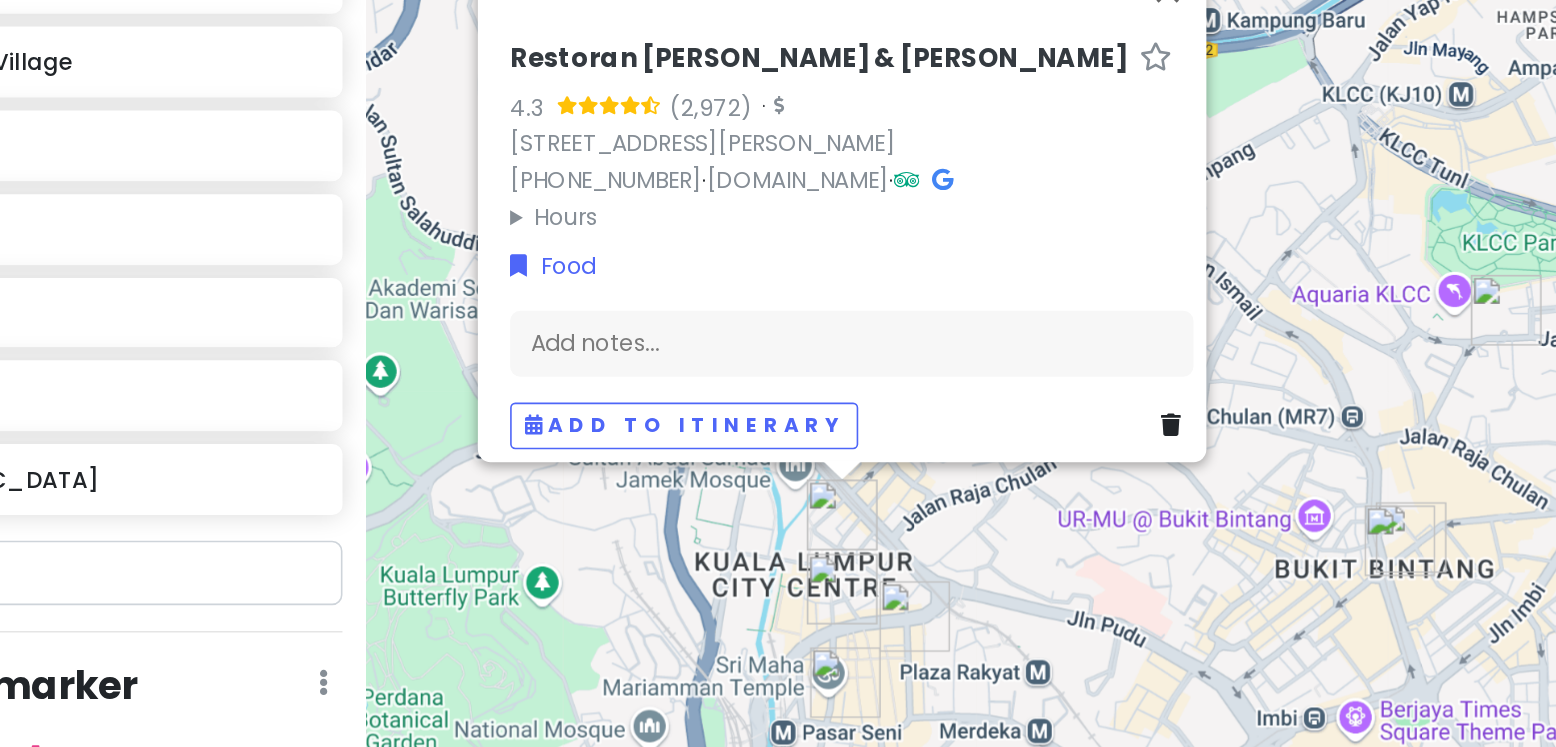 click on "To navigate, press the arrow keys. Restoran [PERSON_NAME] & Lao You Ji Porridge 4.3        (2,972)    ·    [STREET_ADDRESS][PERSON_NAME] [PHONE_NUMBER]   ·   [DOMAIN_NAME]   ·   Hours [DATE]  11:00 AM – 9:30 PM [DATE]  11:00 AM – 9:30 PM [DATE]  11:00 AM – 9:30 PM [DATE]  11:00 AM – 9:30 PM [DATE]  11:00 AM – 9:30 PM [DATE]  11:00 AM – 9:30 PM [DATE]  Closed Food Add notes...  Add to itinerary" at bounding box center [1037, 373] 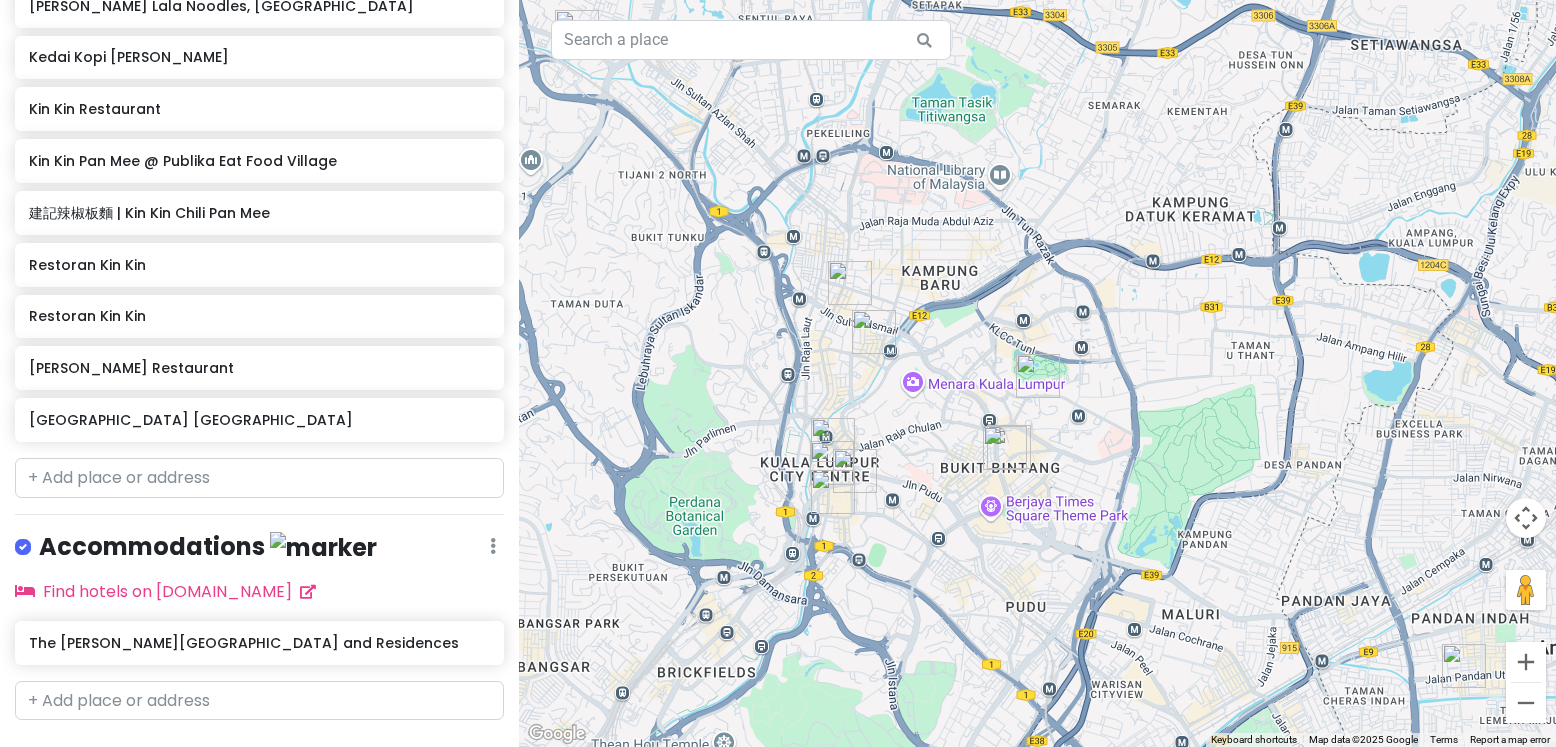 click on "To navigate, press the arrow keys." at bounding box center (1037, 373) 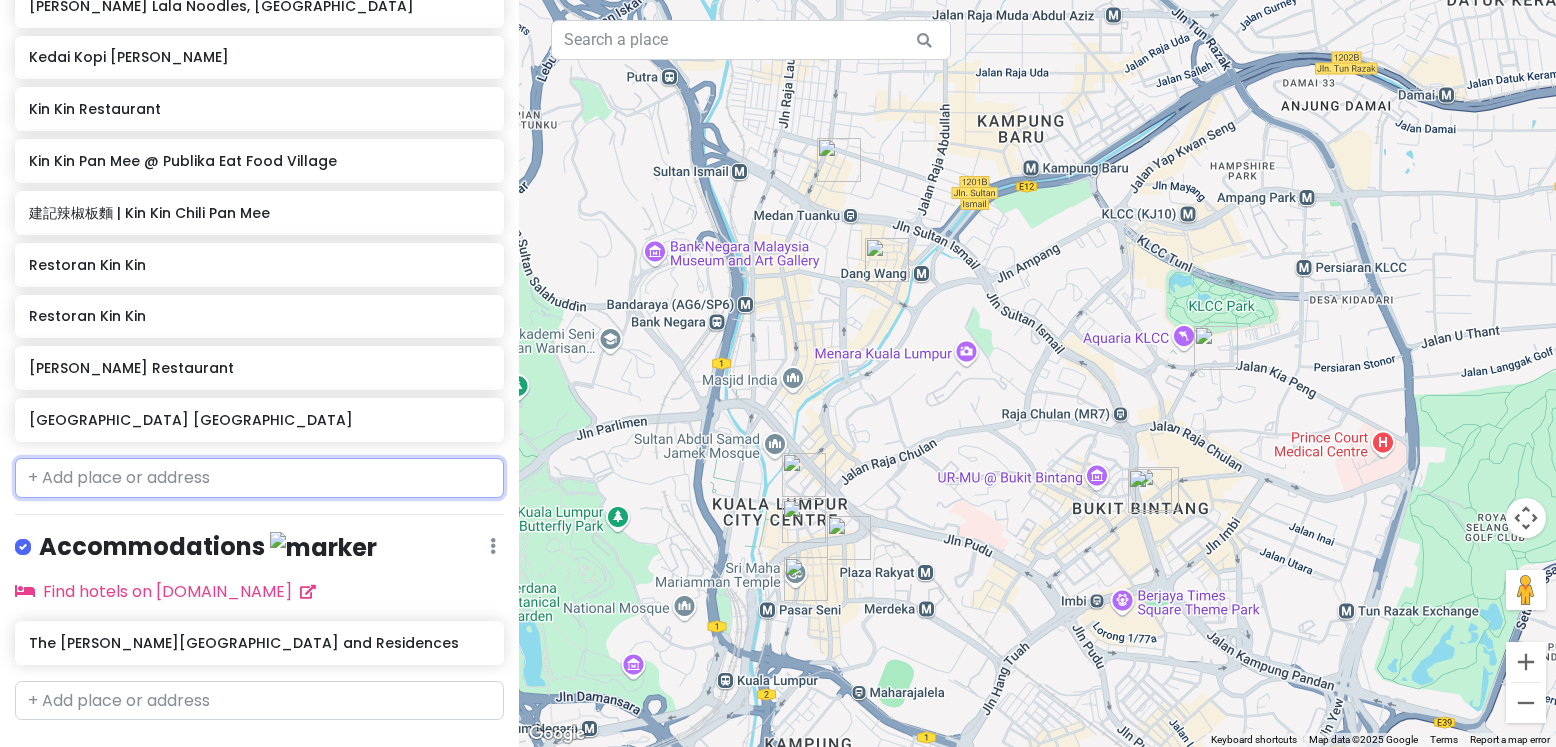 click at bounding box center [259, 478] 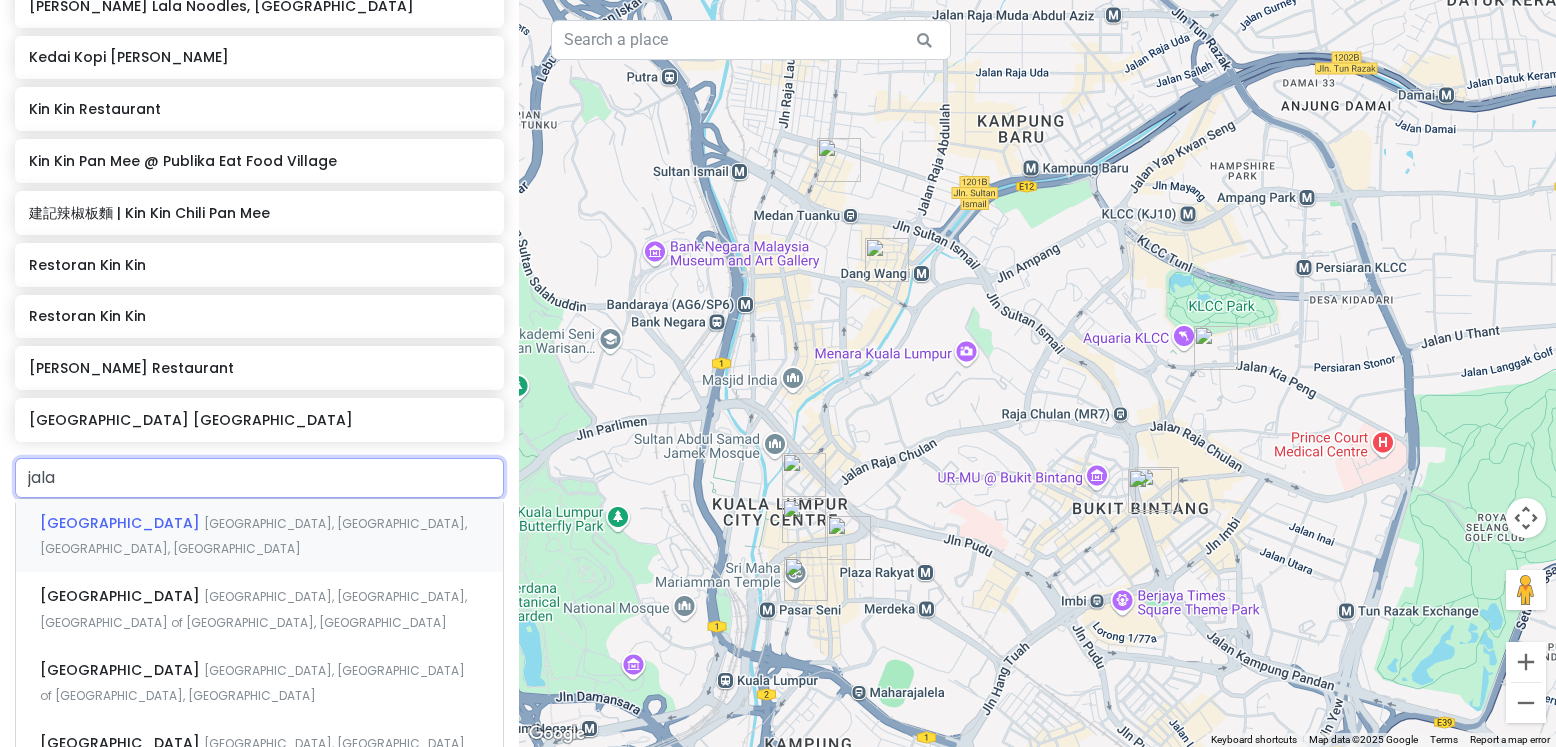 type on "jalan" 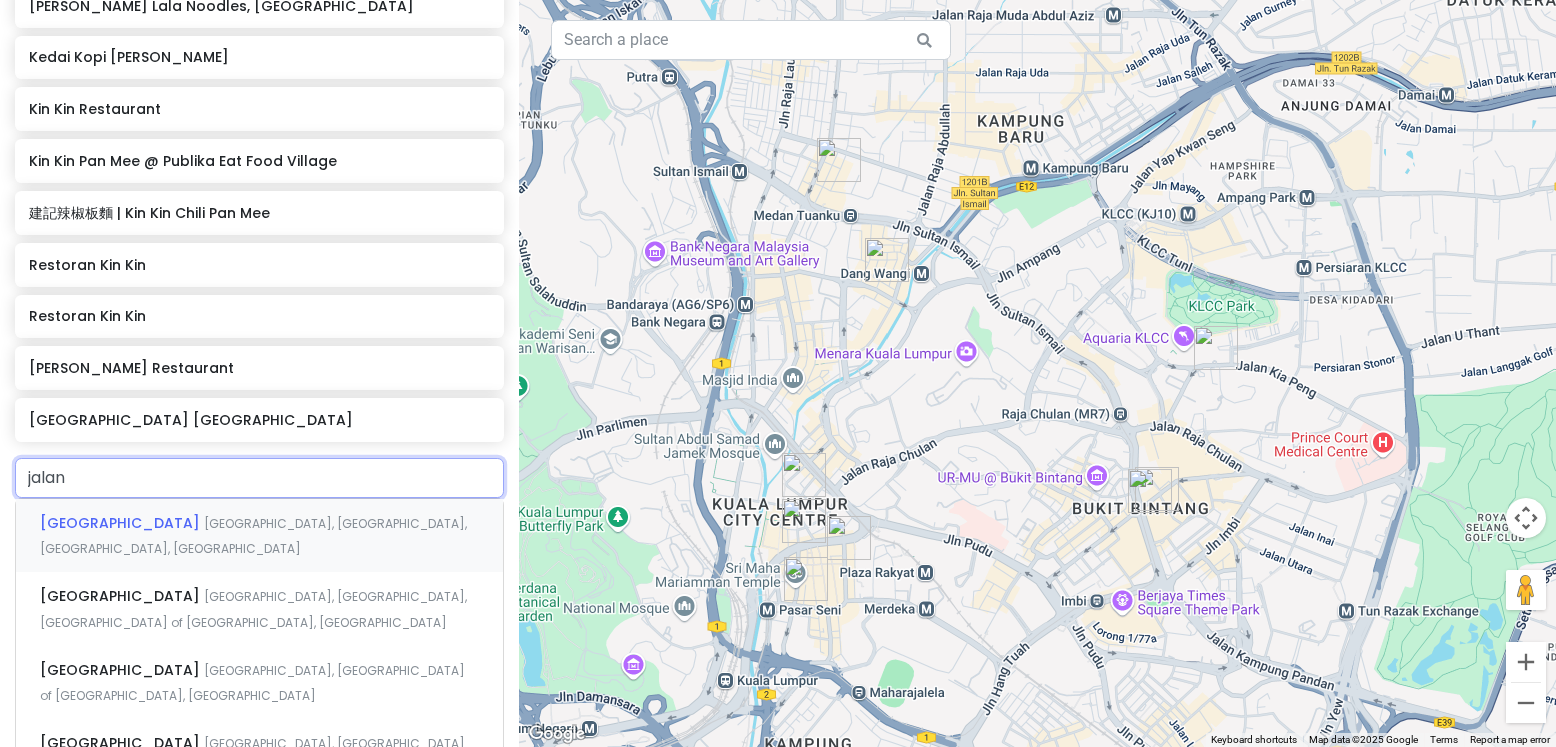 click on "[GEOGRAPHIC_DATA], [GEOGRAPHIC_DATA], [GEOGRAPHIC_DATA], [GEOGRAPHIC_DATA]" at bounding box center (253, 536) 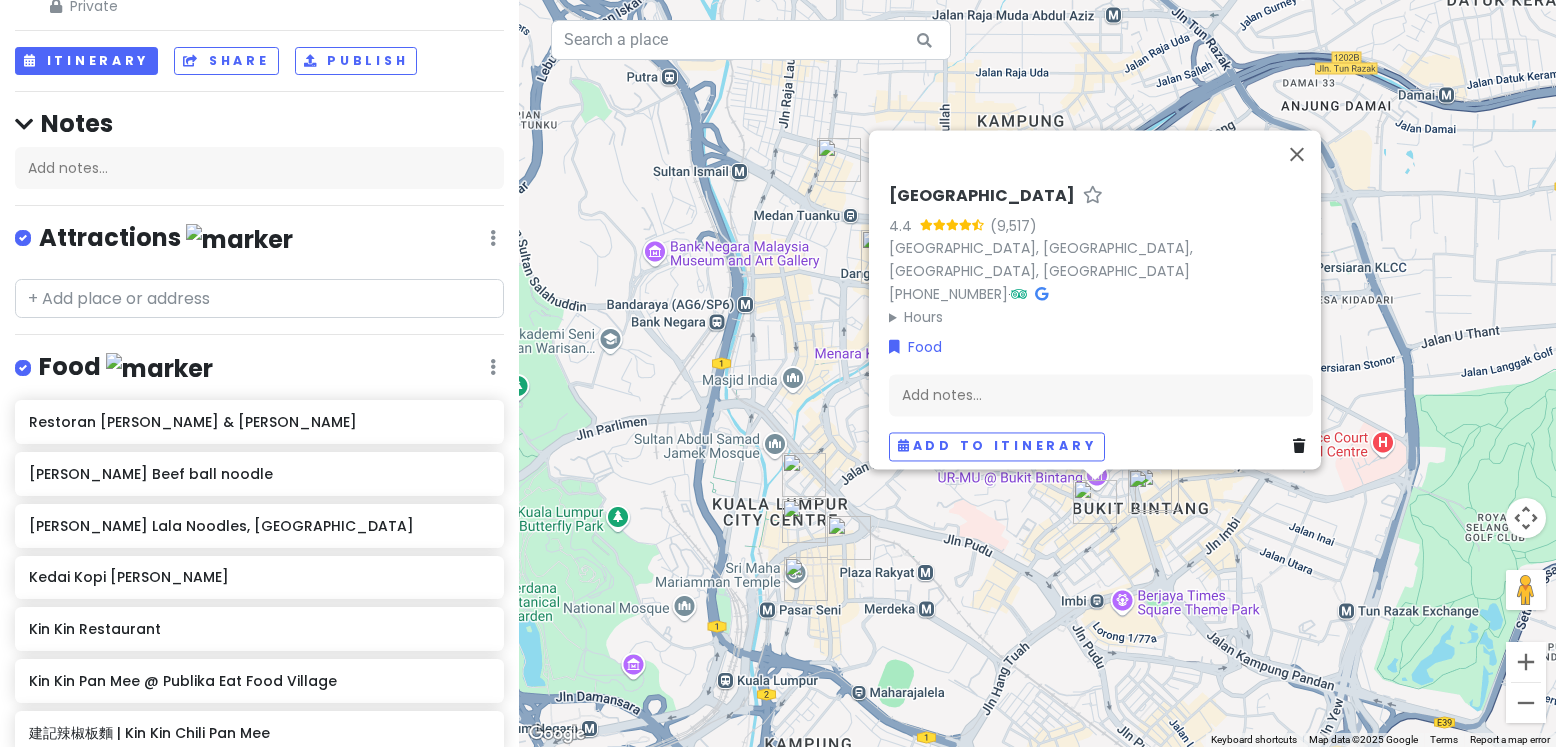 scroll, scrollTop: 0, scrollLeft: 0, axis: both 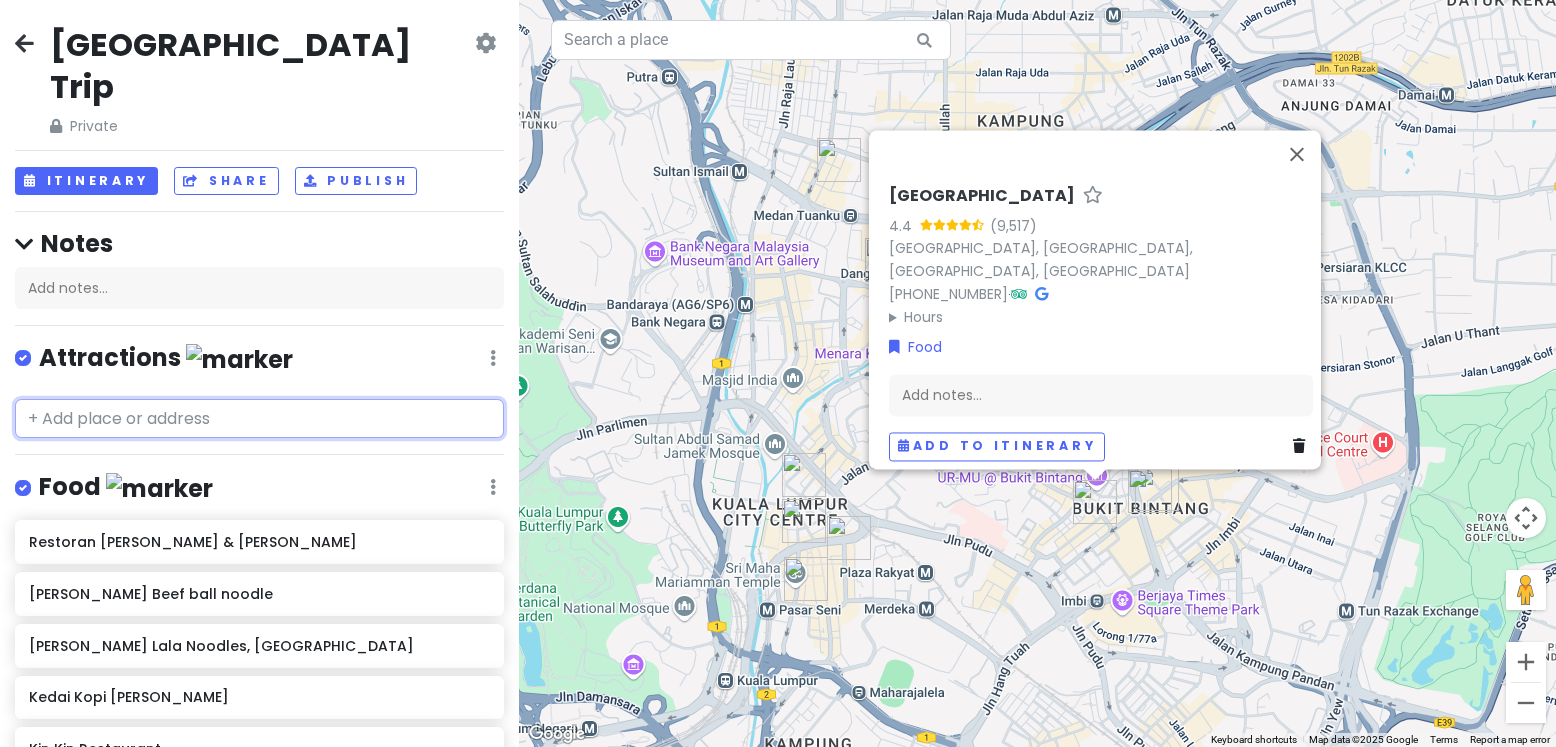 click at bounding box center [259, 419] 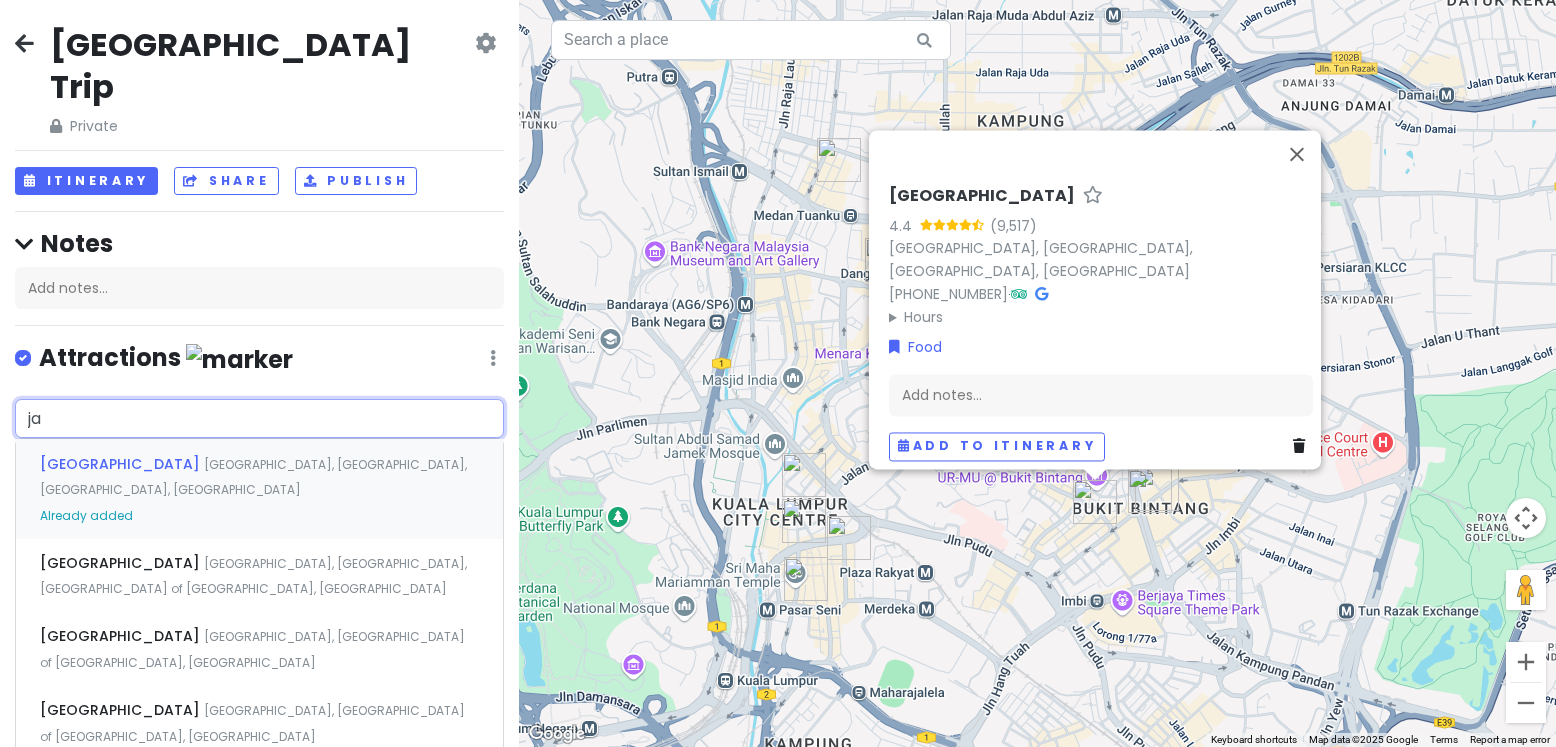 type on "j" 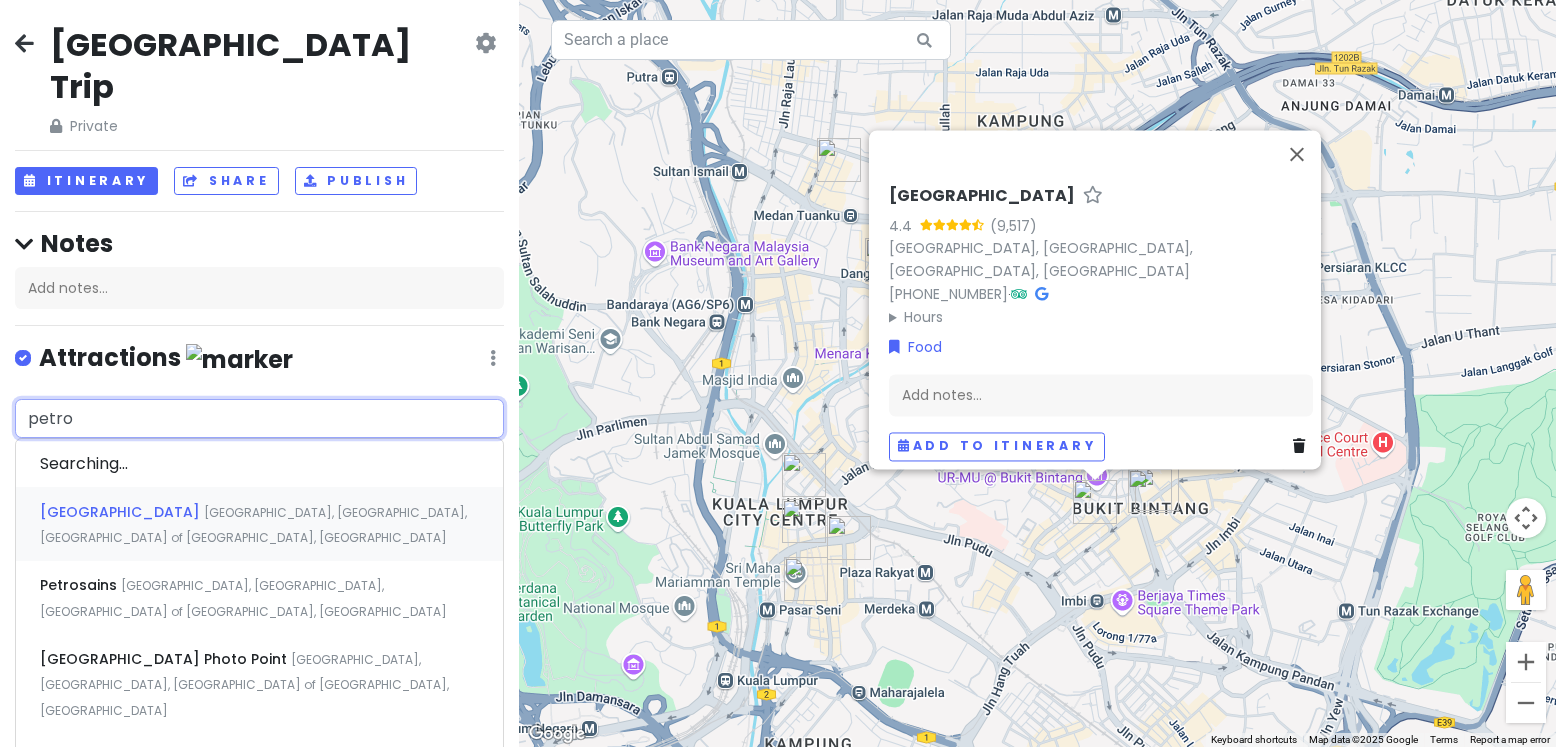 type on "petron" 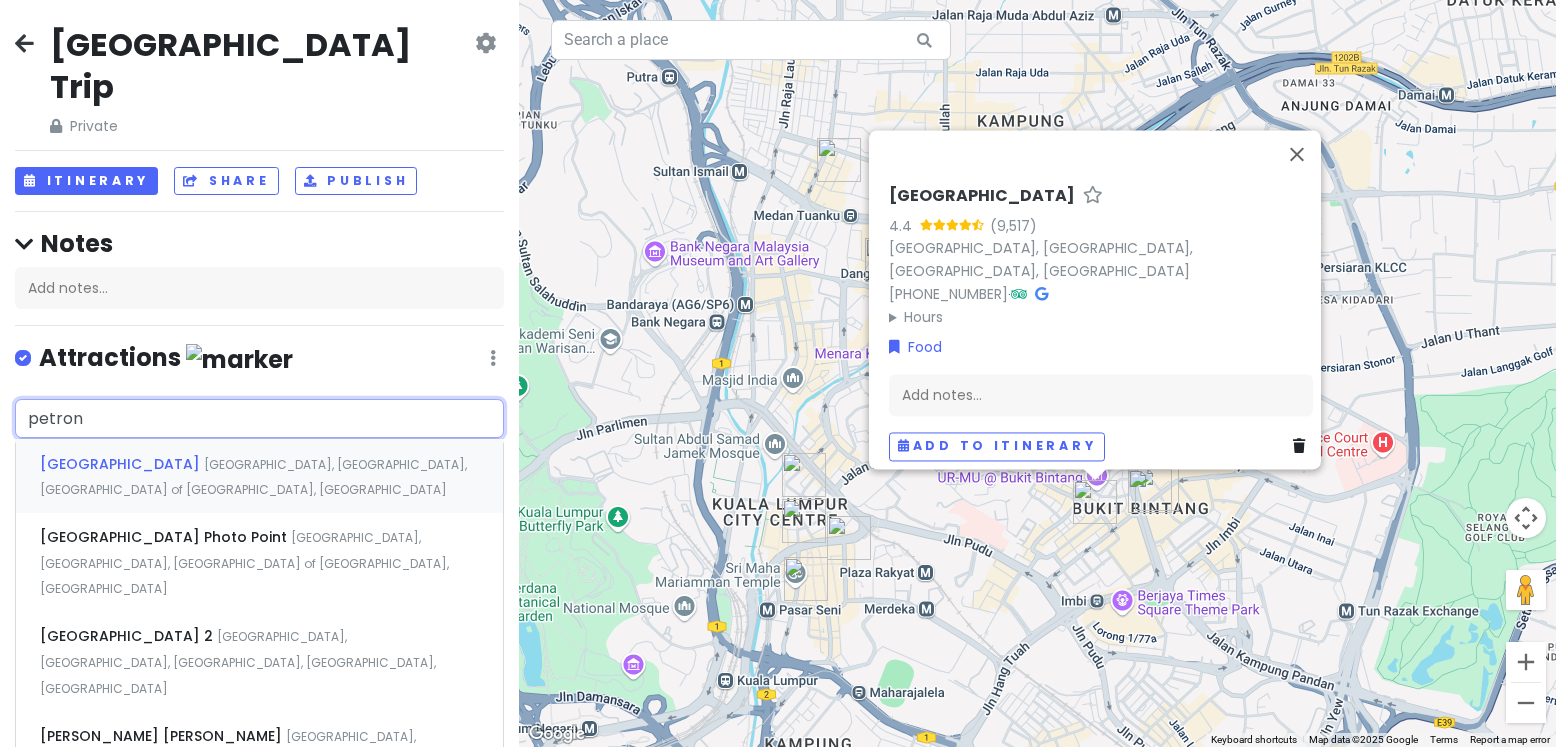 click on "[GEOGRAPHIC_DATA], [GEOGRAPHIC_DATA], [GEOGRAPHIC_DATA] of [GEOGRAPHIC_DATA], [GEOGRAPHIC_DATA]" at bounding box center [253, 477] 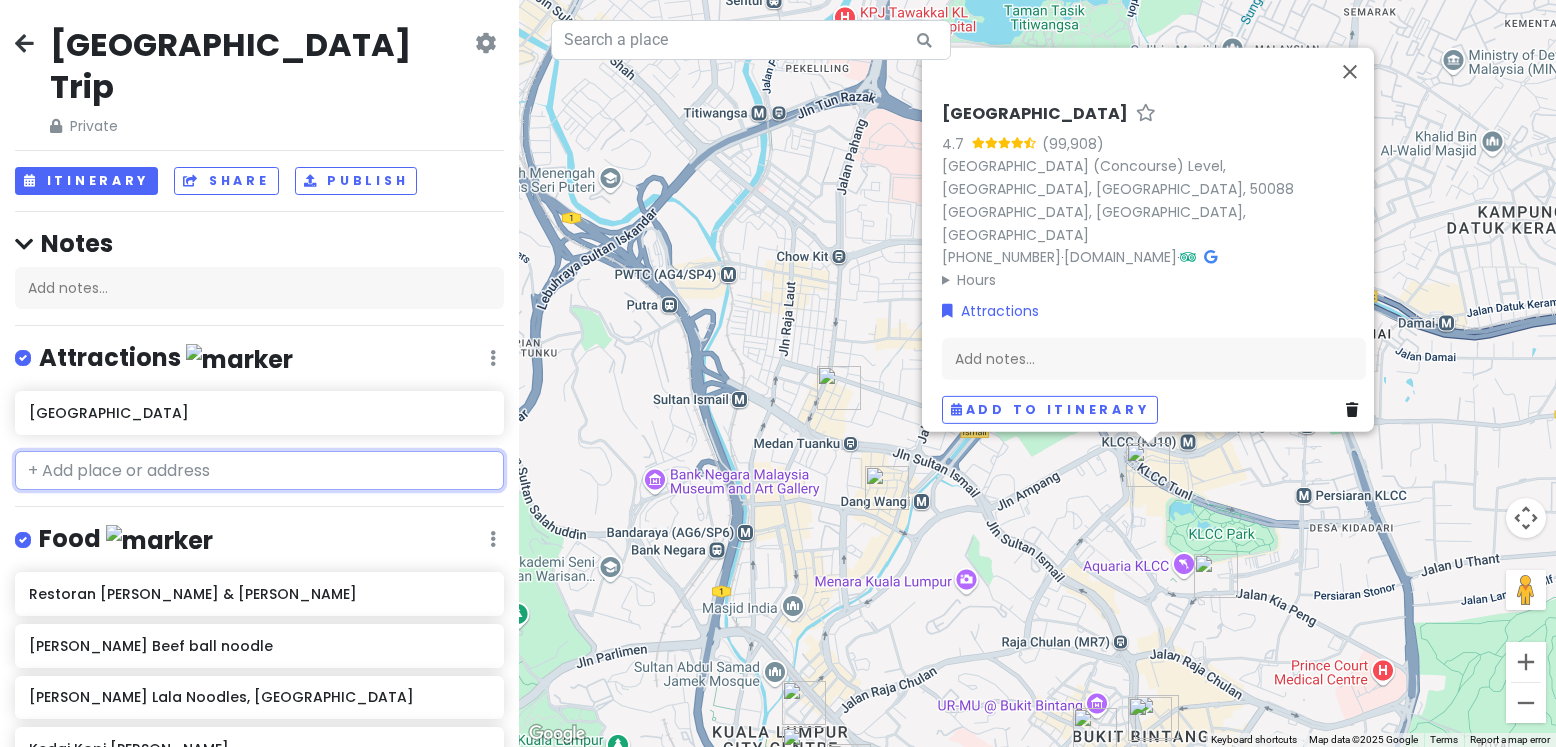 click at bounding box center (259, 471) 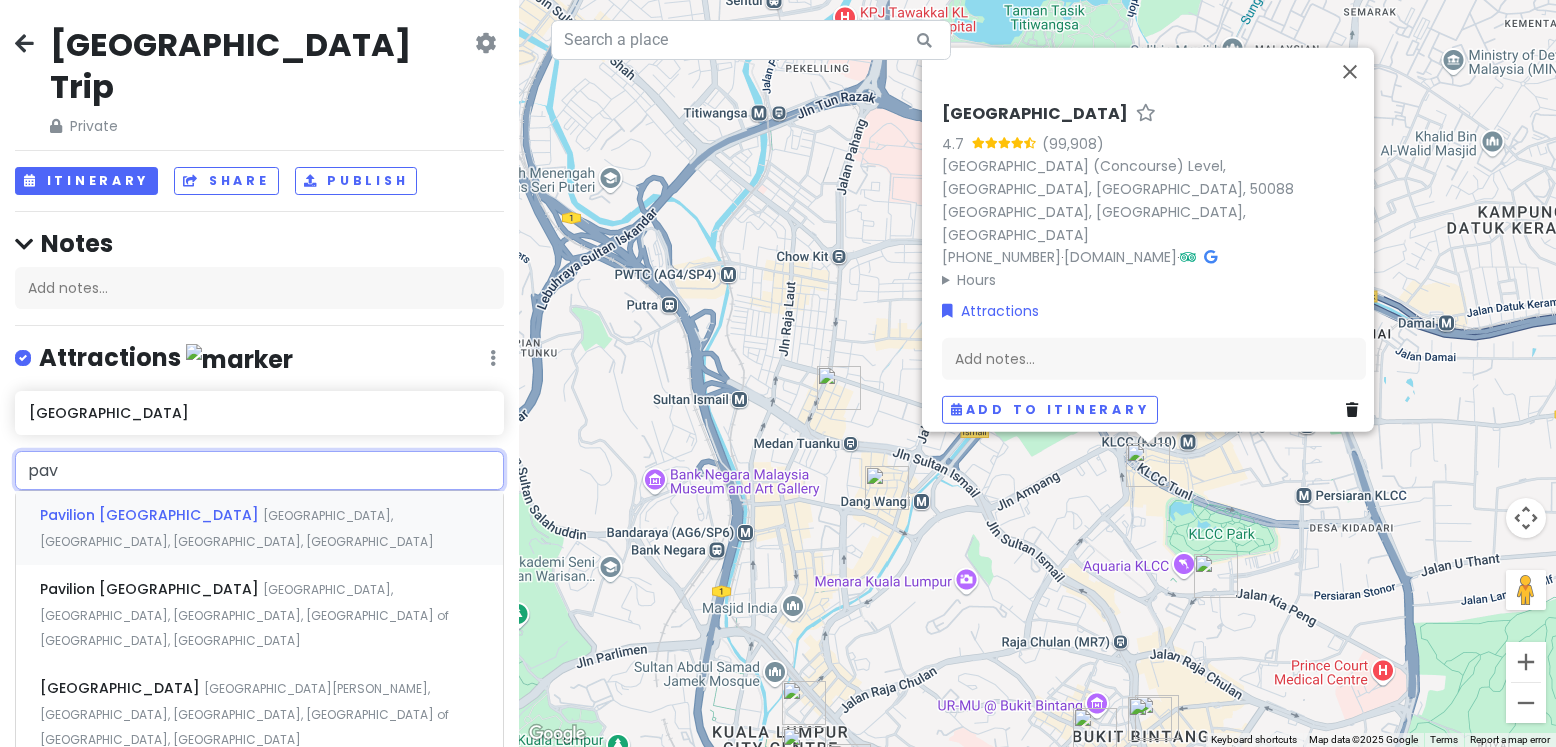 type on "pavi" 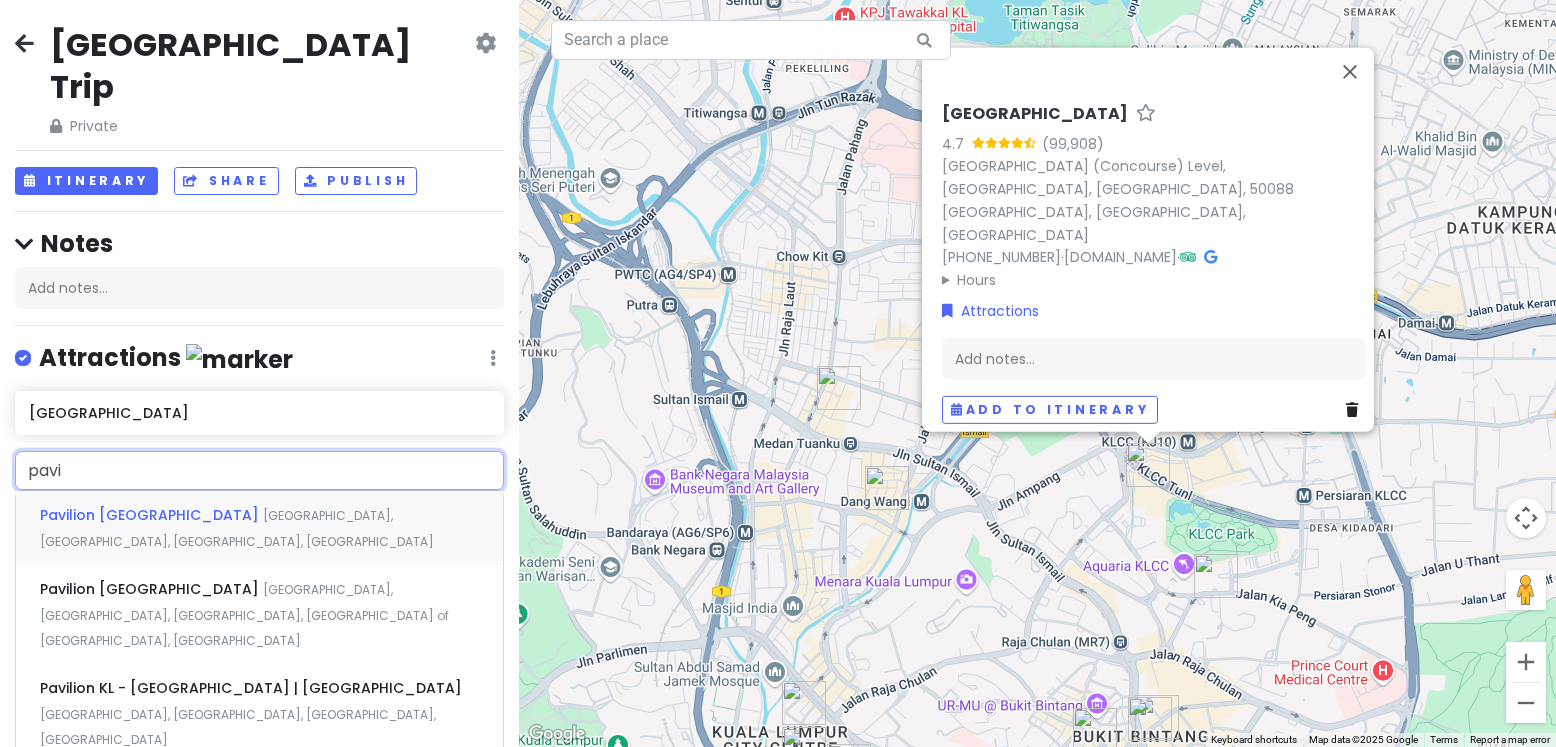 click on "[GEOGRAPHIC_DATA], [GEOGRAPHIC_DATA], [GEOGRAPHIC_DATA], [GEOGRAPHIC_DATA]" at bounding box center [237, 528] 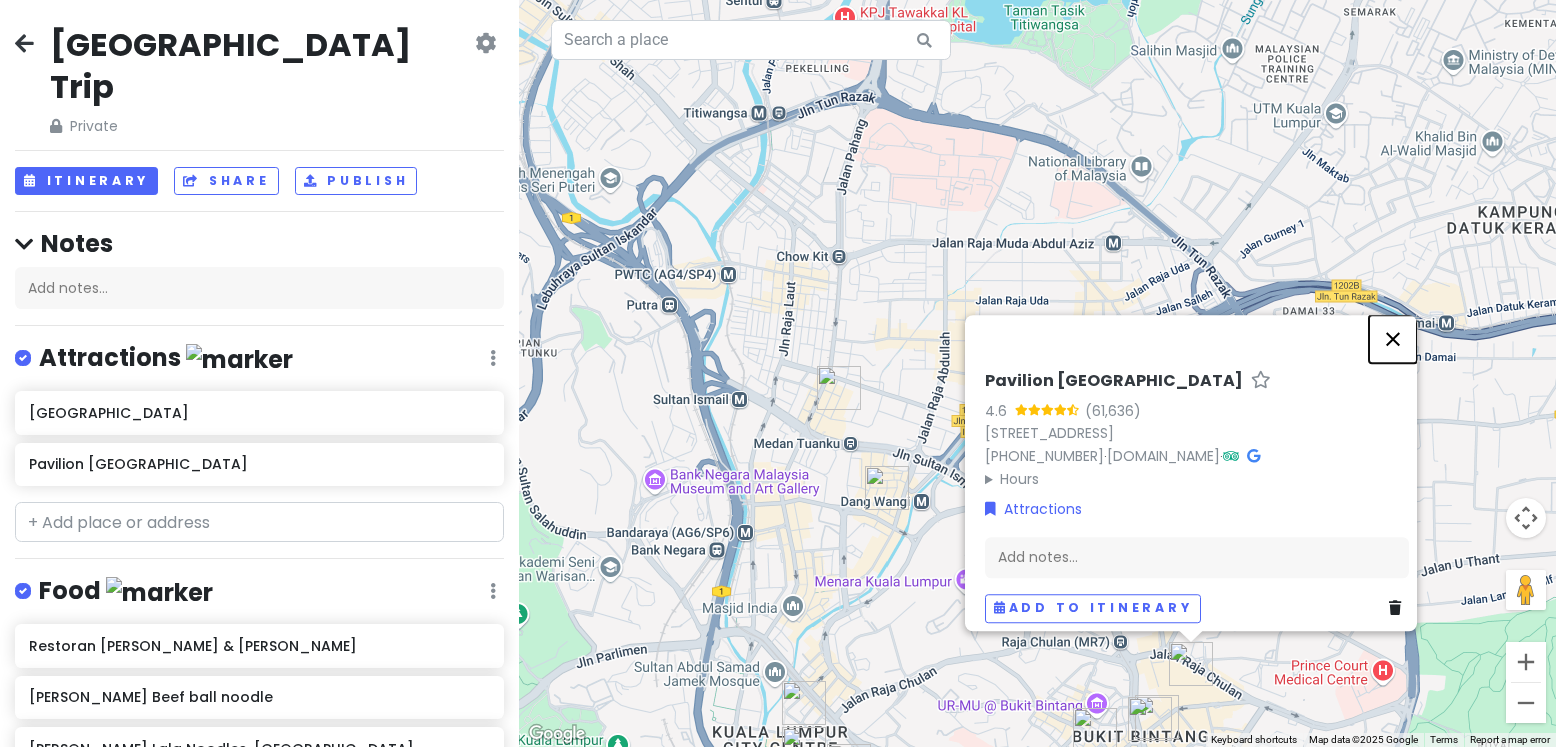 click at bounding box center (1393, 339) 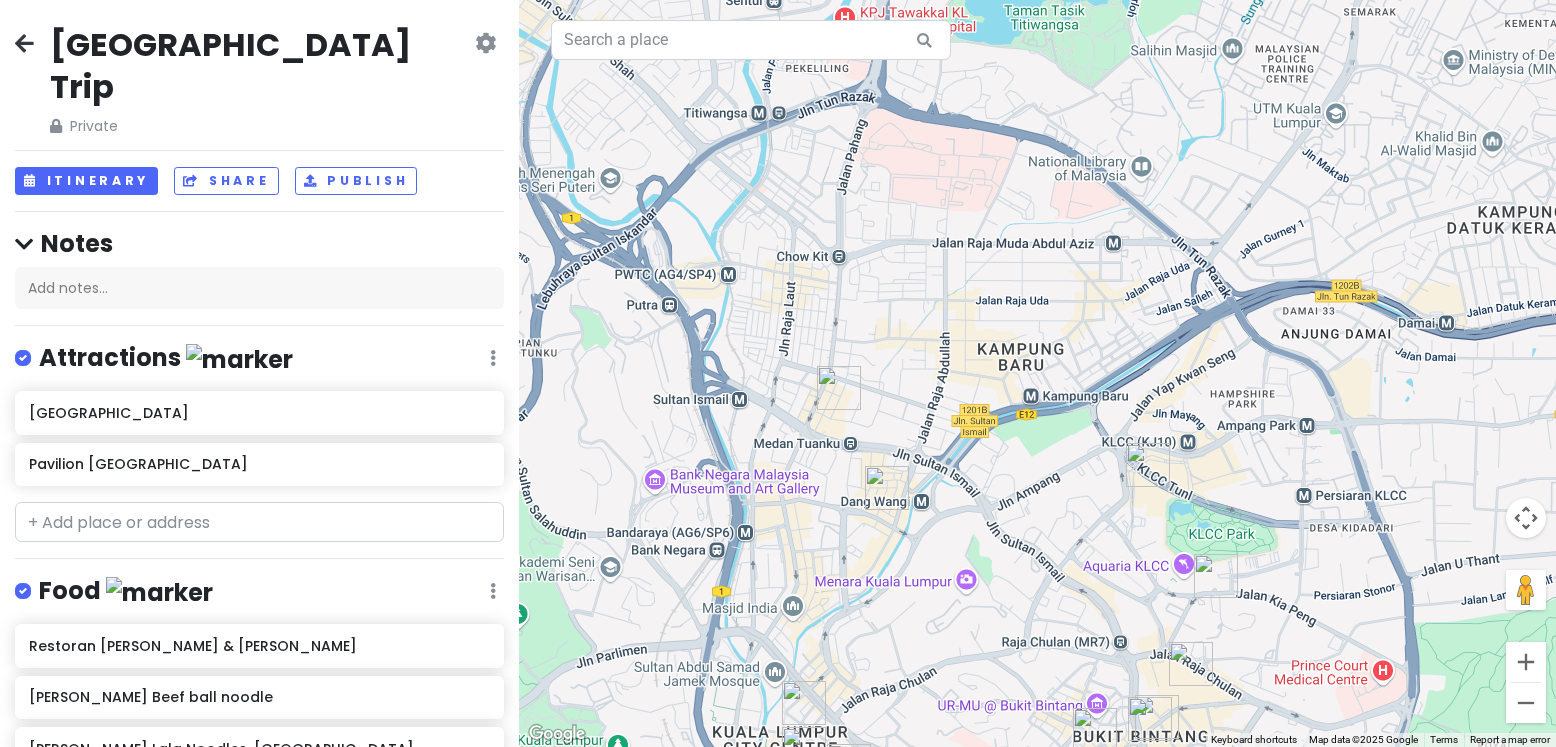 drag, startPoint x: 1245, startPoint y: 393, endPoint x: 1245, endPoint y: 343, distance: 50 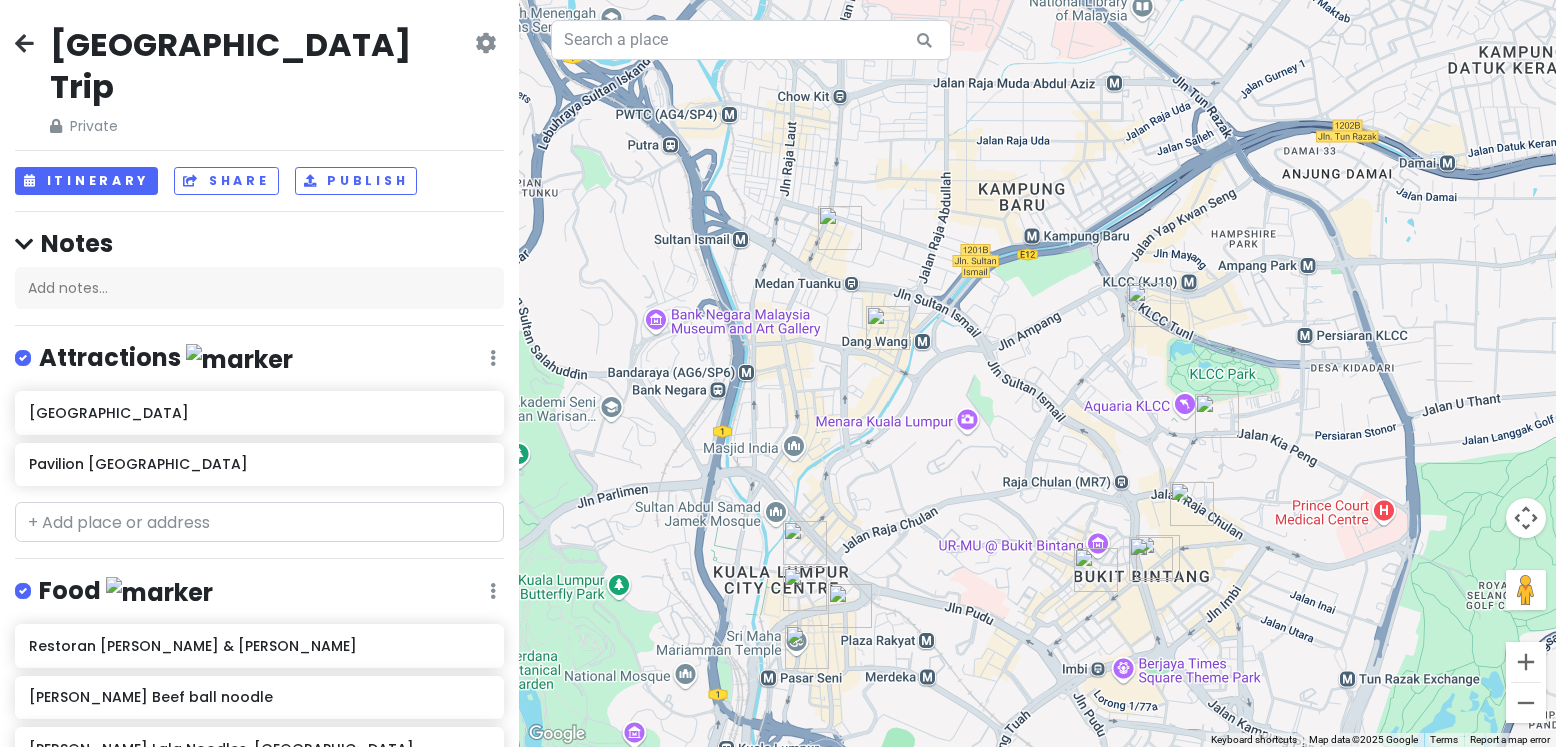 drag, startPoint x: 1234, startPoint y: 427, endPoint x: 1234, endPoint y: 233, distance: 194 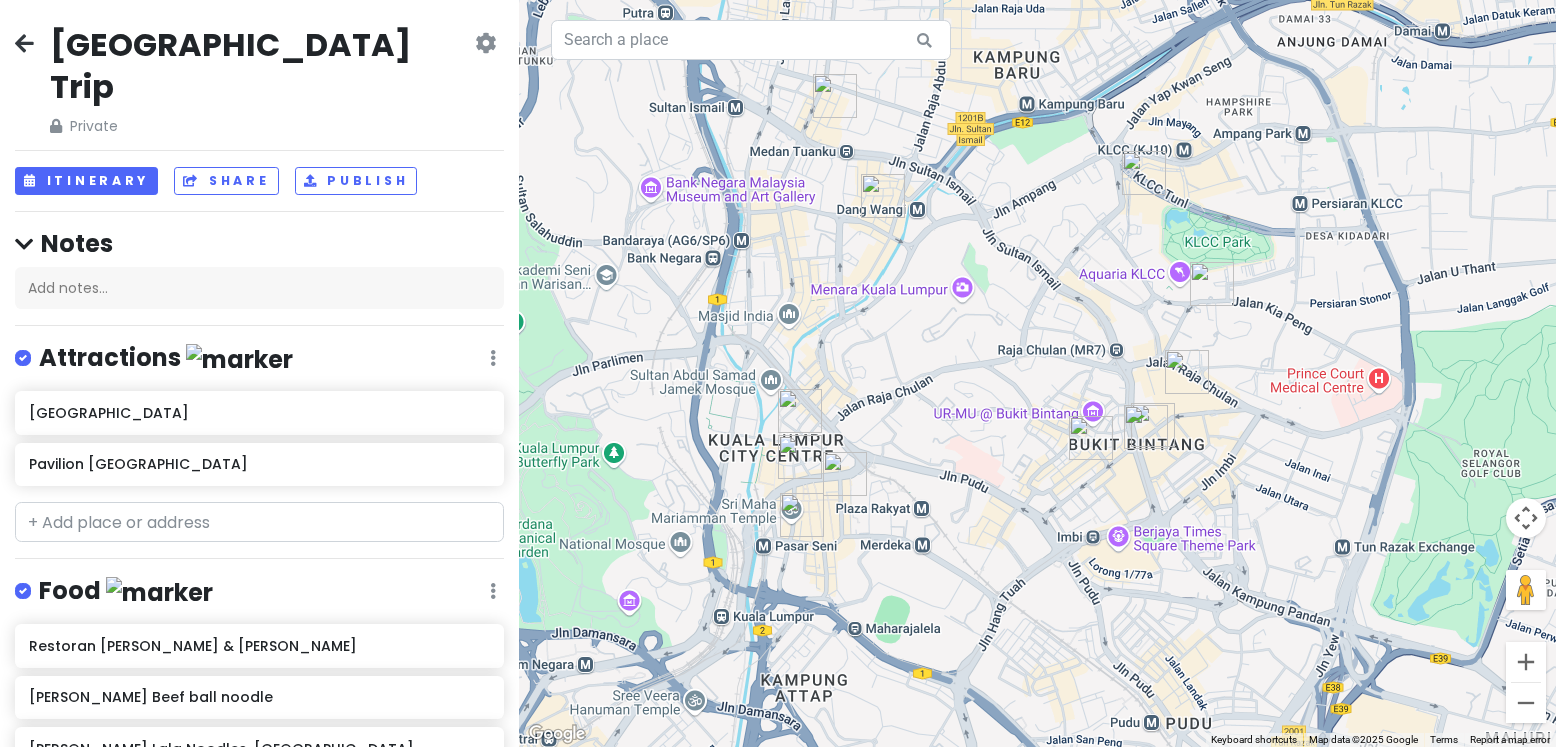 drag, startPoint x: 1233, startPoint y: 233, endPoint x: 1229, endPoint y: 167, distance: 66.1211 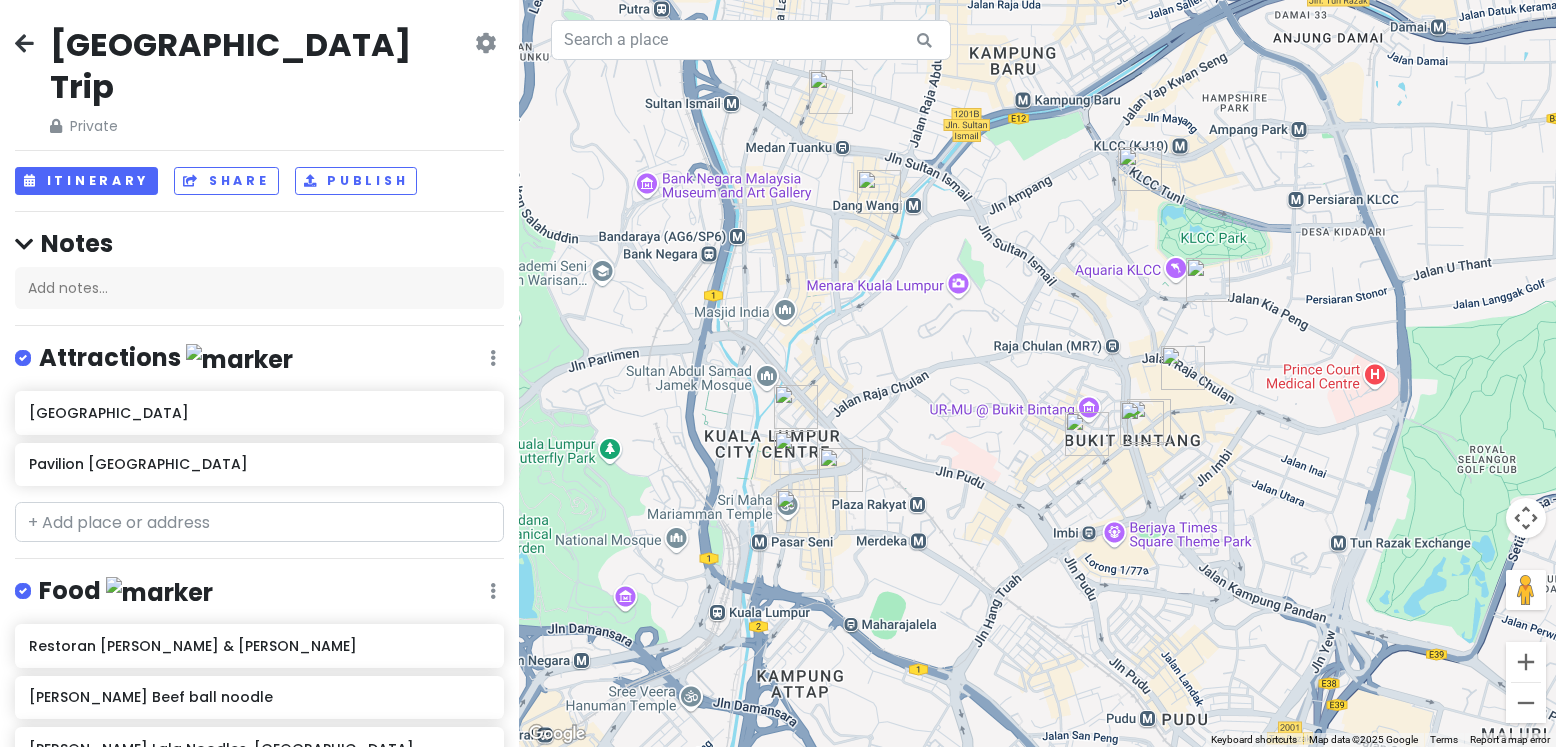 drag, startPoint x: 1005, startPoint y: 322, endPoint x: 984, endPoint y: 286, distance: 41.677334 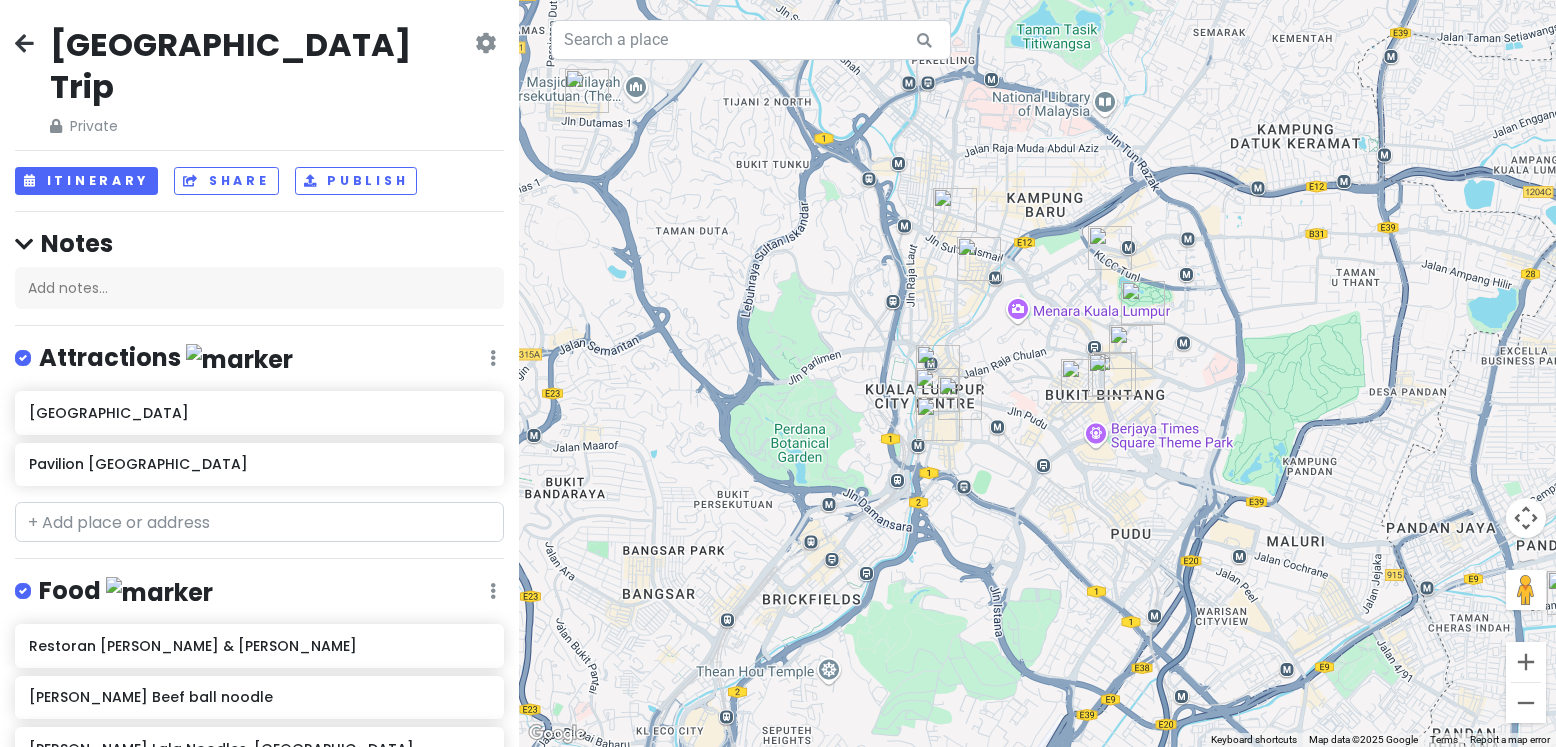 click at bounding box center (587, 91) 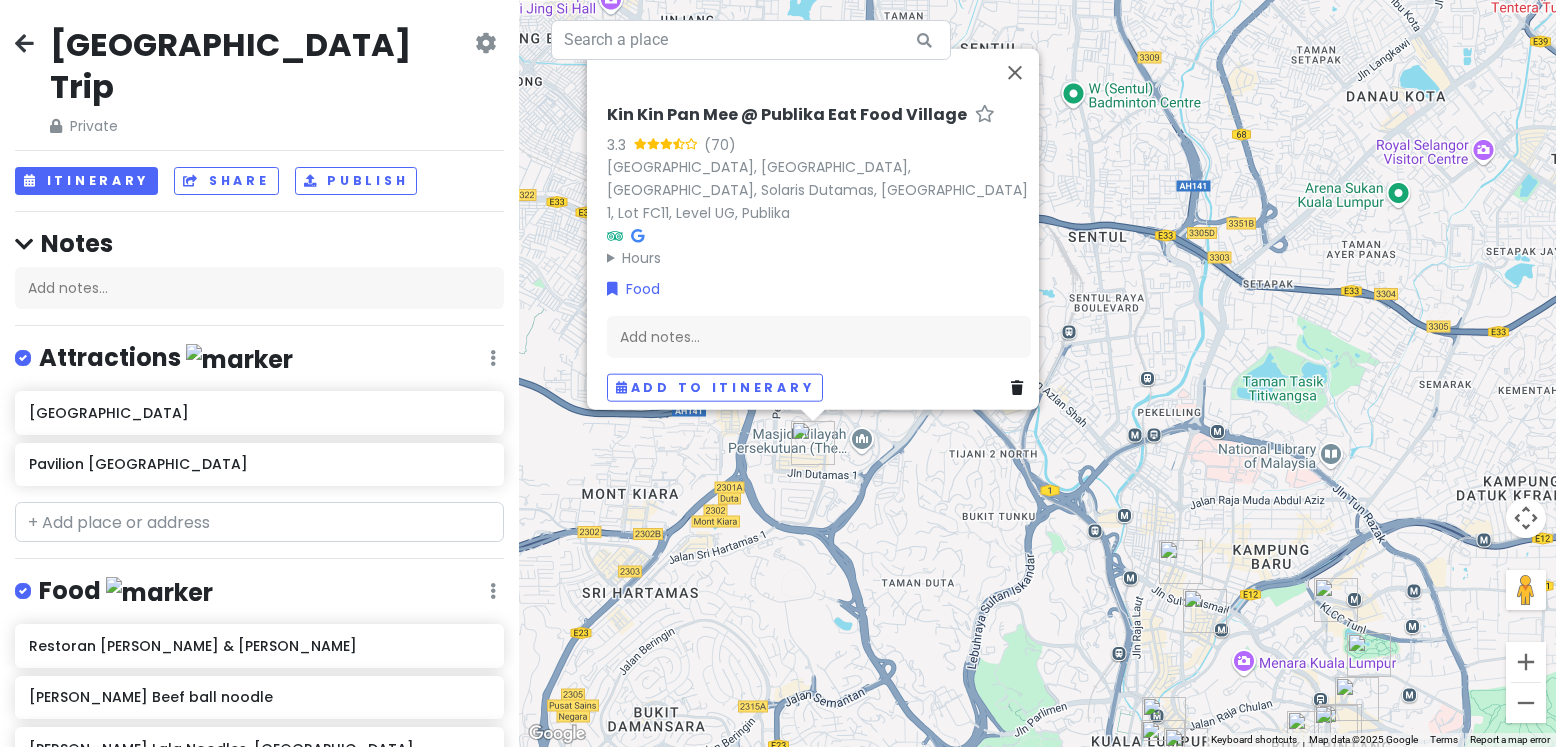 click at bounding box center (1017, 387) 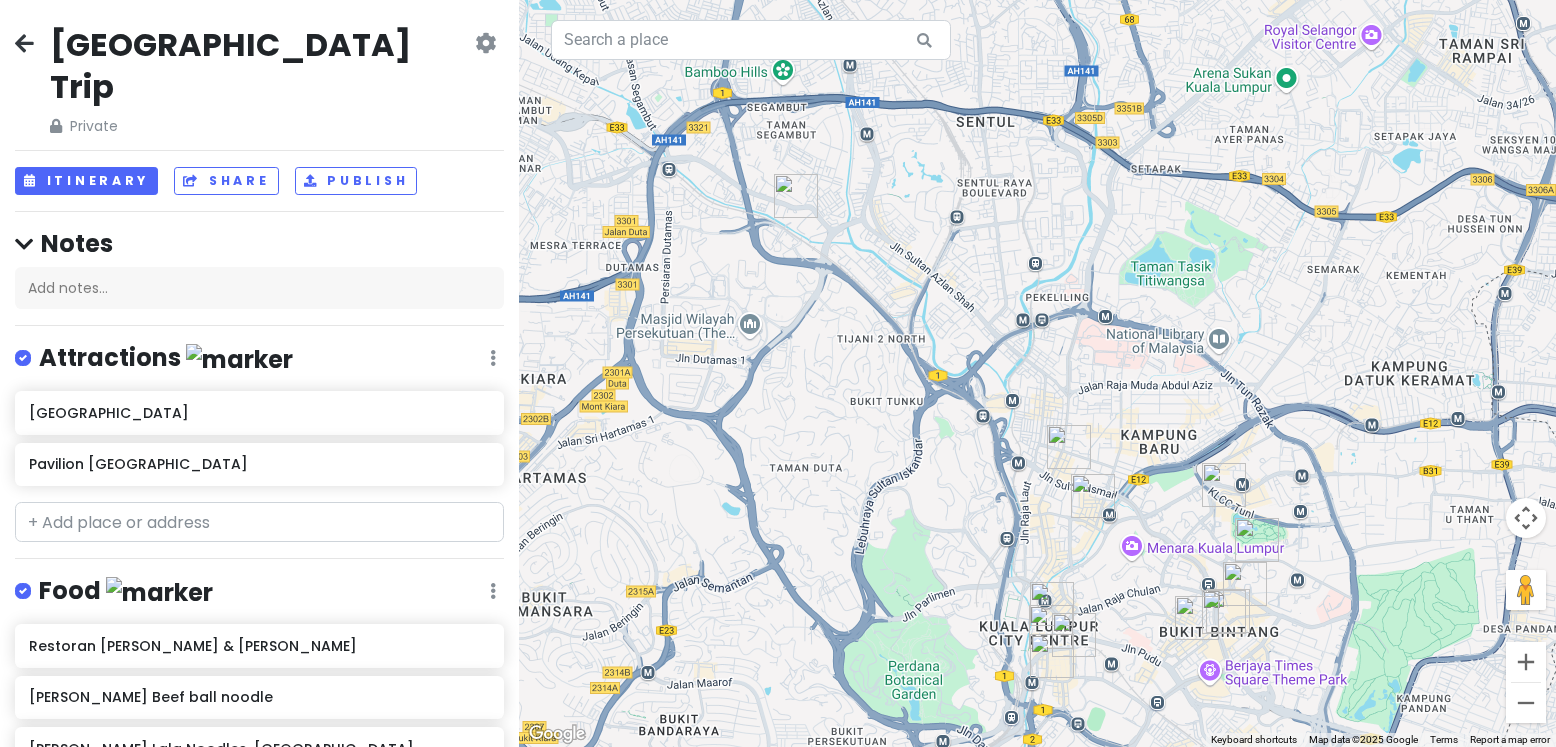 drag, startPoint x: 1026, startPoint y: 473, endPoint x: 854, endPoint y: 311, distance: 236.2795 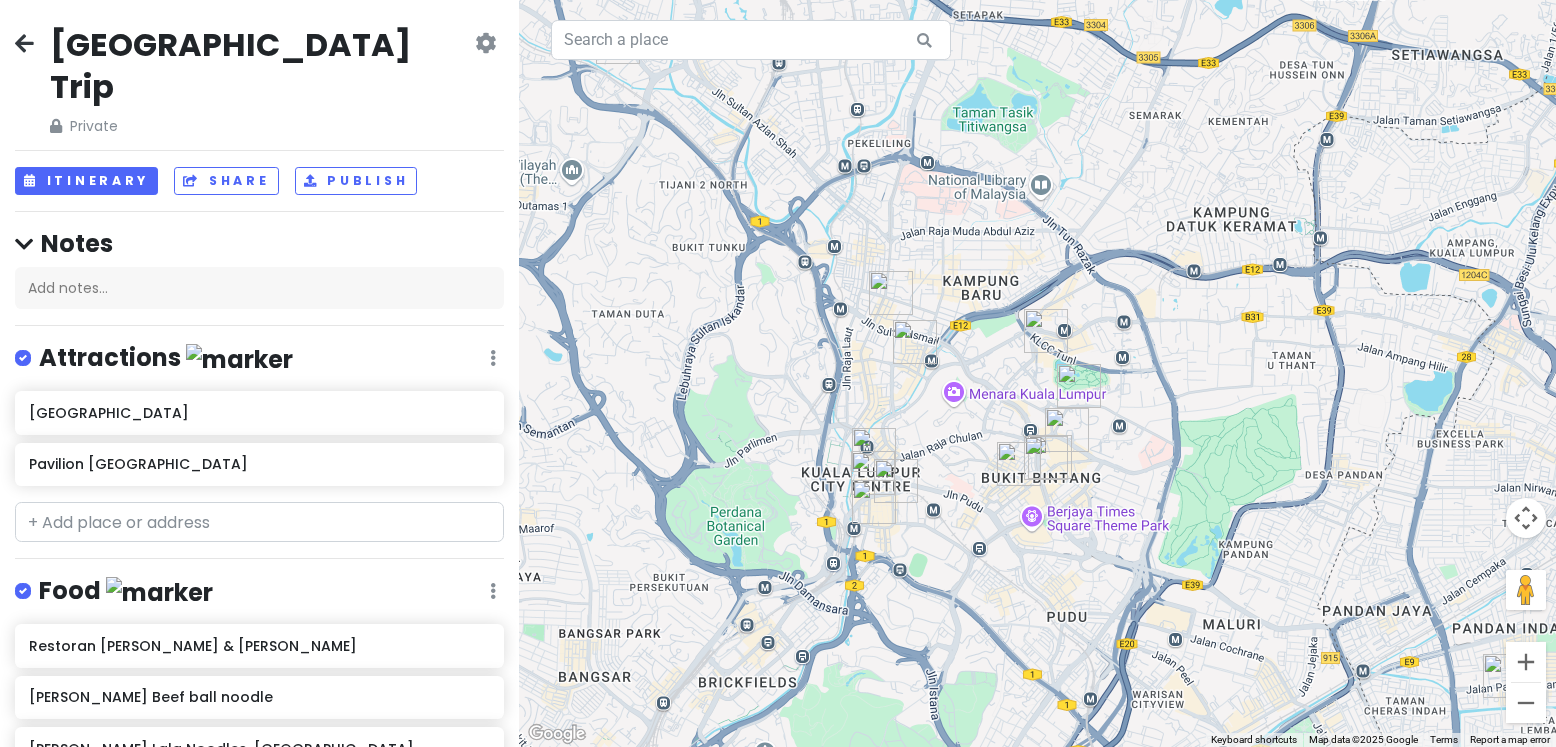 drag, startPoint x: 795, startPoint y: 263, endPoint x: 874, endPoint y: 408, distance: 165.12419 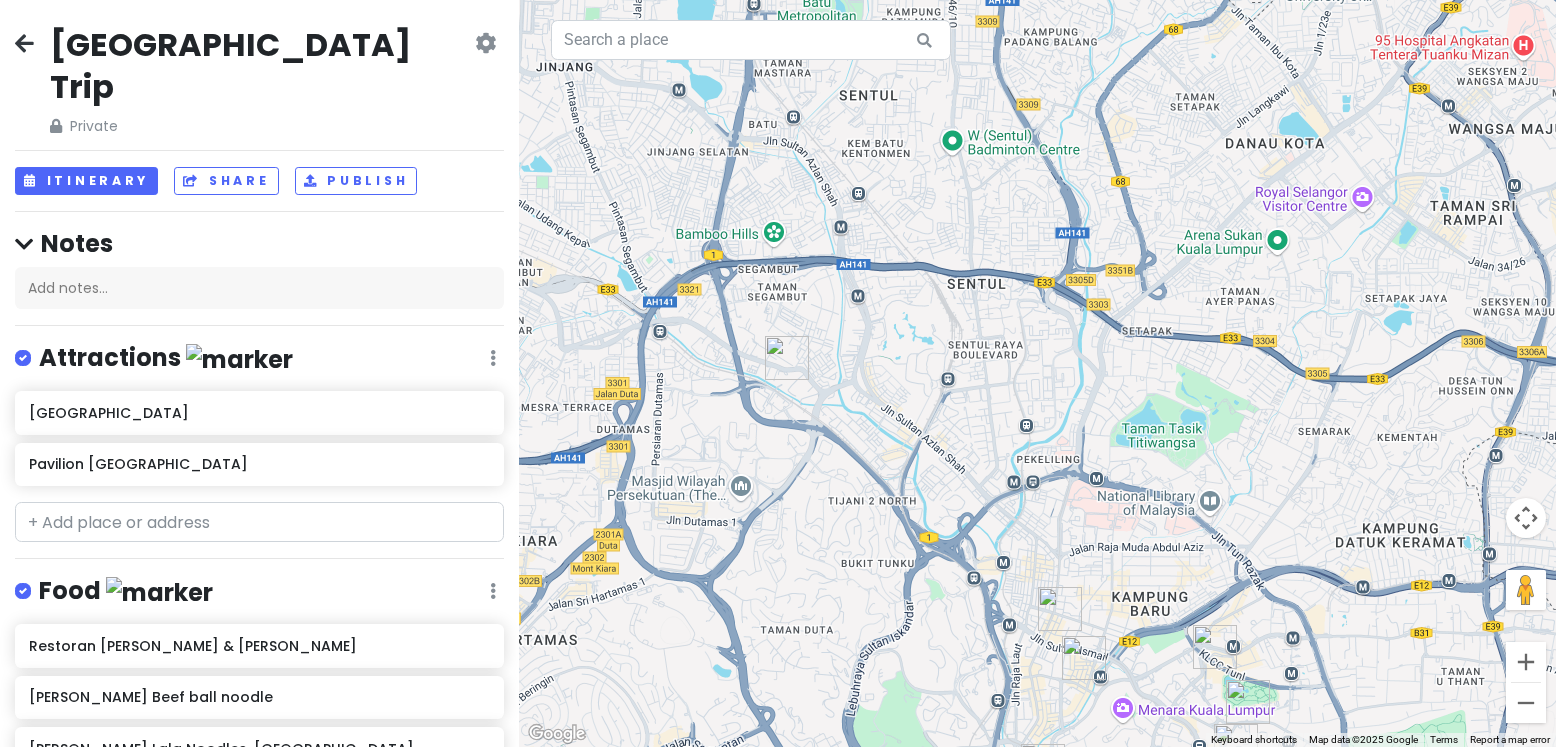 click at bounding box center (787, 358) 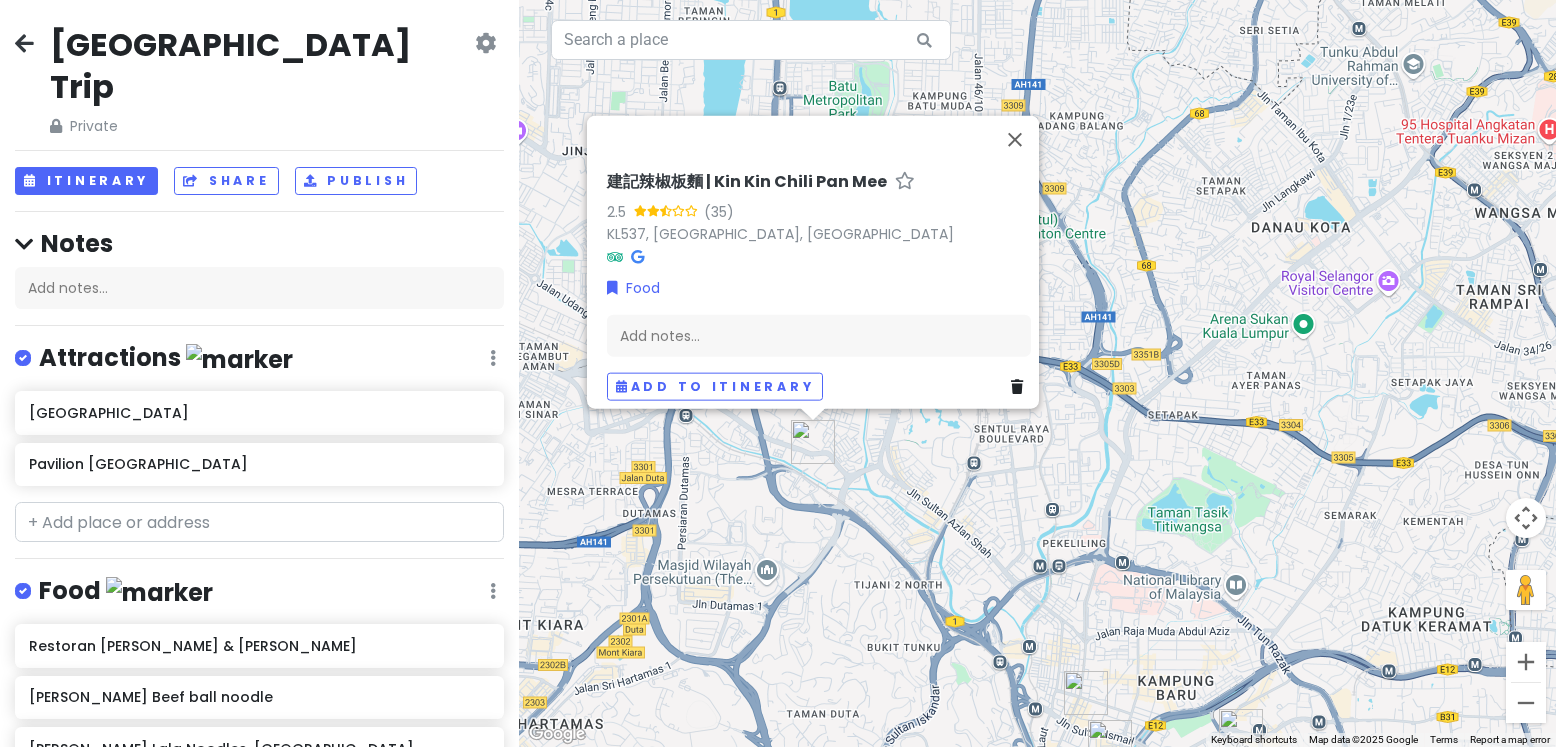 click at bounding box center (1017, 386) 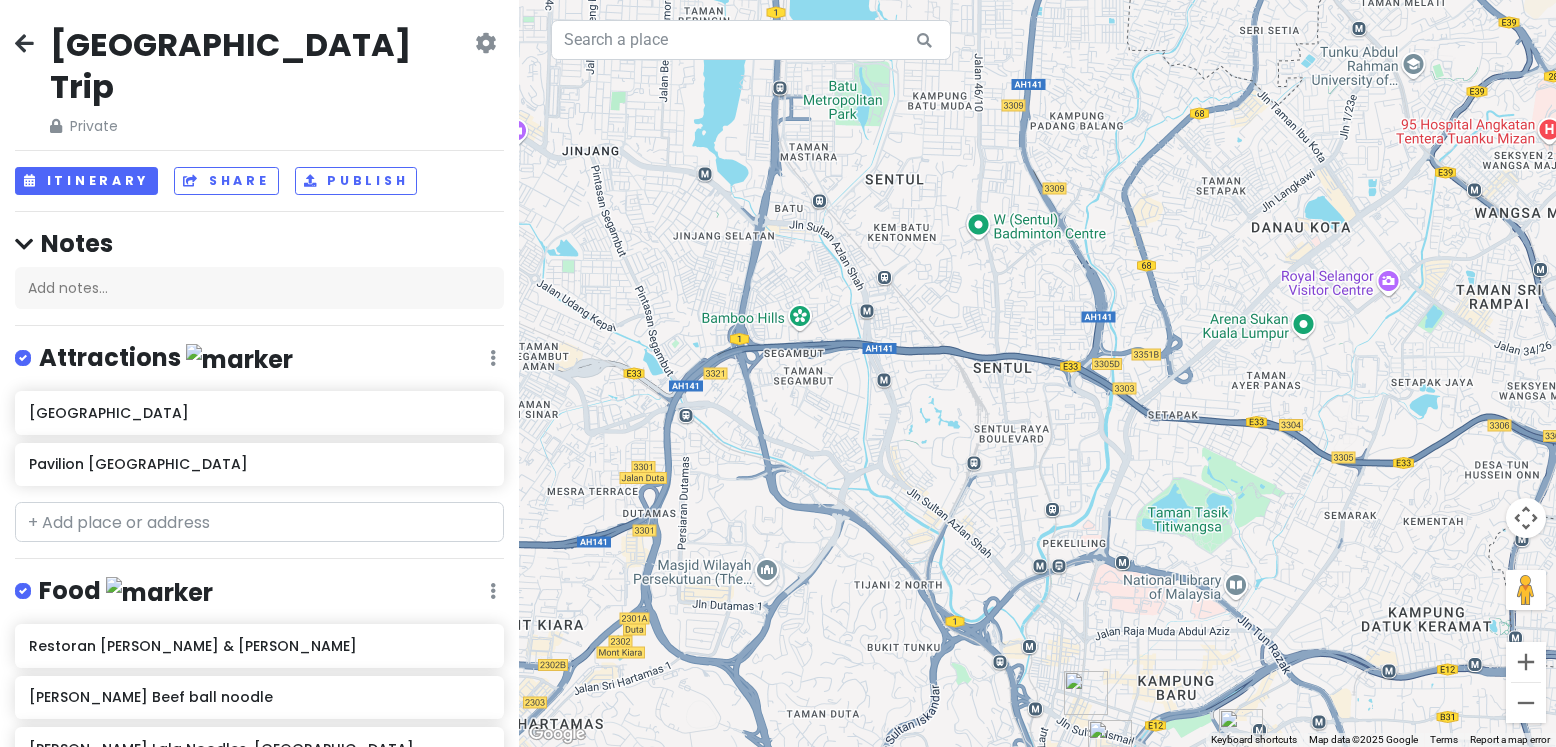 drag, startPoint x: 1010, startPoint y: 481, endPoint x: 842, endPoint y: 268, distance: 271.2803 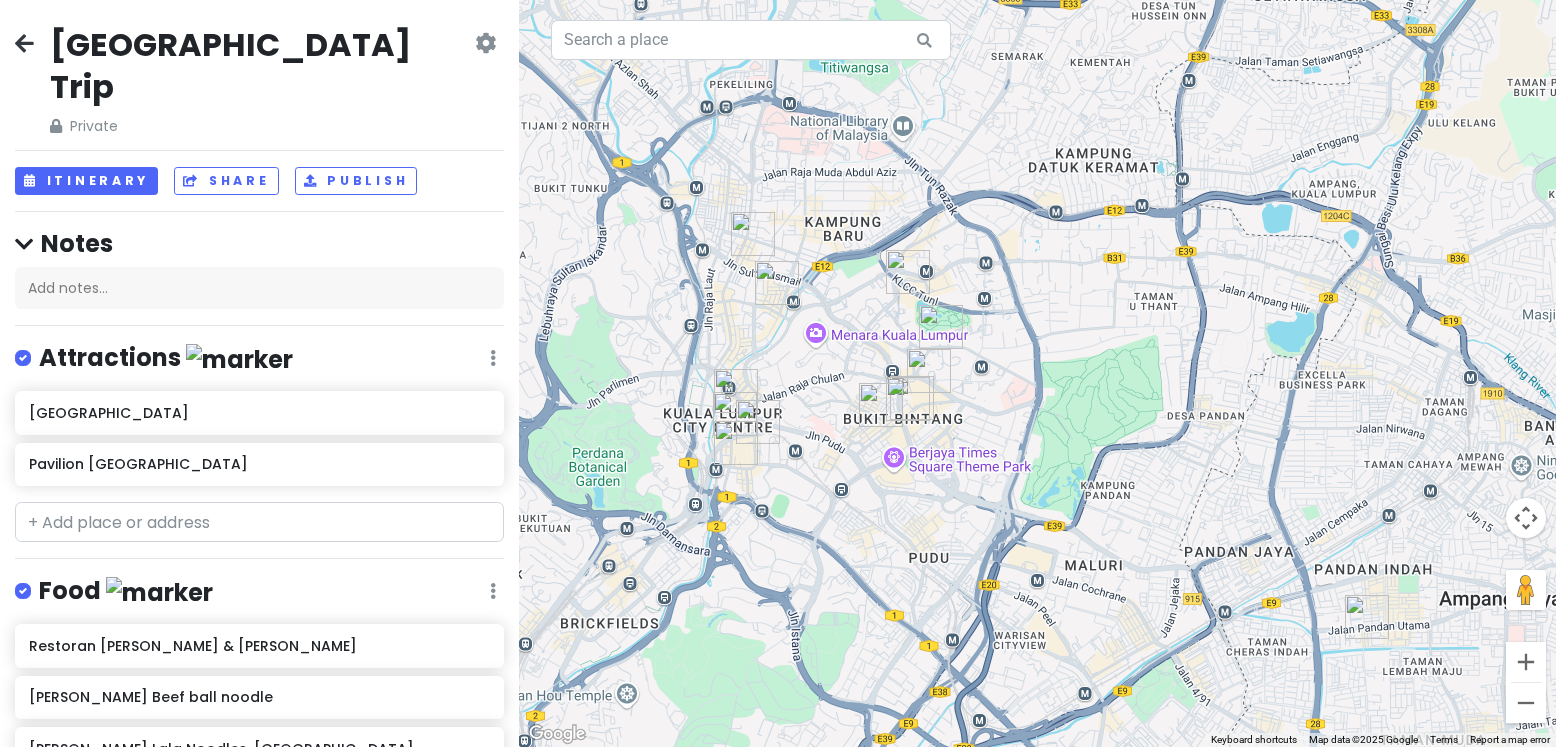 click at bounding box center (1367, 617) 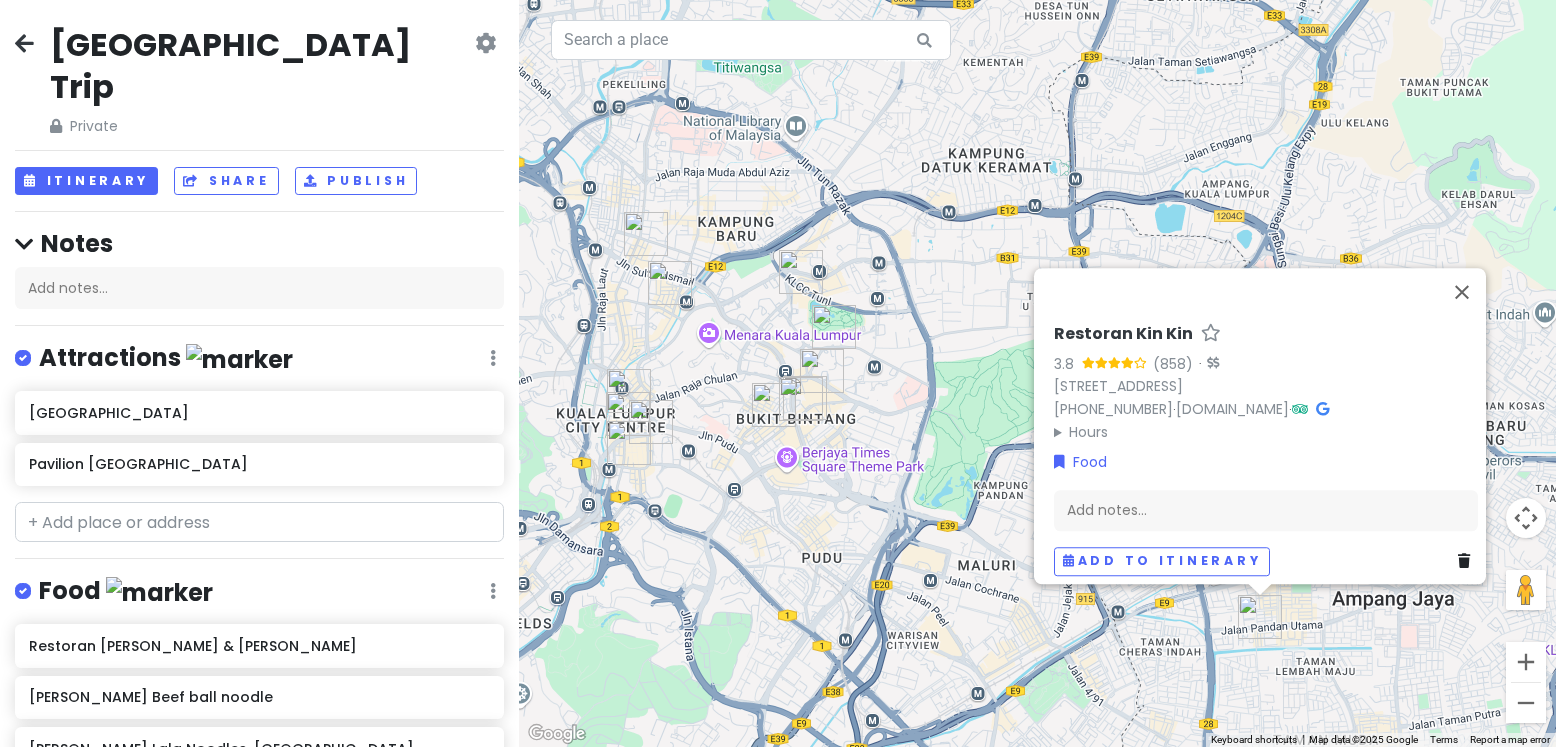 click at bounding box center [1464, 561] 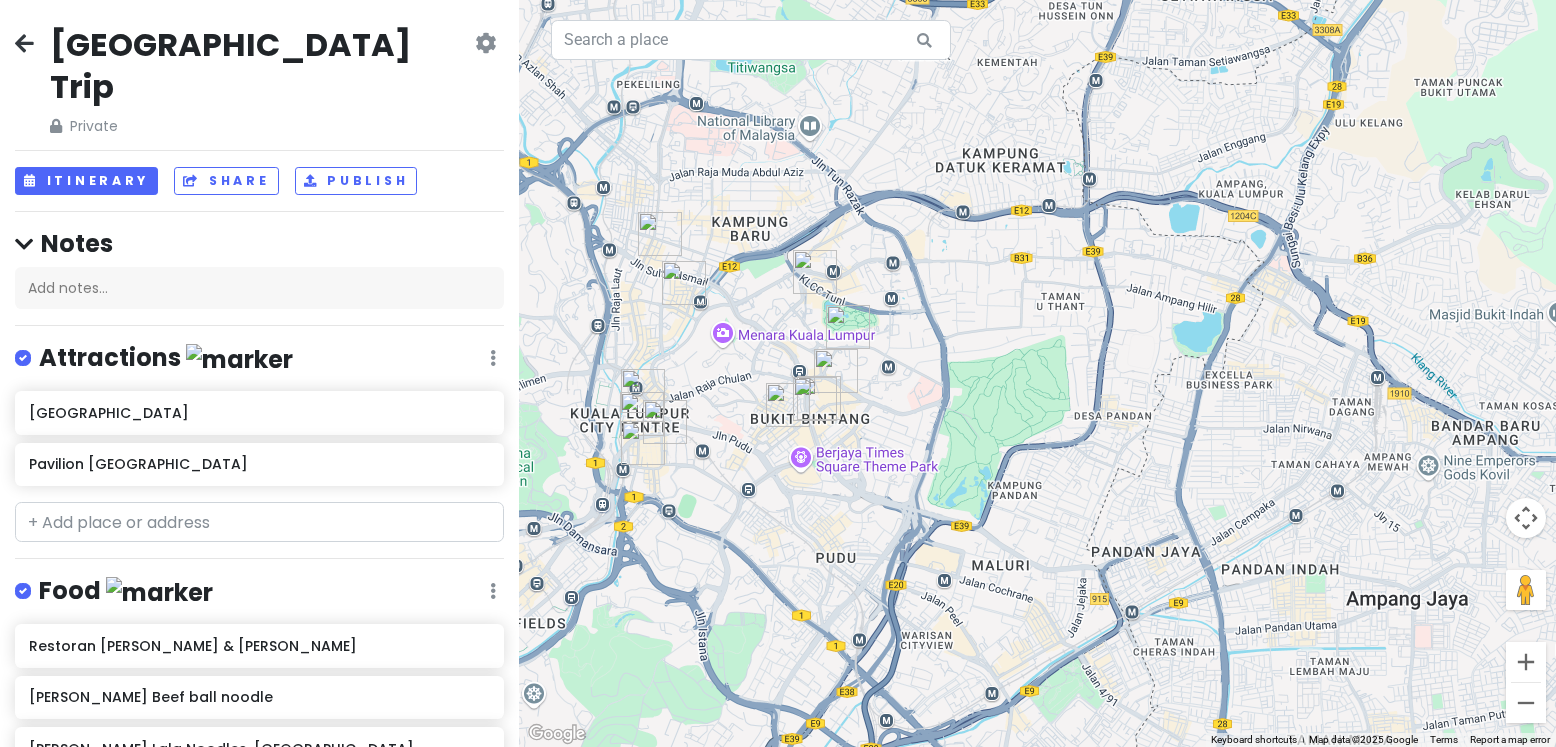 drag, startPoint x: 1135, startPoint y: 543, endPoint x: 1310, endPoint y: 544, distance: 175.00285 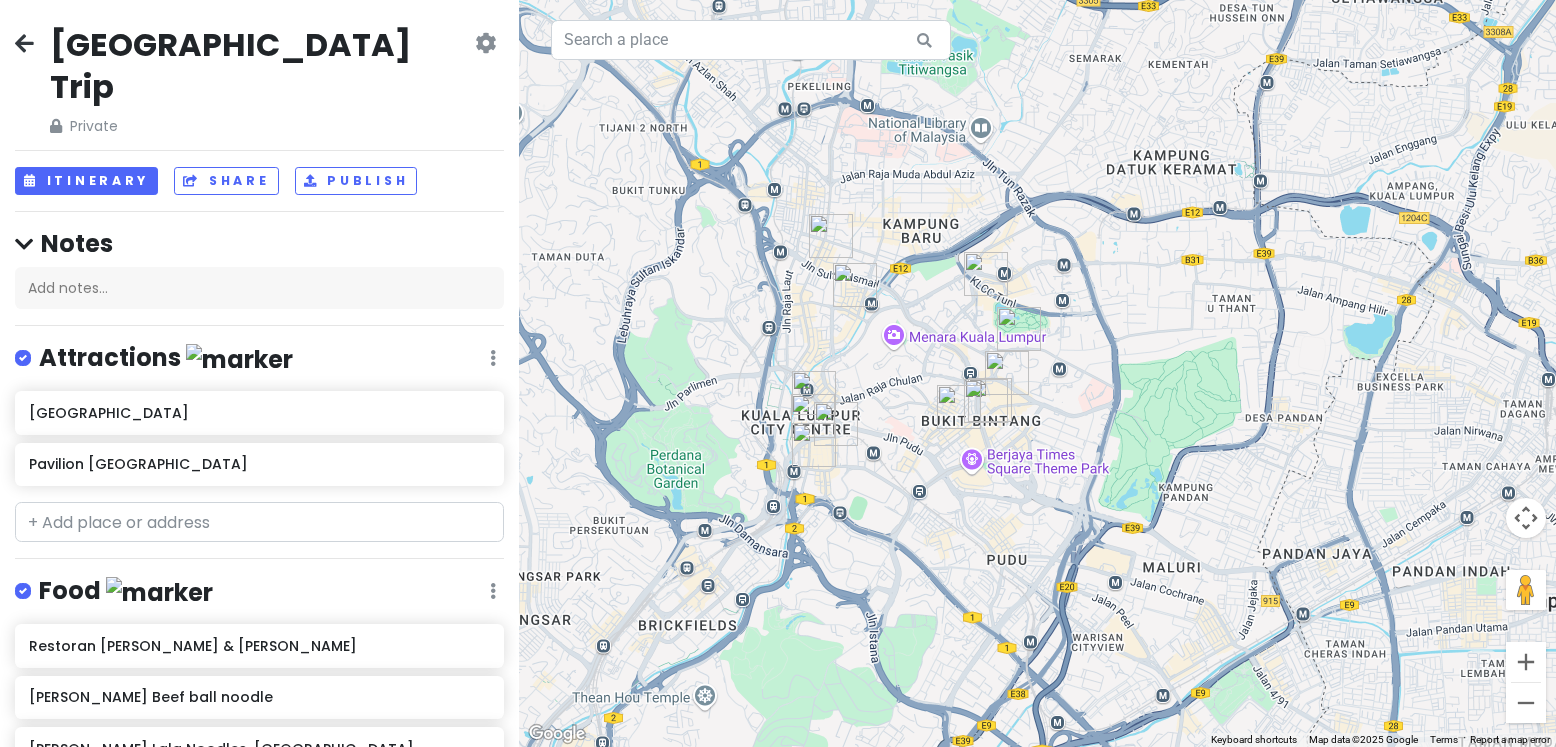 drag, startPoint x: 1182, startPoint y: 517, endPoint x: 1204, endPoint y: 538, distance: 30.413813 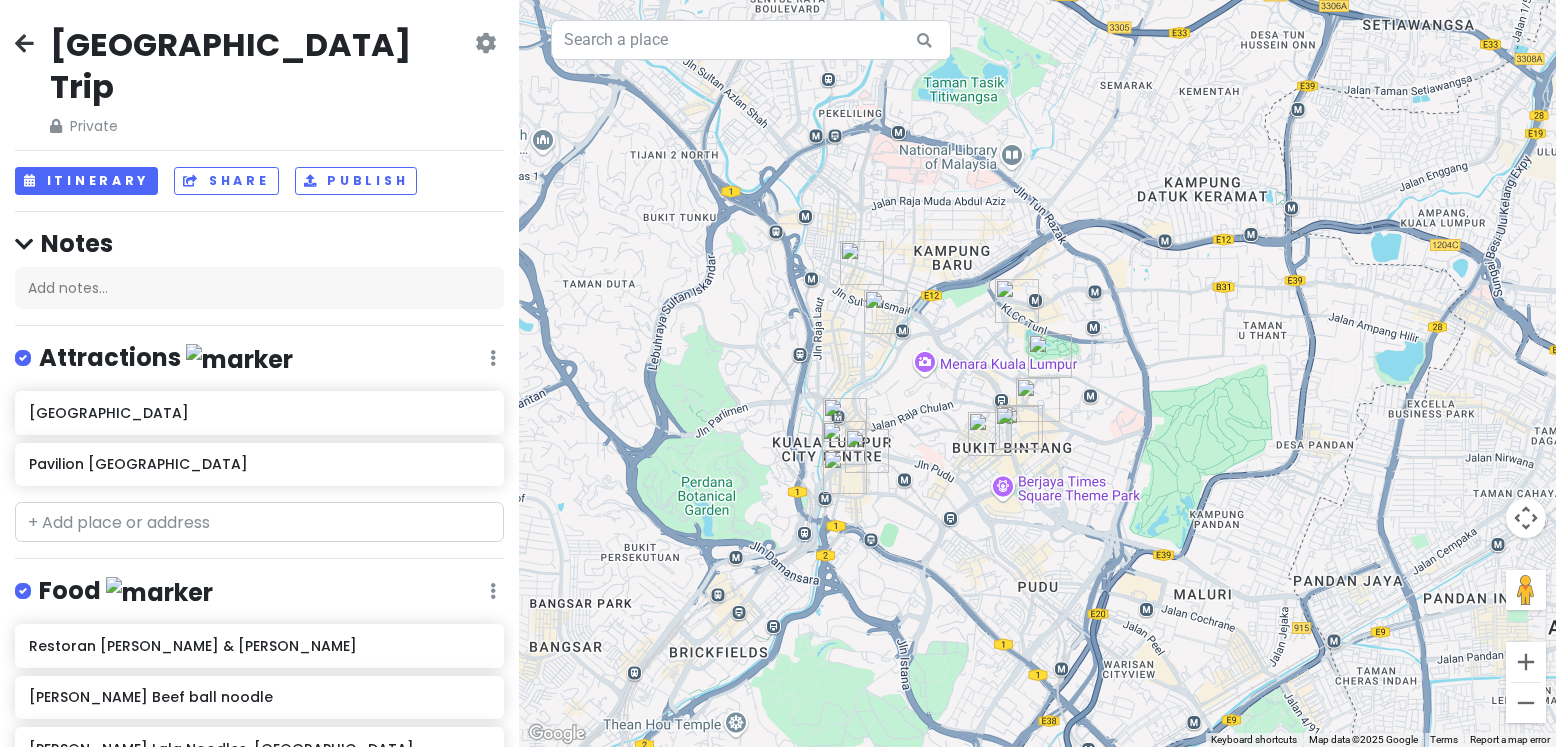 click at bounding box center (862, 263) 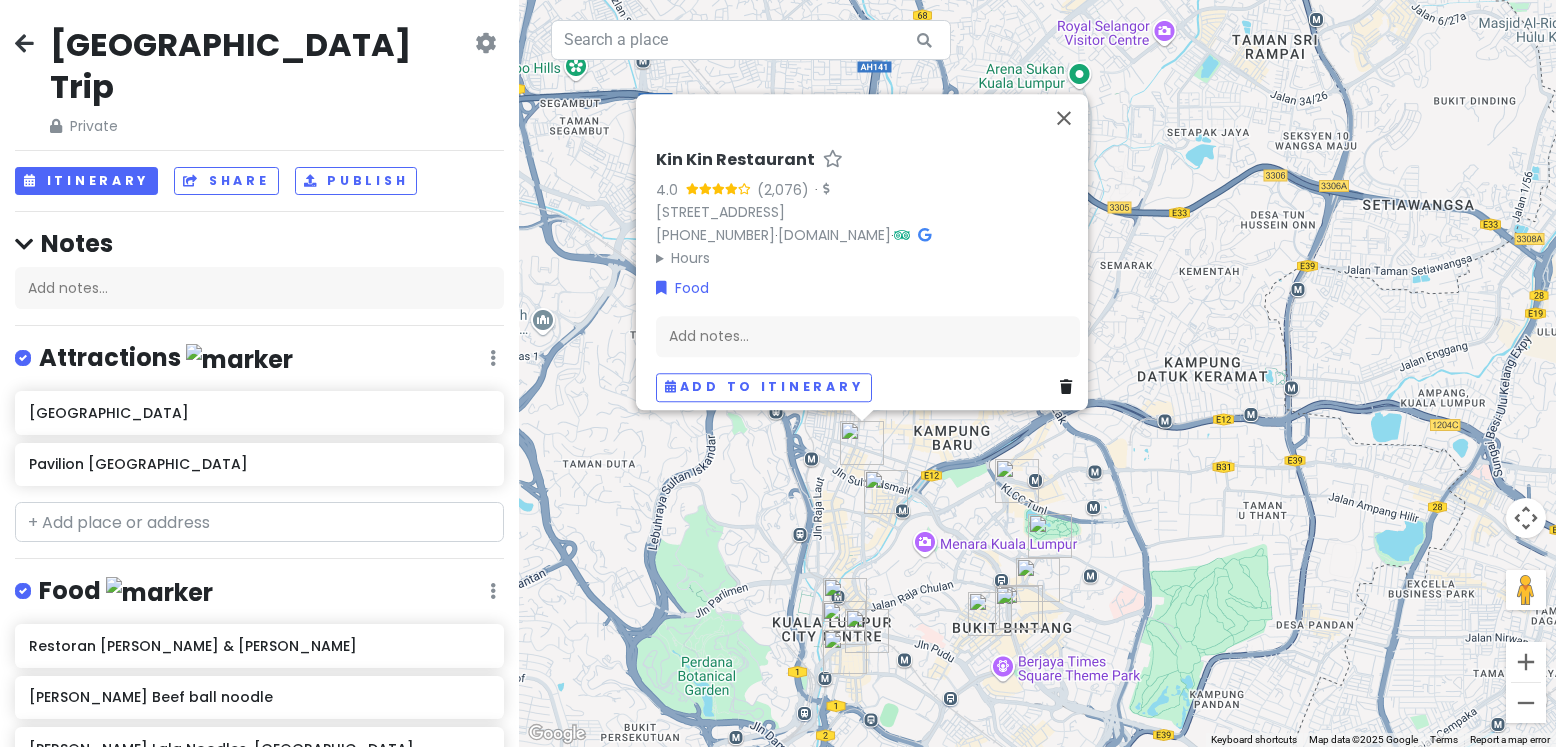 click at bounding box center [886, 492] 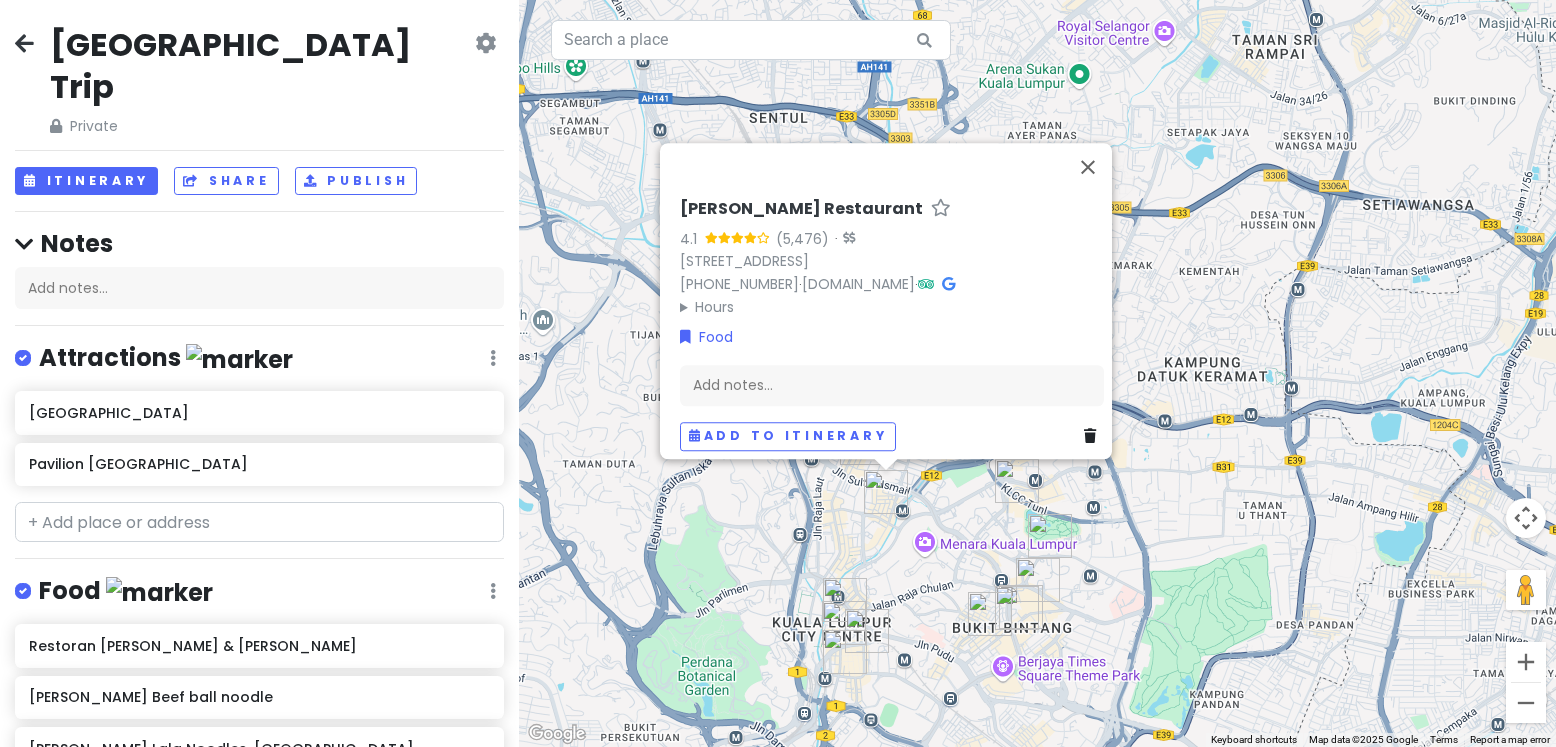 click at bounding box center [1017, 608] 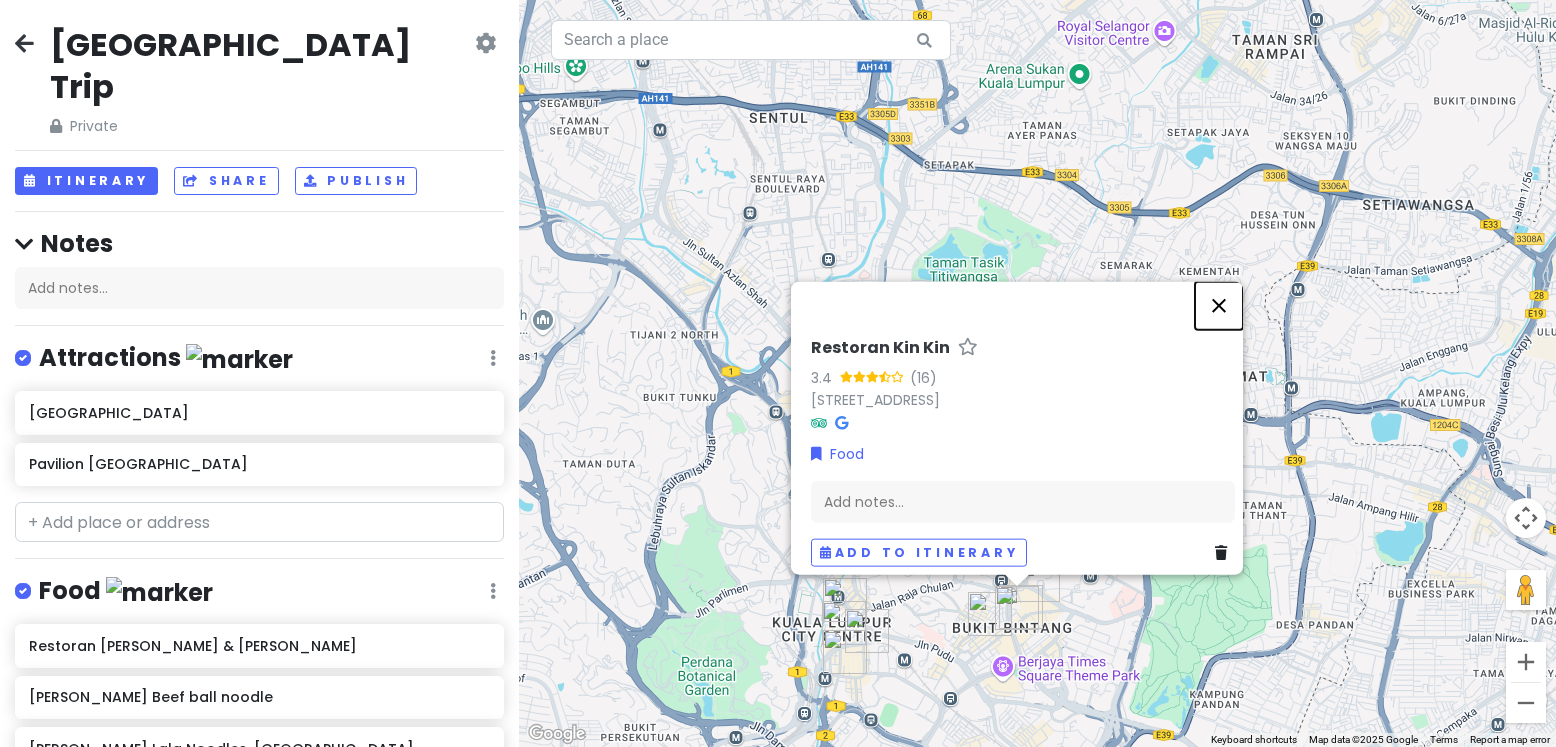click at bounding box center [1219, 305] 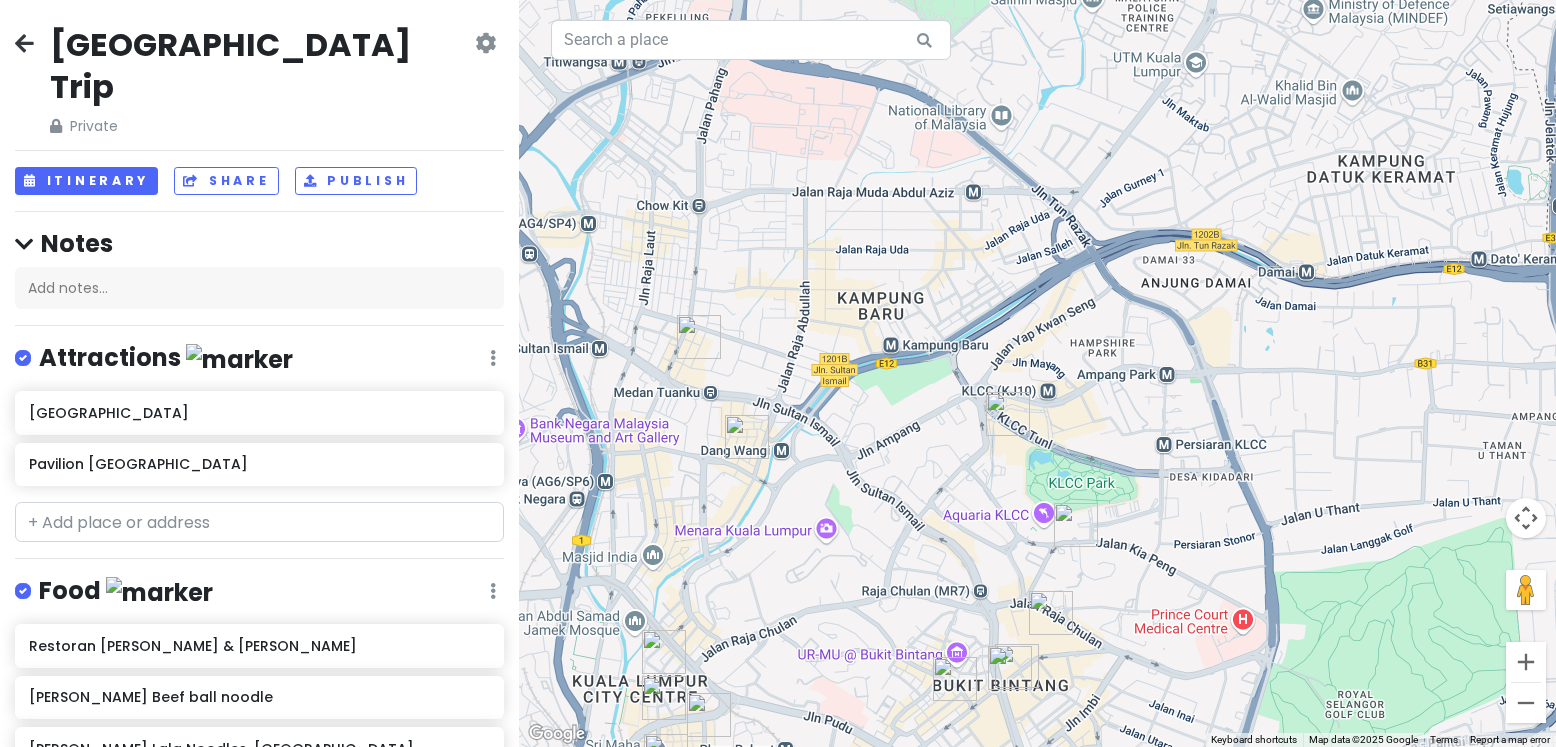drag, startPoint x: 1068, startPoint y: 430, endPoint x: 1212, endPoint y: 224, distance: 251.34041 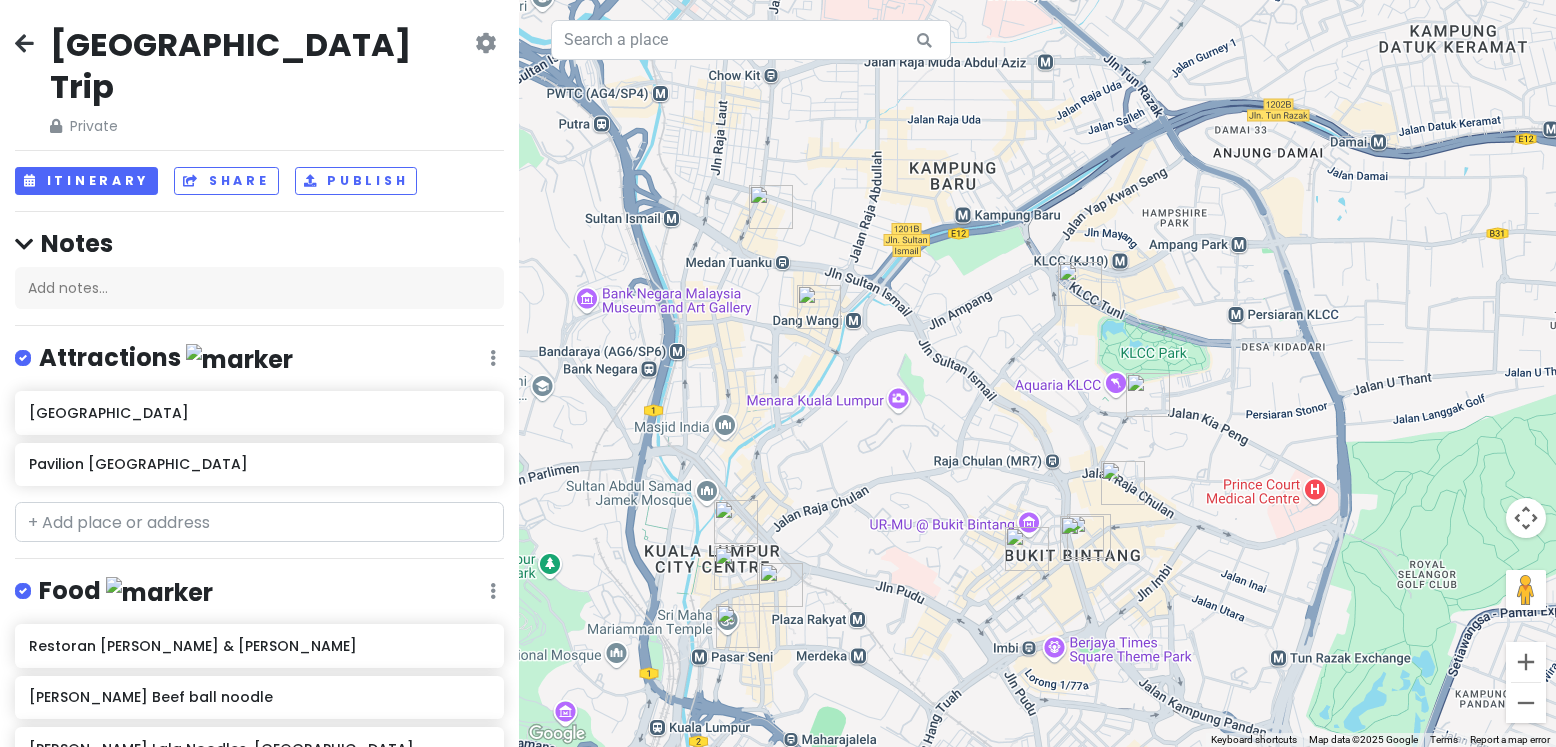 drag, startPoint x: 1212, startPoint y: 224, endPoint x: 1244, endPoint y: 112, distance: 116.48176 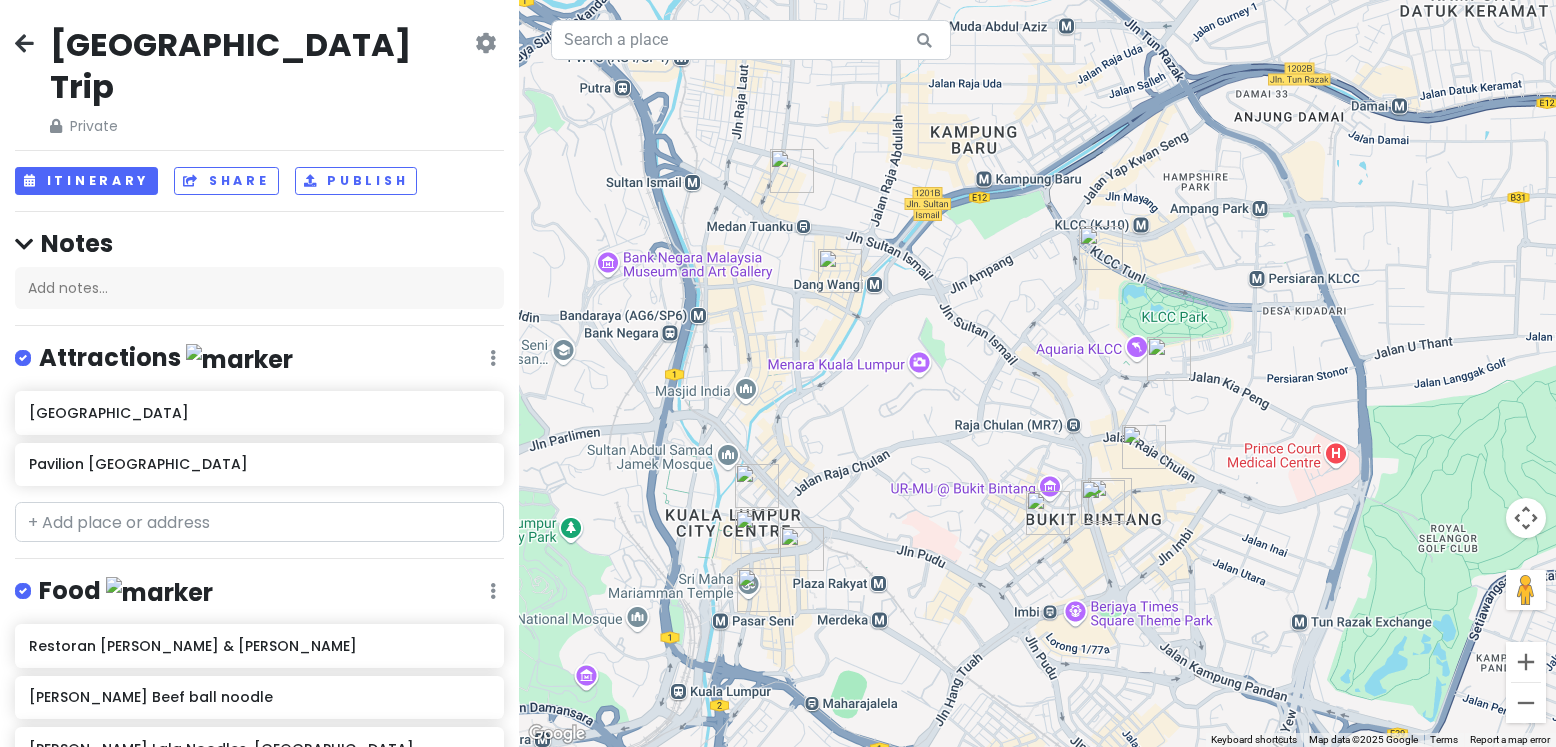 drag, startPoint x: 1244, startPoint y: 112, endPoint x: 1258, endPoint y: 81, distance: 34.0147 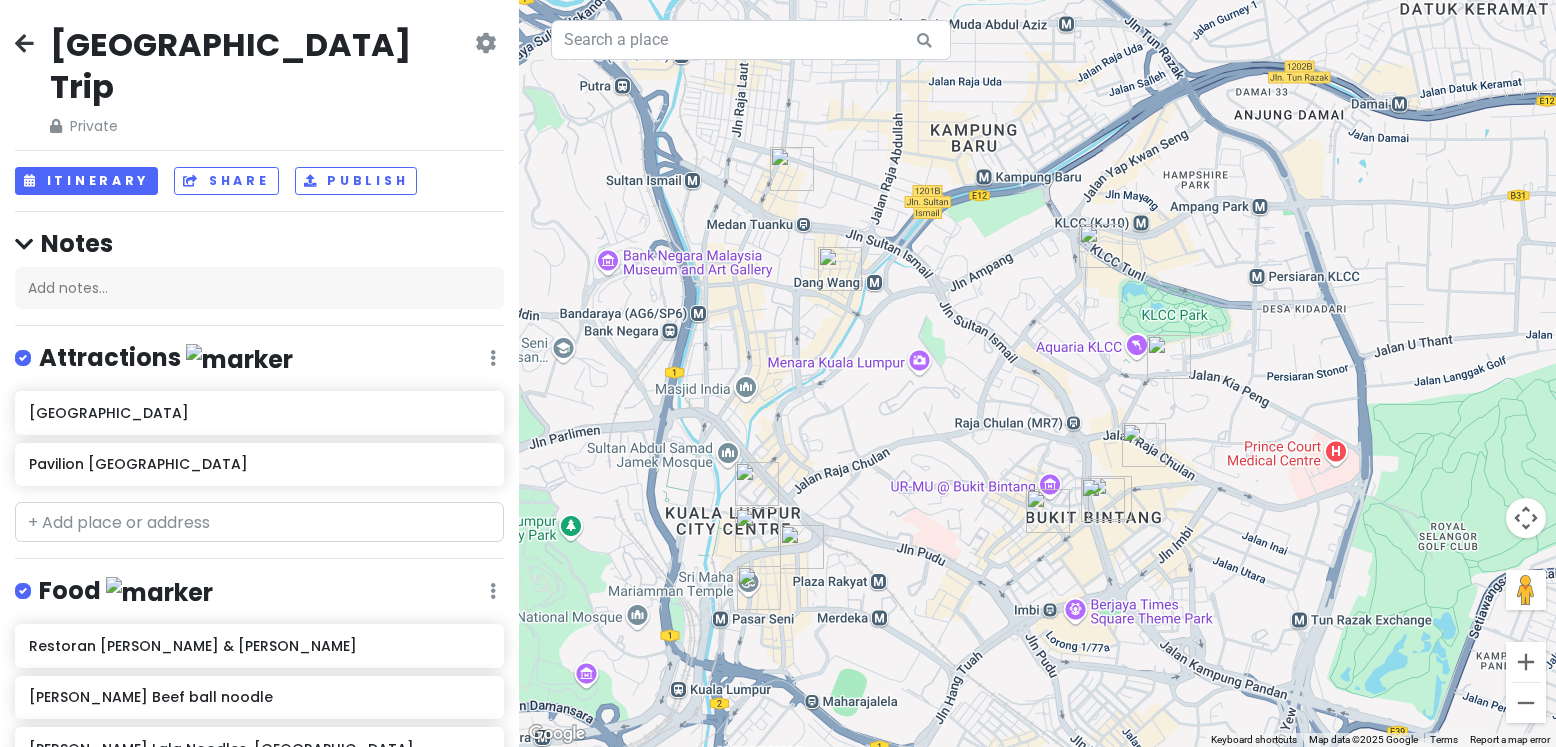 click at bounding box center (1144, 445) 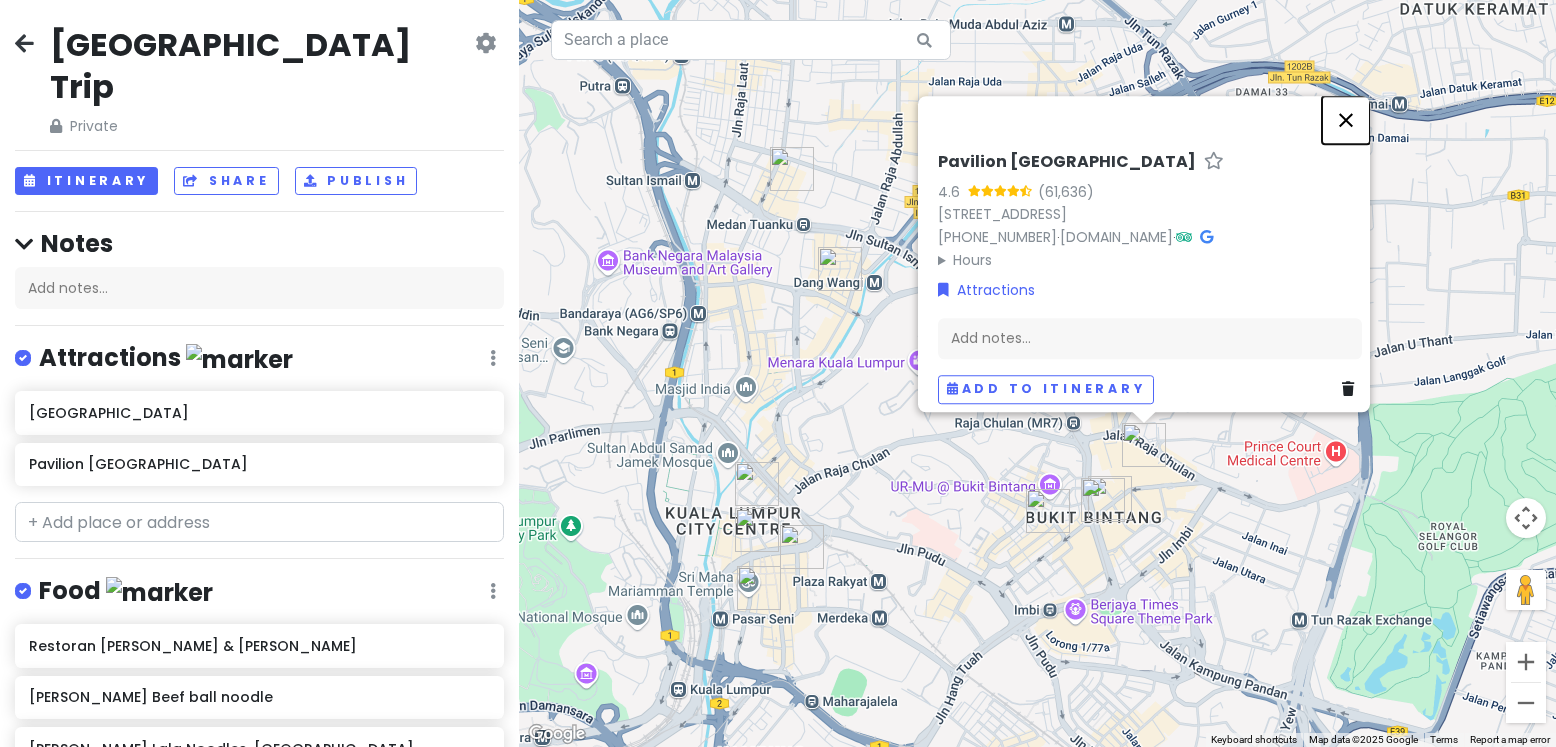 click at bounding box center [1346, 120] 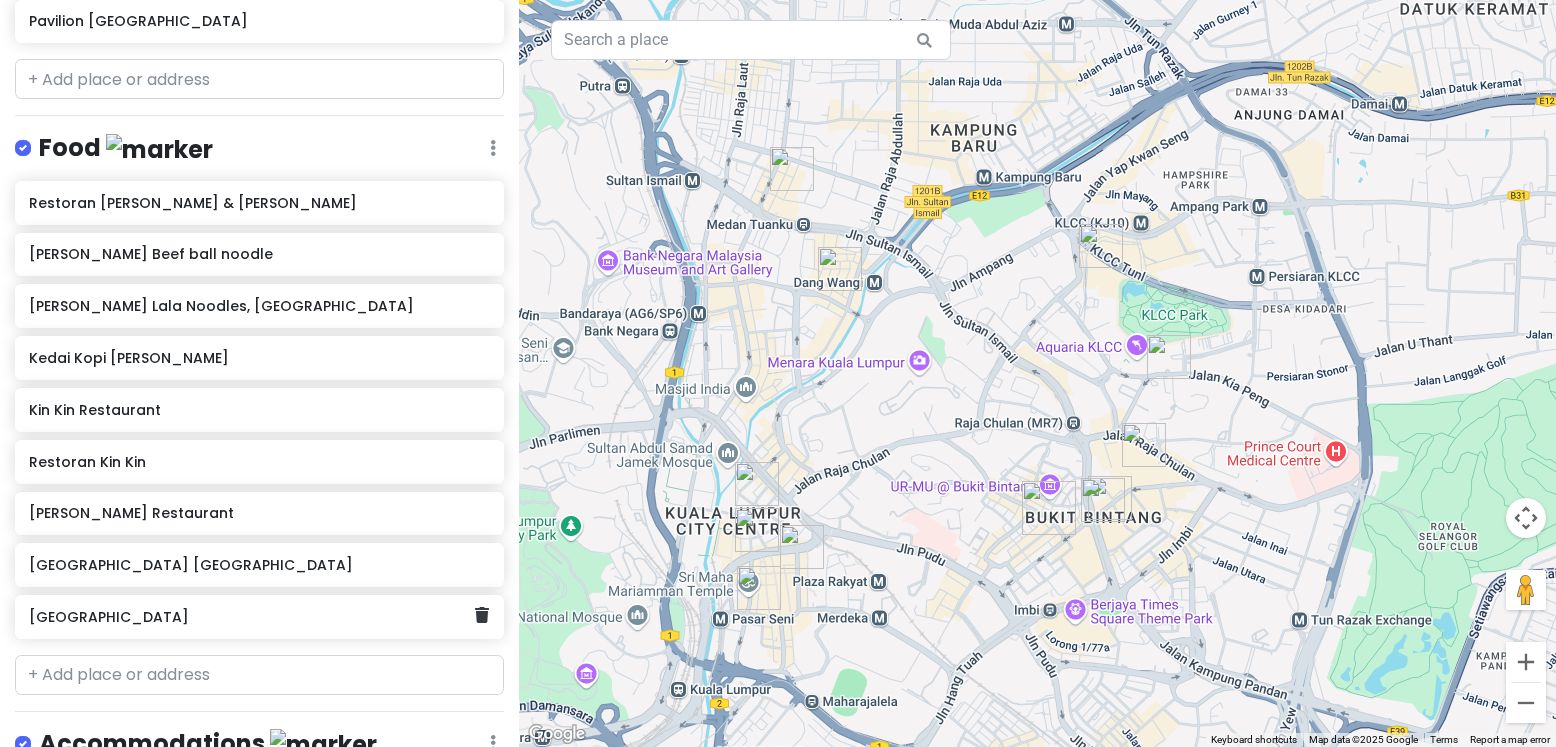 scroll, scrollTop: 400, scrollLeft: 0, axis: vertical 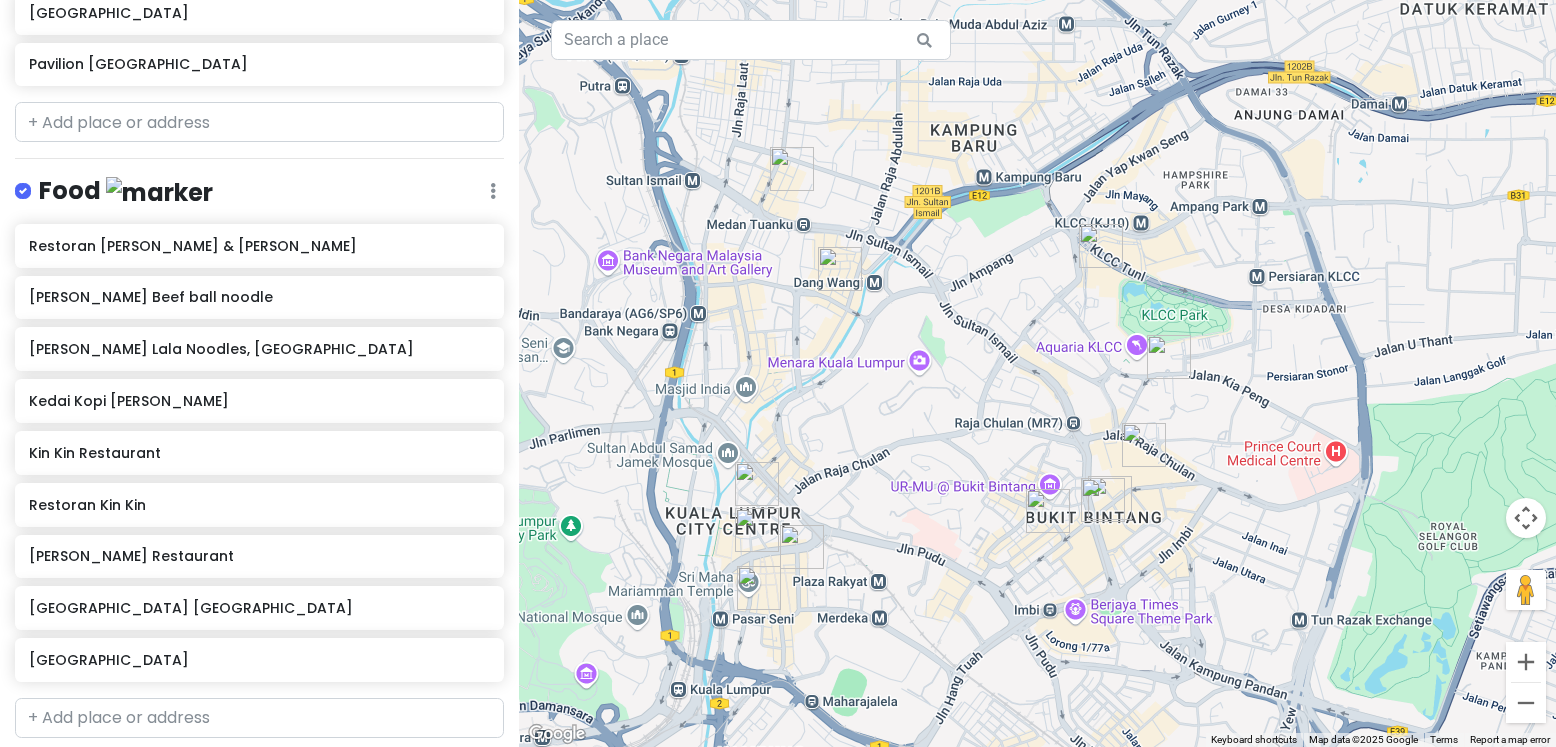click at bounding box center [1048, 511] 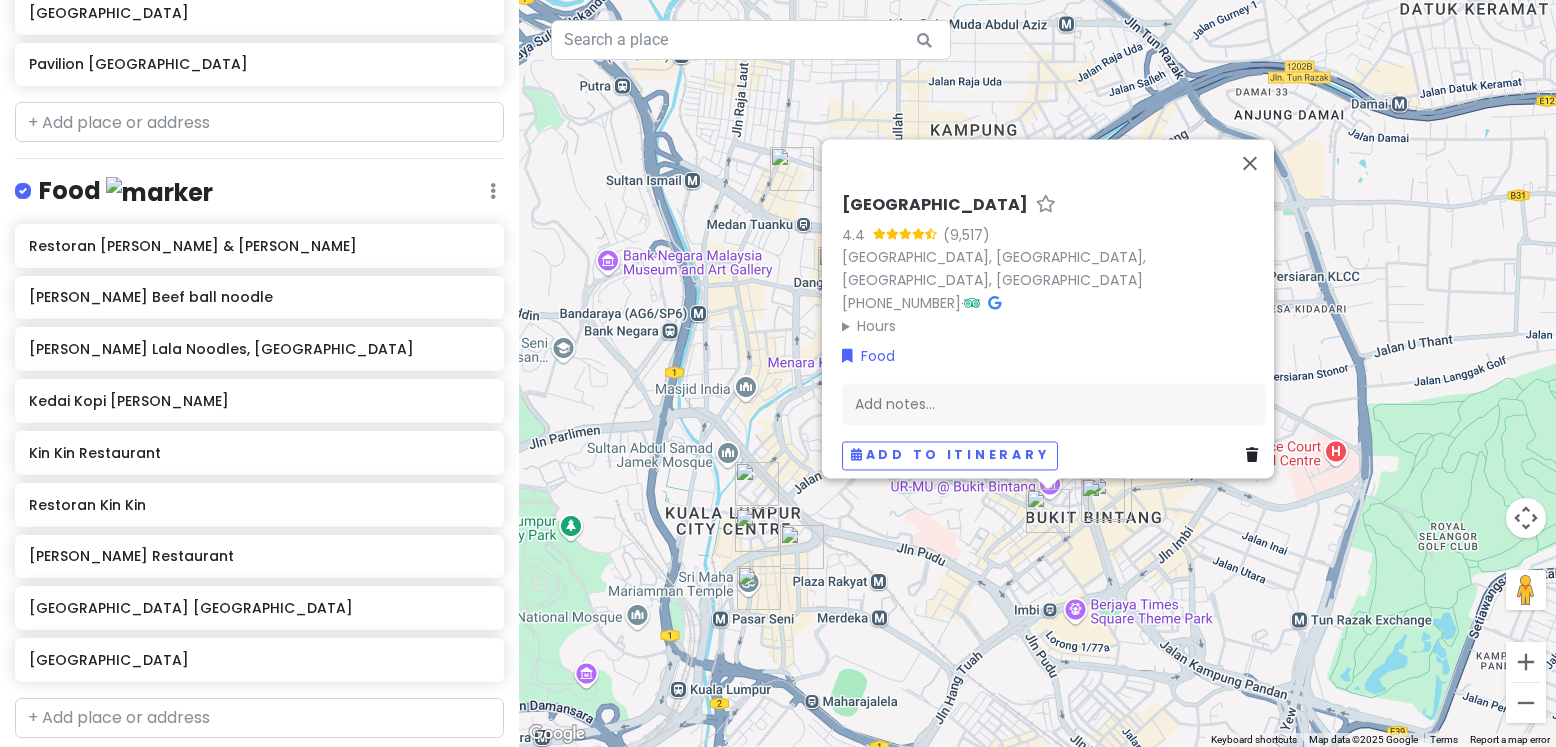 click at bounding box center [1048, 511] 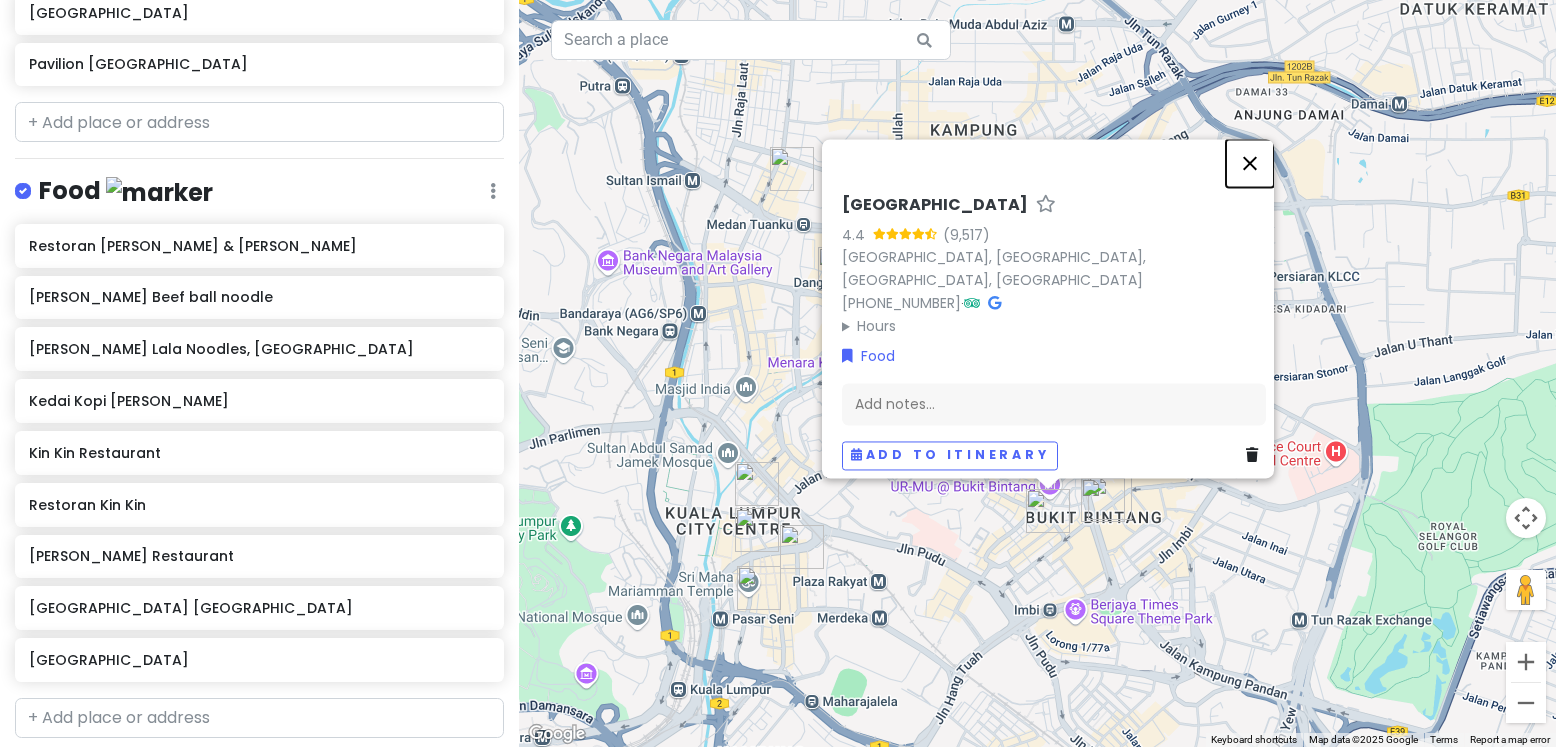 click at bounding box center [1250, 163] 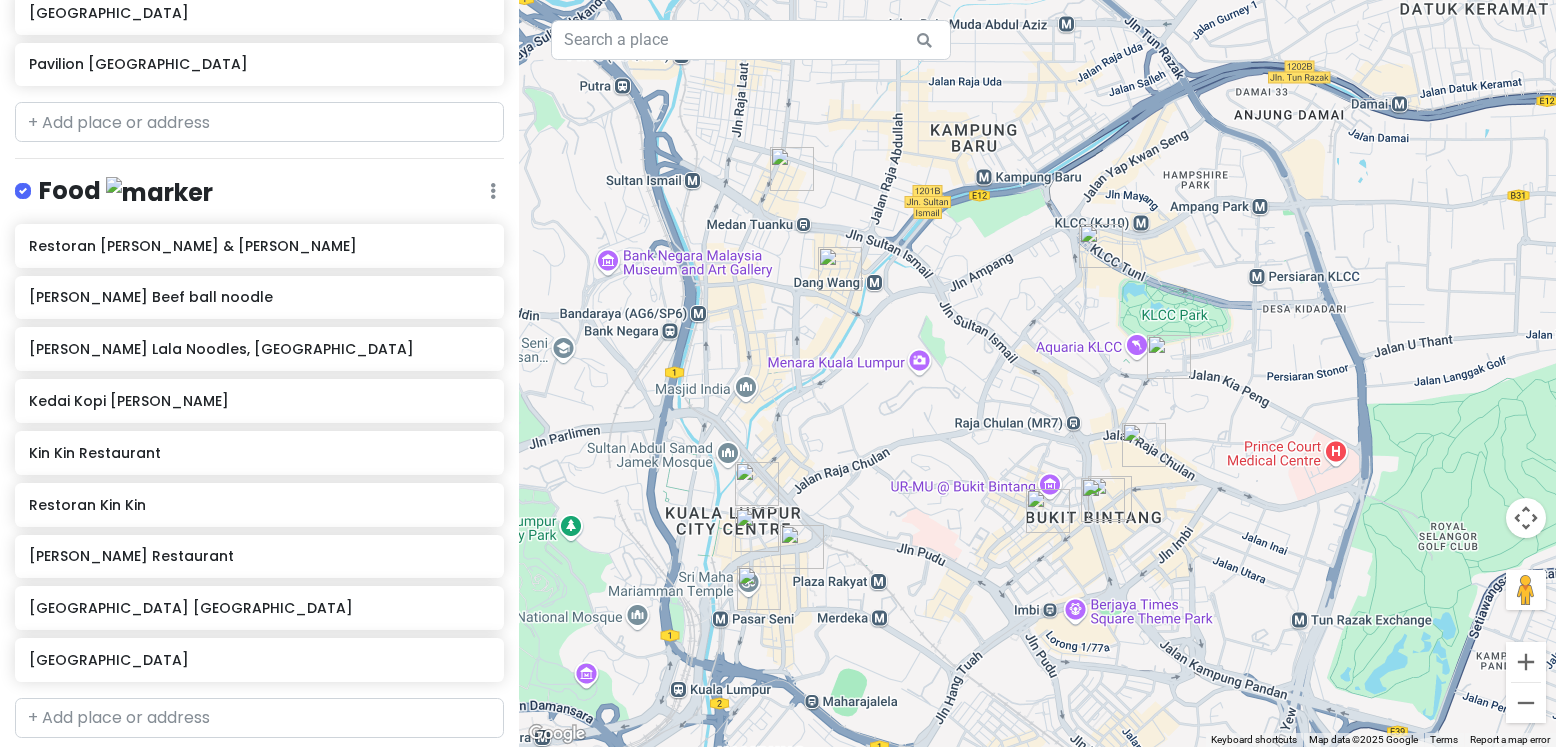 click at bounding box center [1103, 500] 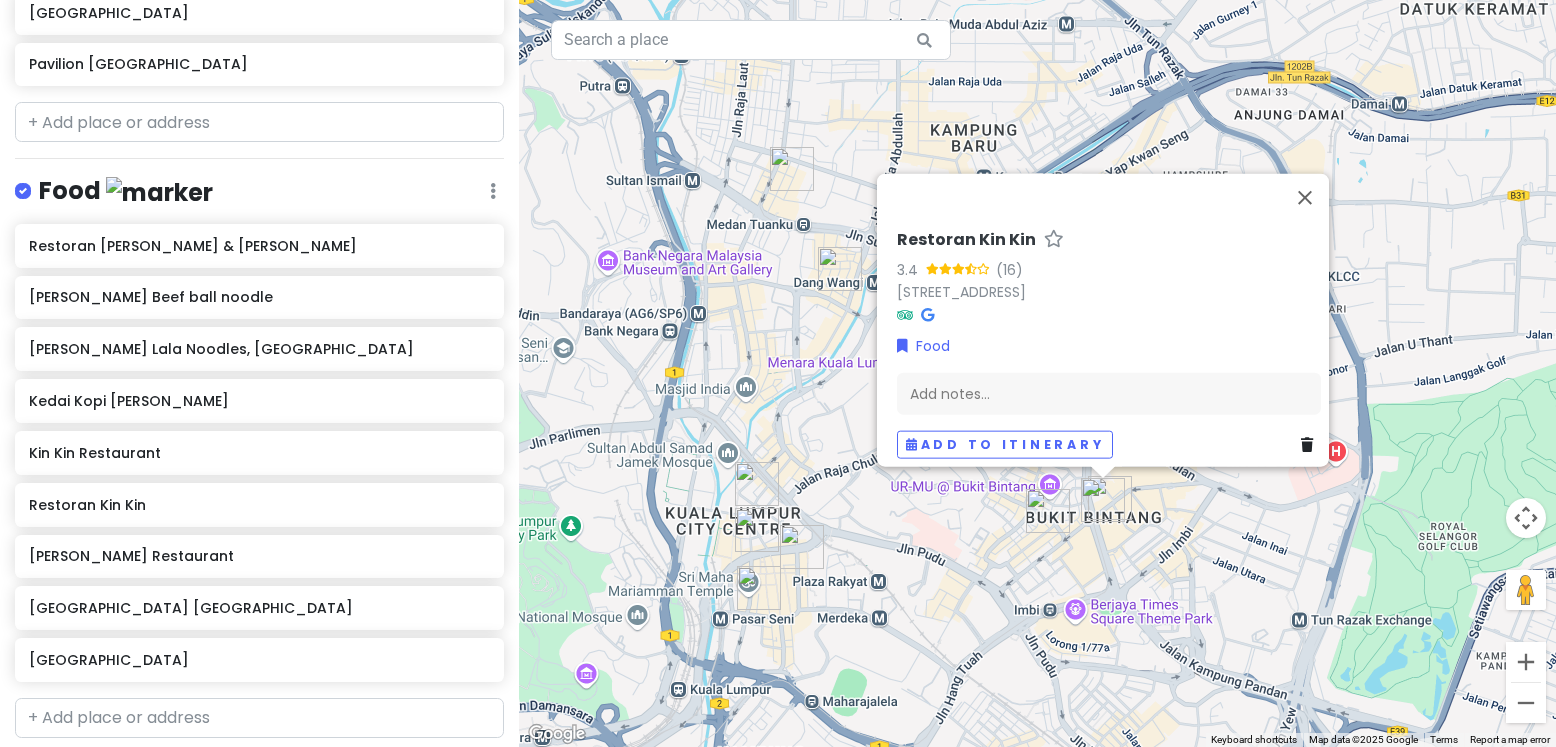 click on "To navigate, press the arrow keys. [STREET_ADDRESS] Food Add notes...  Add to itinerary" at bounding box center [1037, 373] 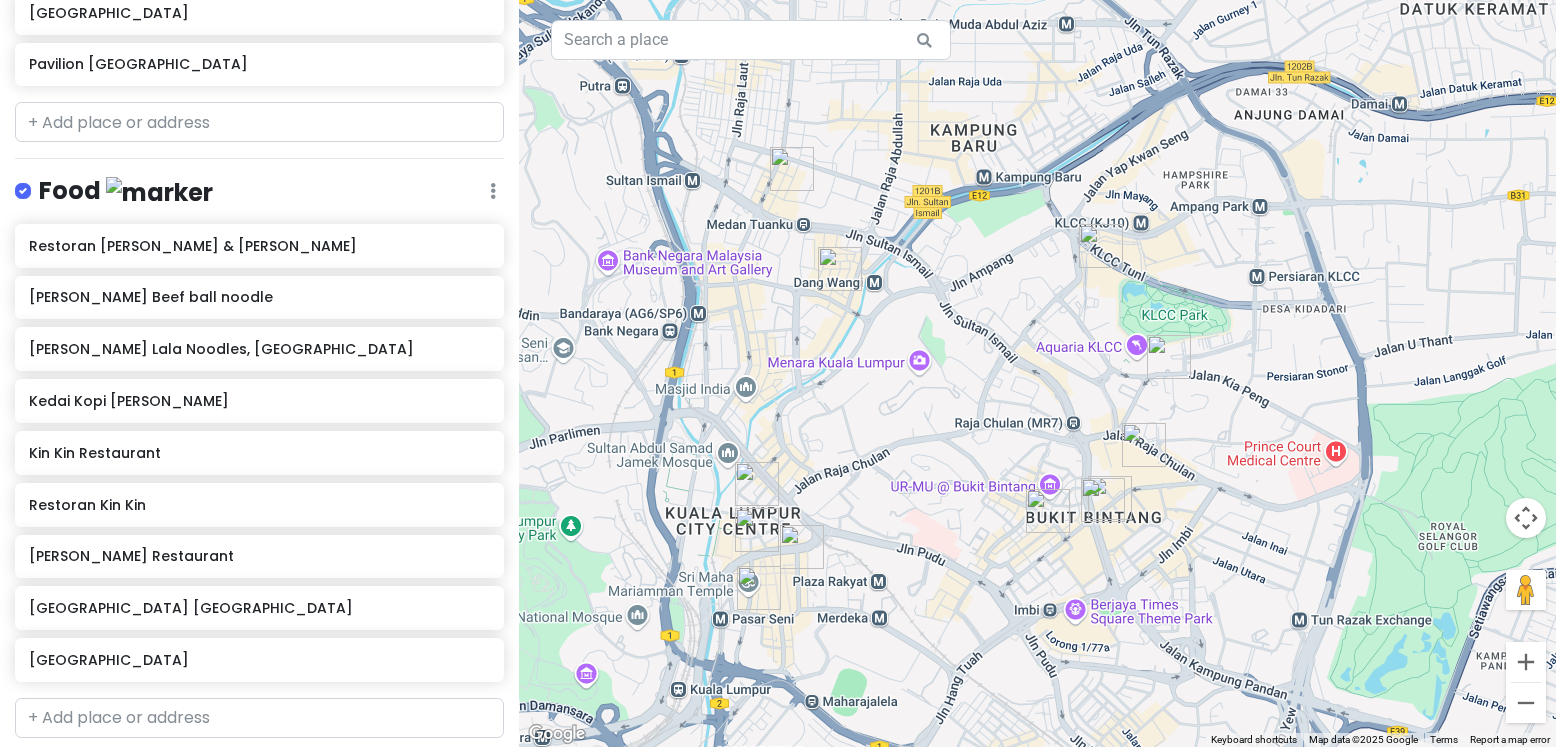 click on "To navigate, press the arrow keys." at bounding box center (1037, 373) 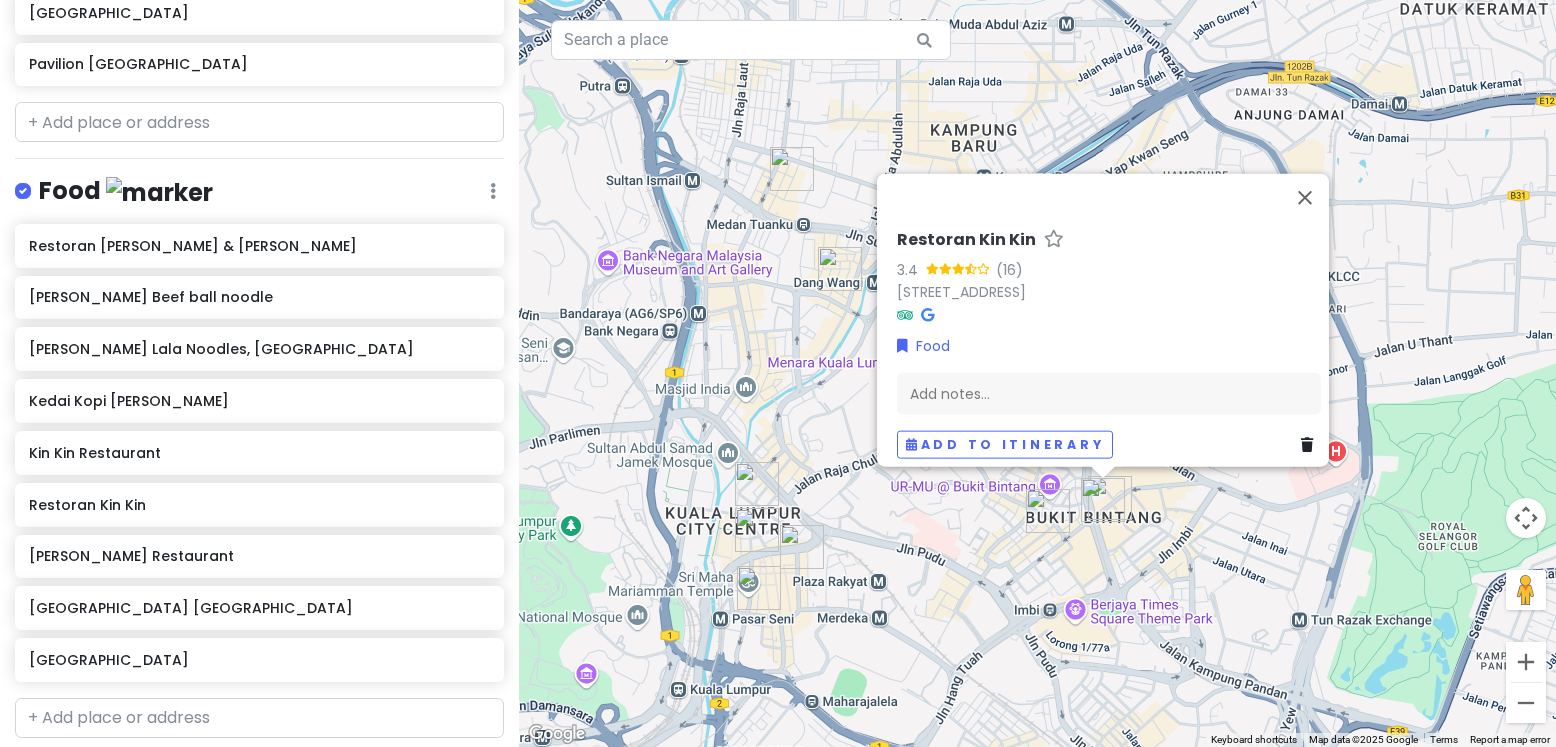 click at bounding box center [1103, 500] 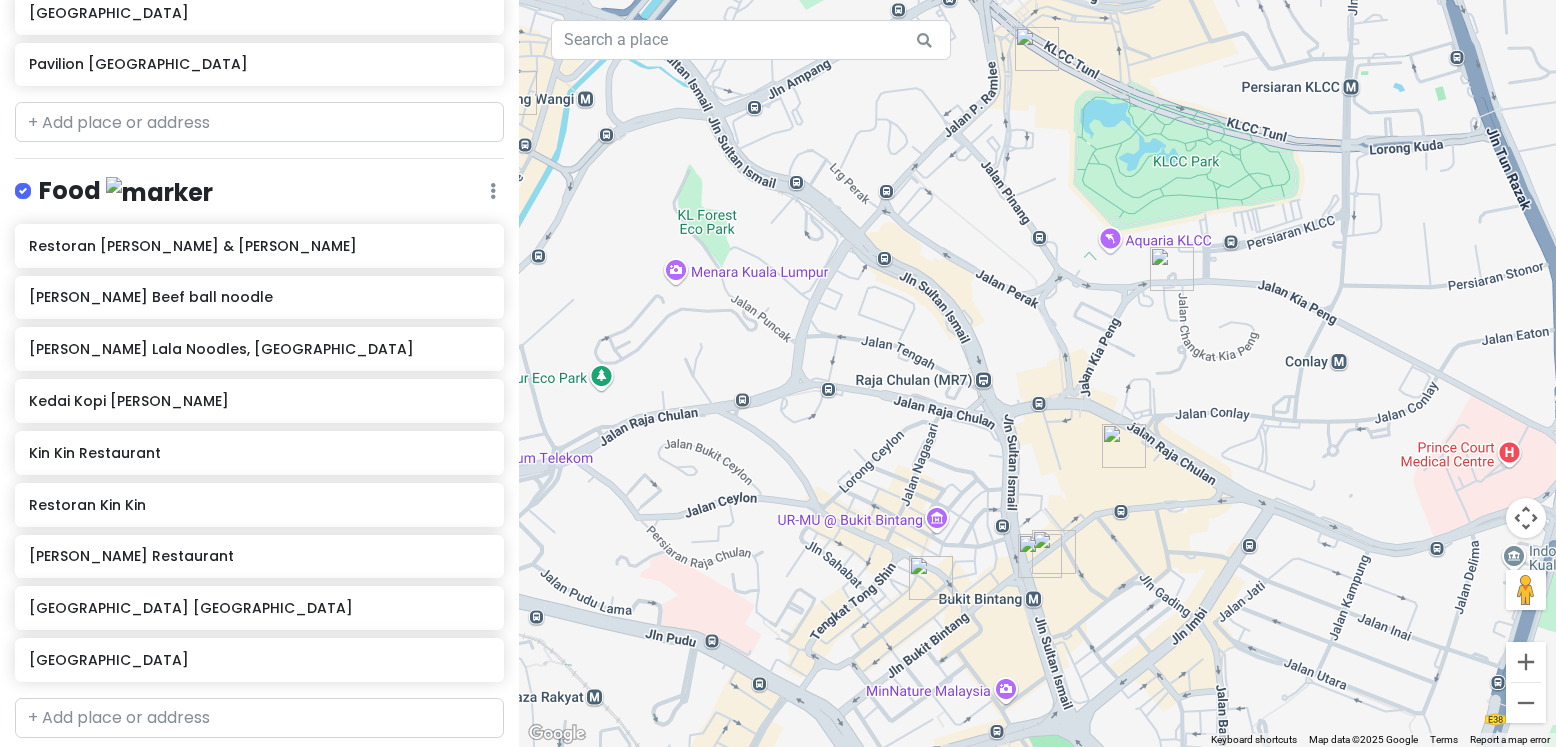 click at bounding box center (1040, 556) 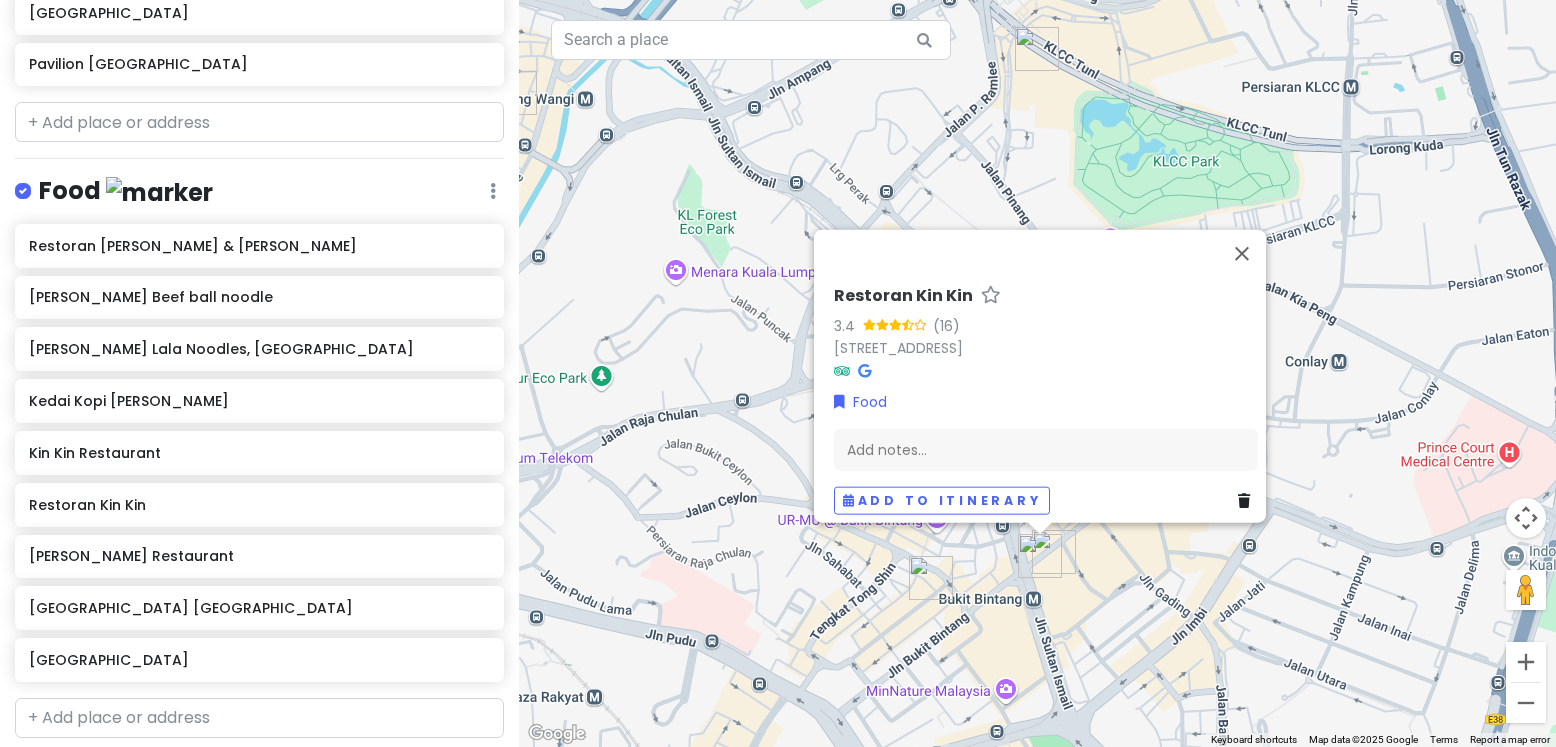click at bounding box center (1054, 552) 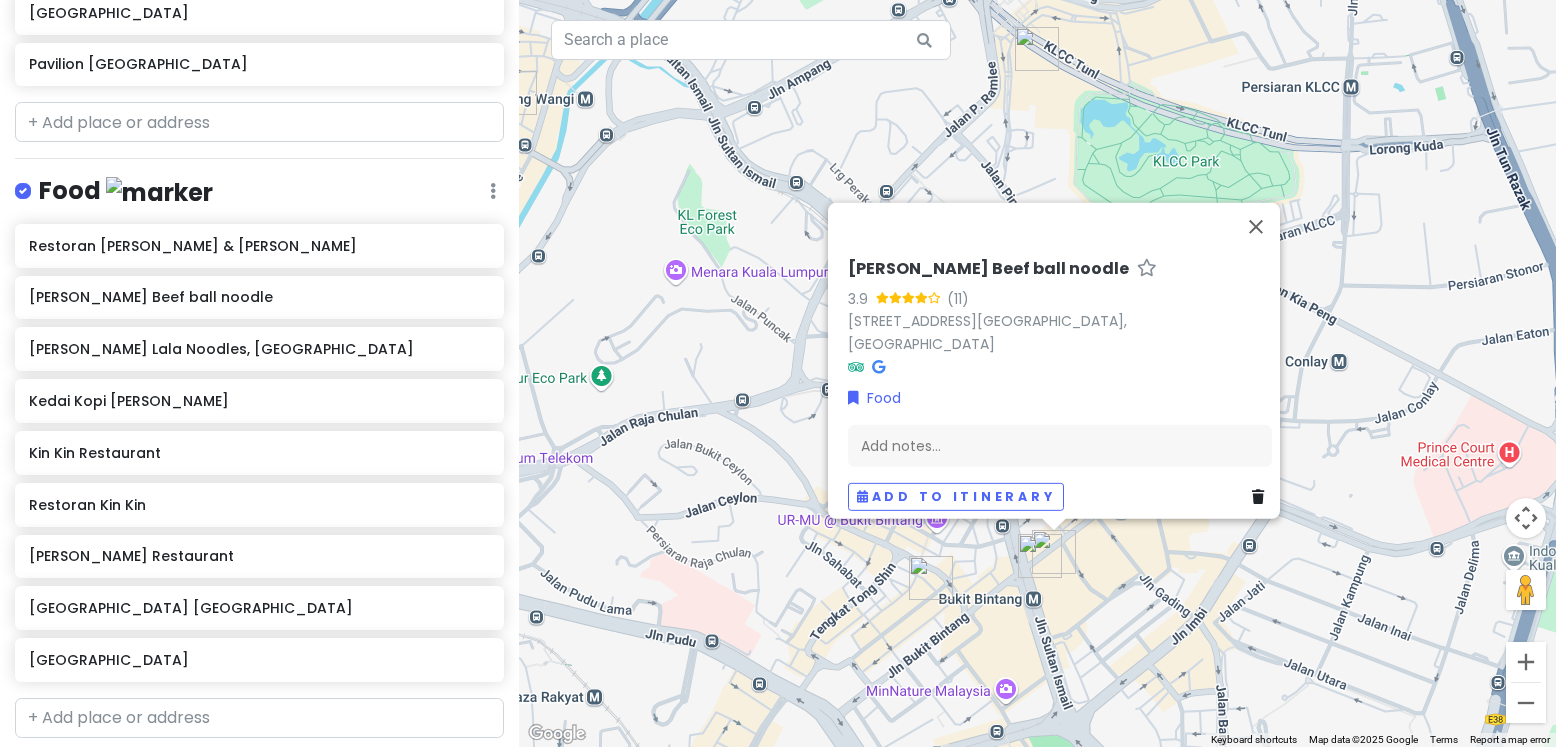 click on "To navigate, press the arrow keys. [PERSON_NAME] Beef ball noodle 3.9        (11) [STREET_ADDRESS] Food Add notes...  Add to itinerary" at bounding box center [1037, 373] 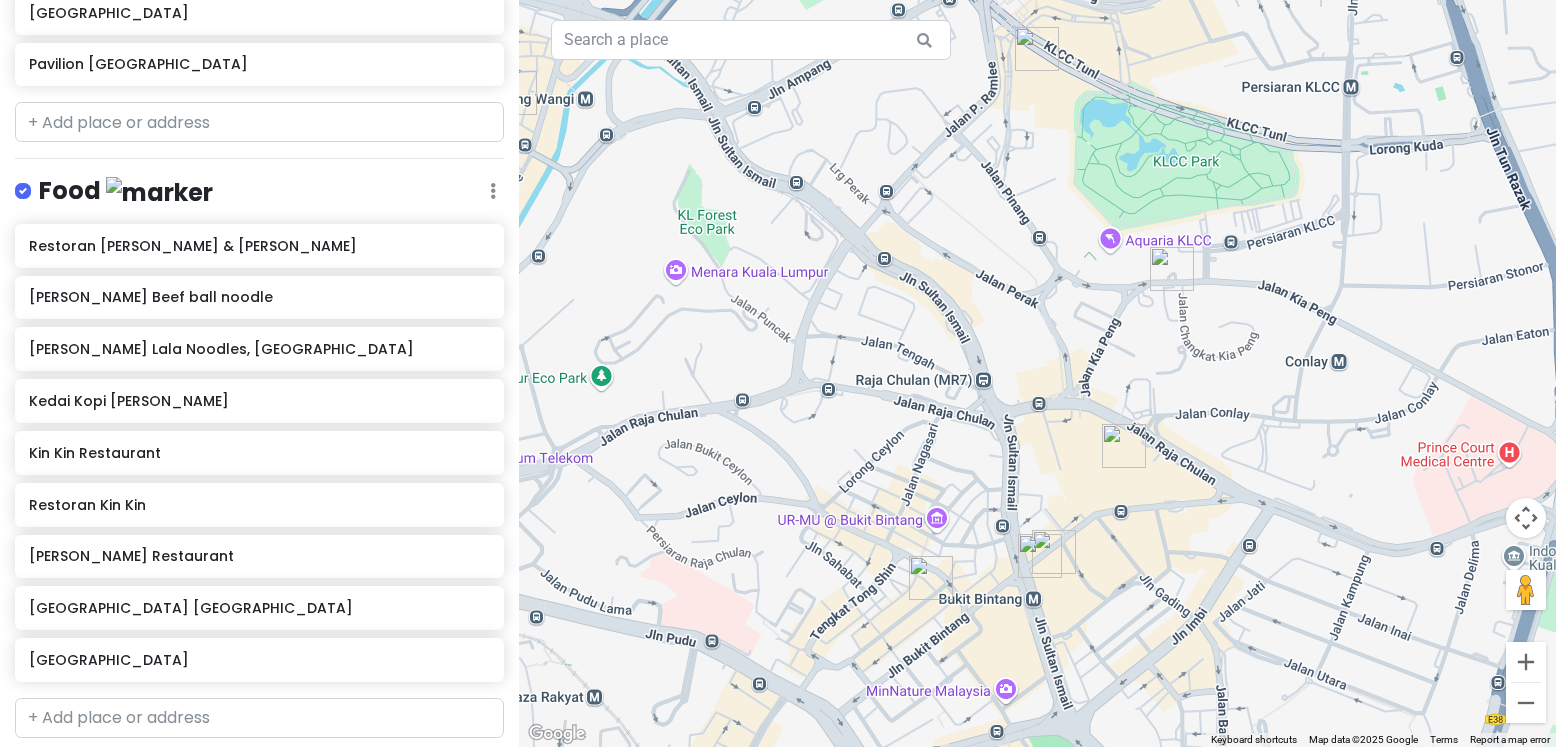 drag, startPoint x: 1118, startPoint y: 574, endPoint x: 1204, endPoint y: 524, distance: 99.47864 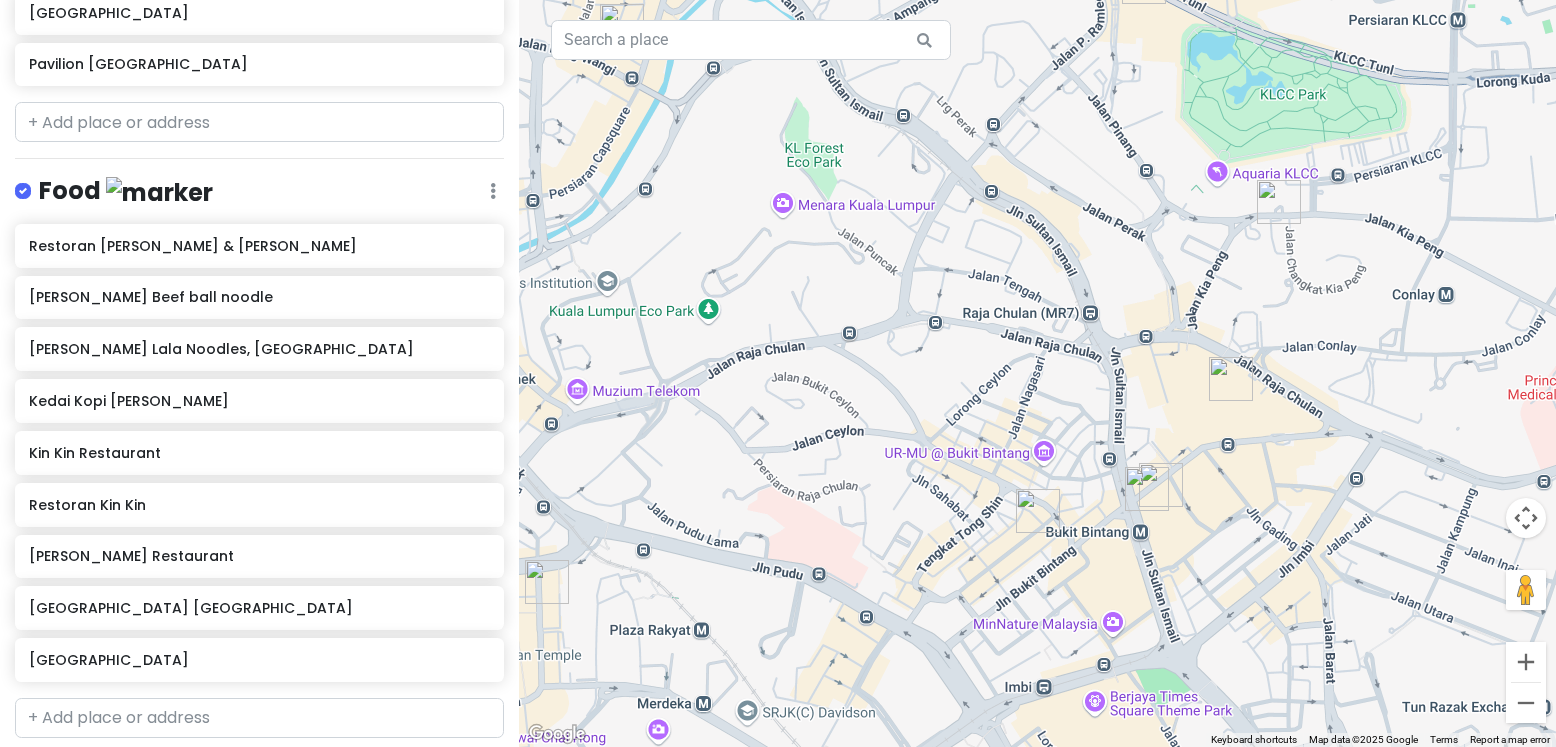 drag, startPoint x: 964, startPoint y: 468, endPoint x: 1110, endPoint y: 468, distance: 146 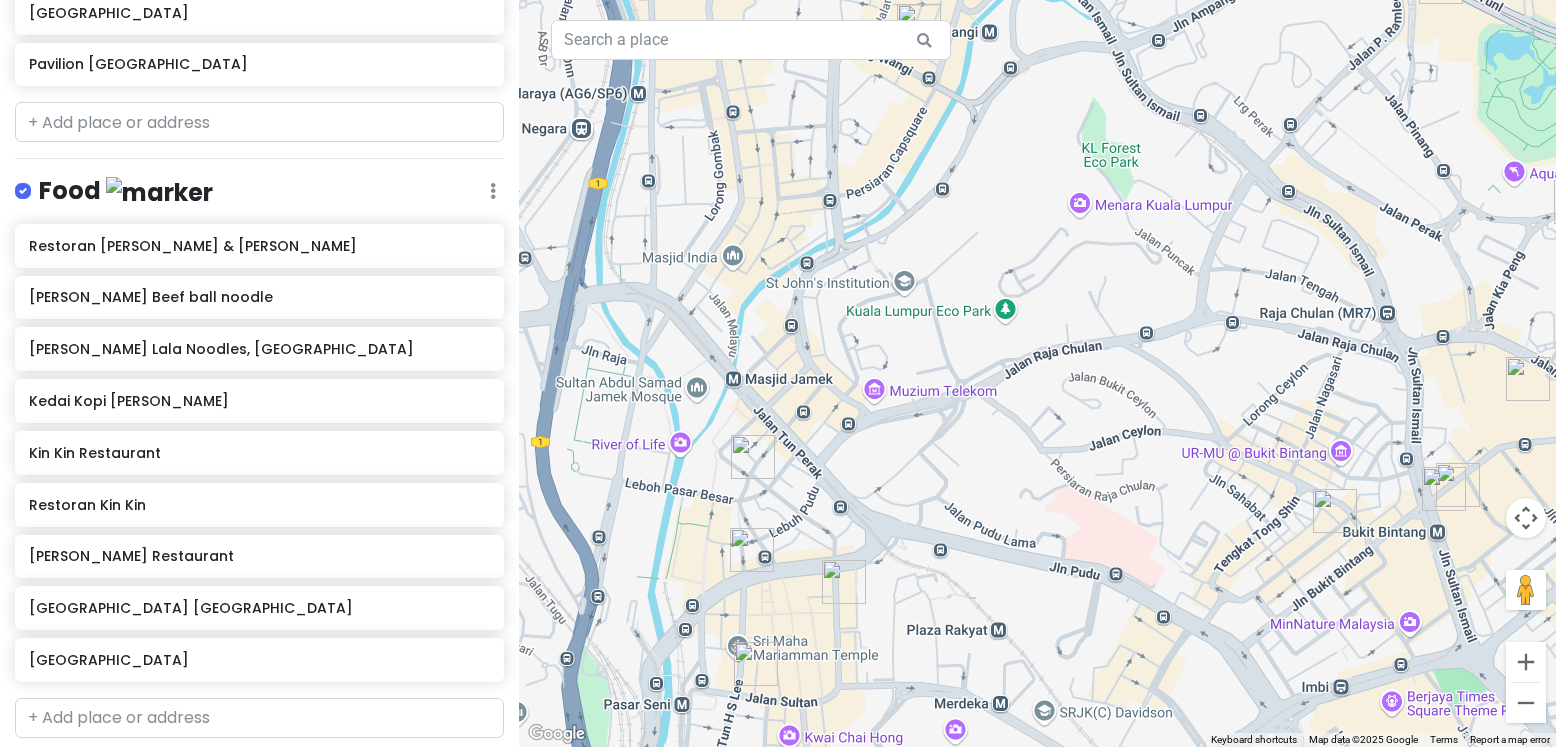 drag, startPoint x: 1111, startPoint y: 470, endPoint x: 1139, endPoint y: 470, distance: 28 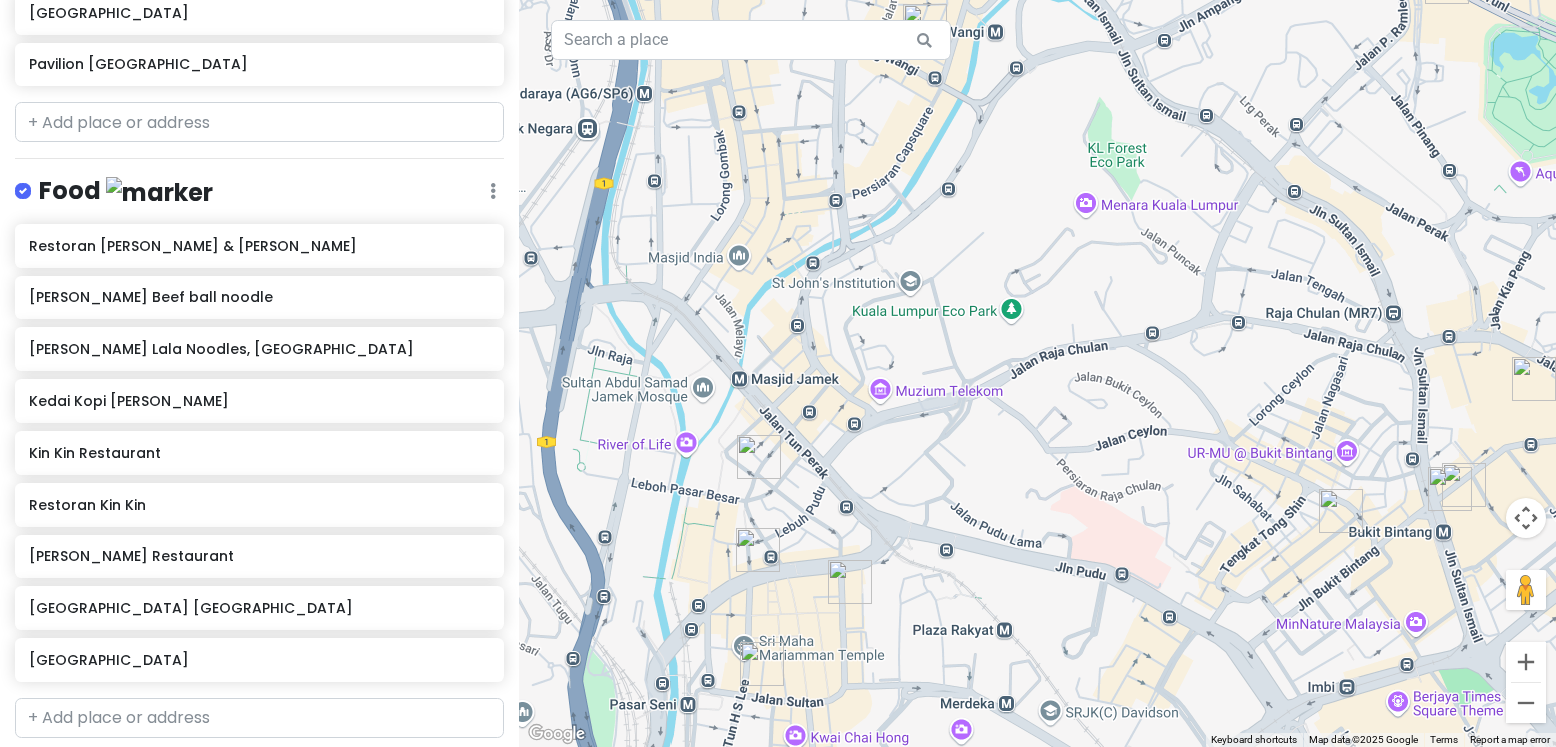 click at bounding box center (759, 457) 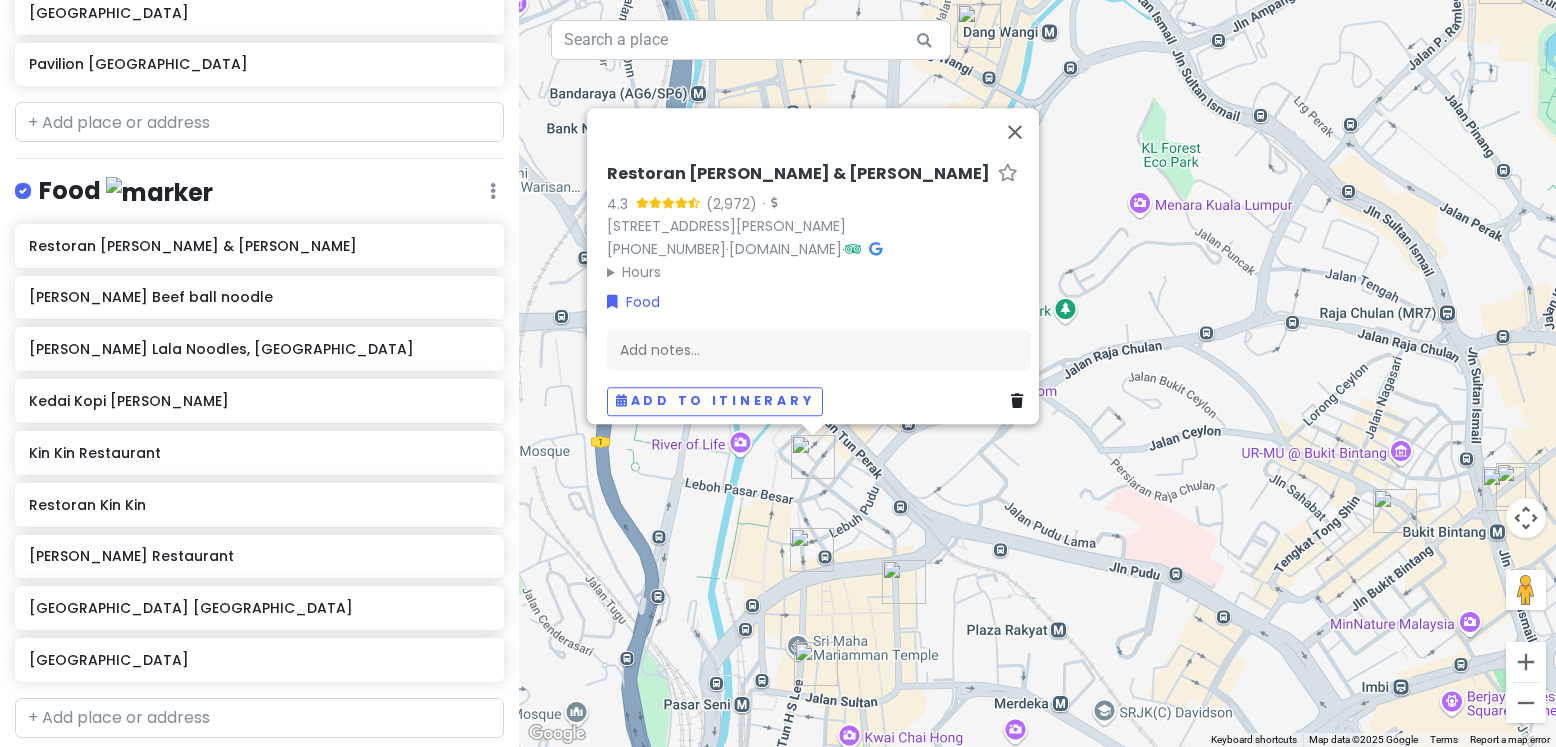 click at bounding box center [1504, 489] 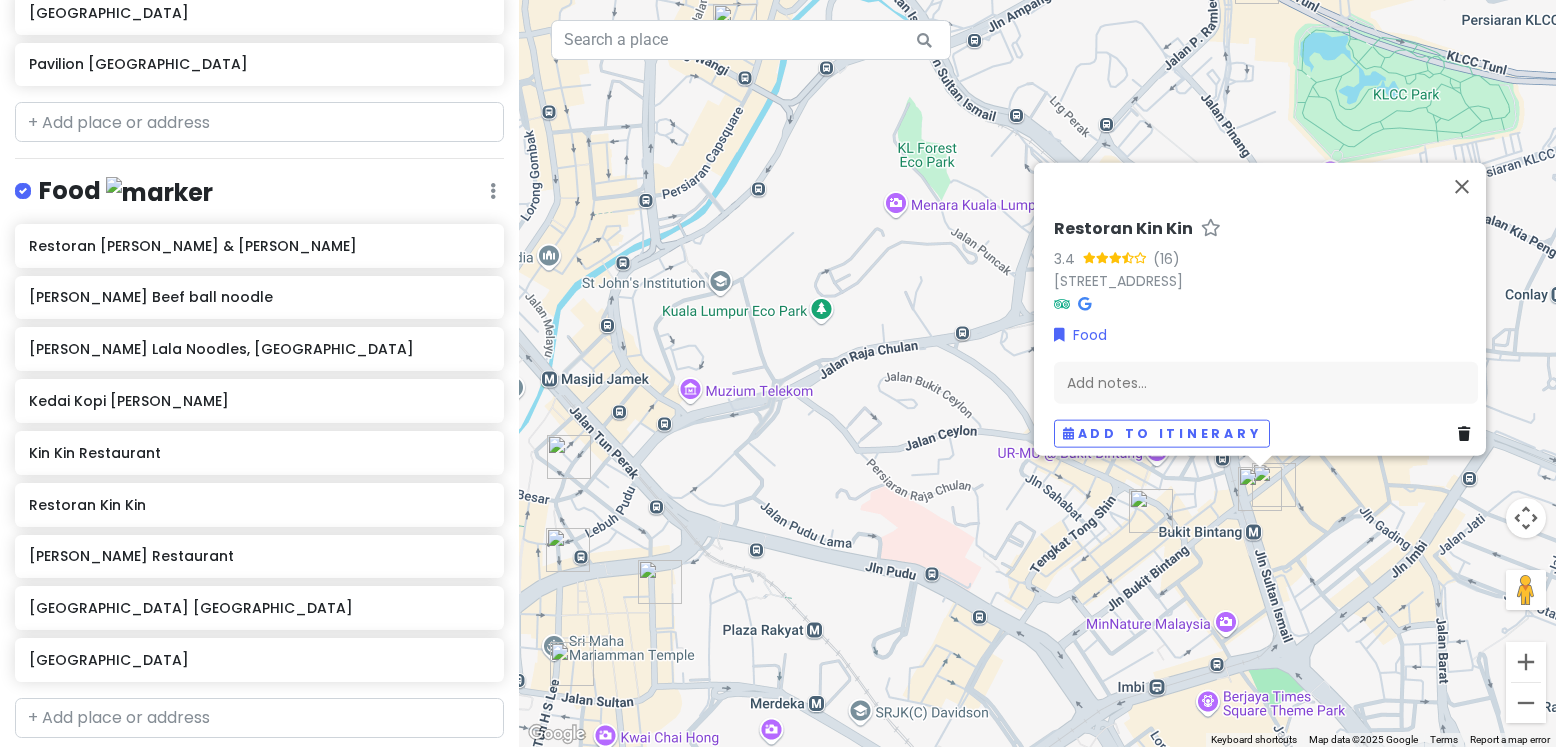 click at bounding box center (1260, 489) 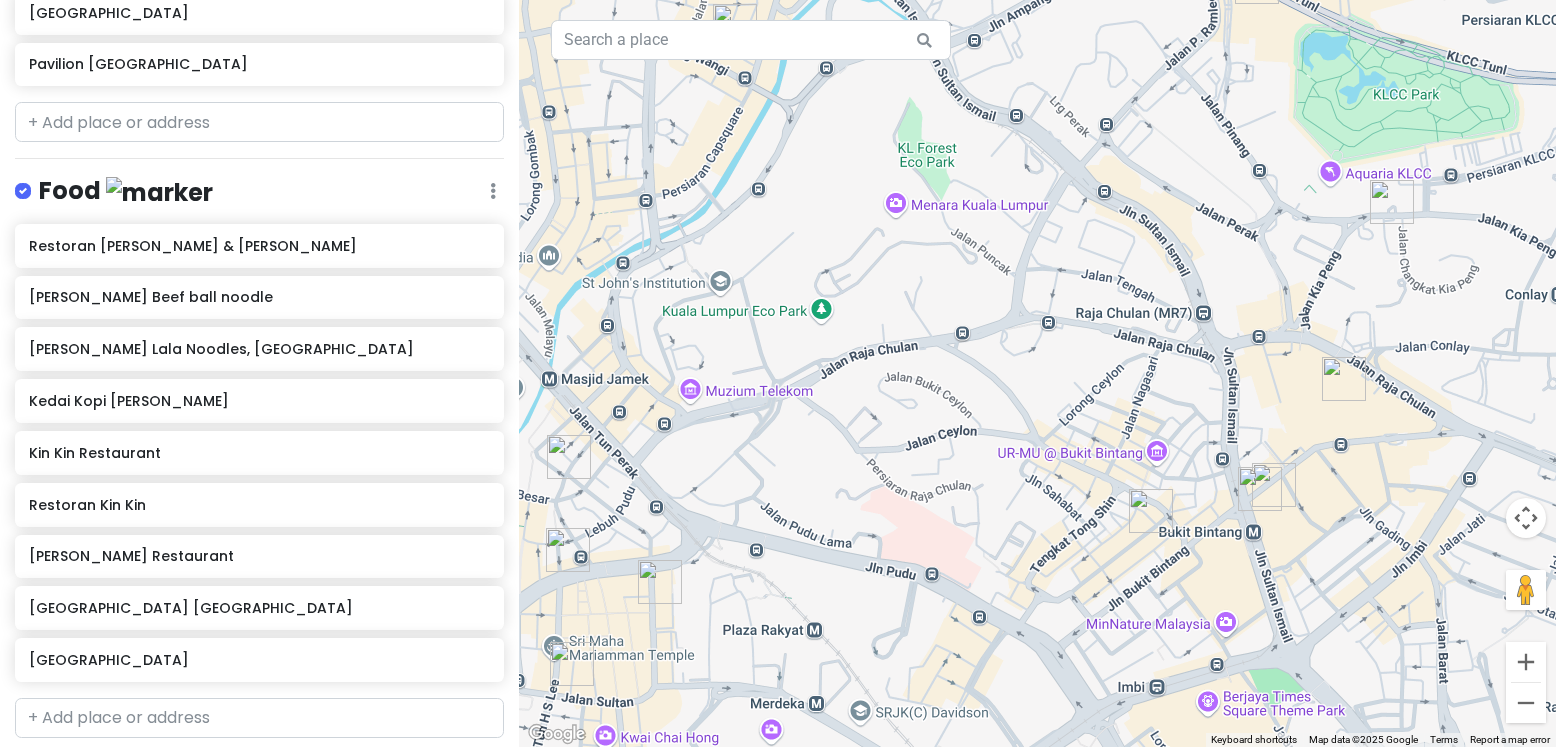 click at bounding box center [1260, 489] 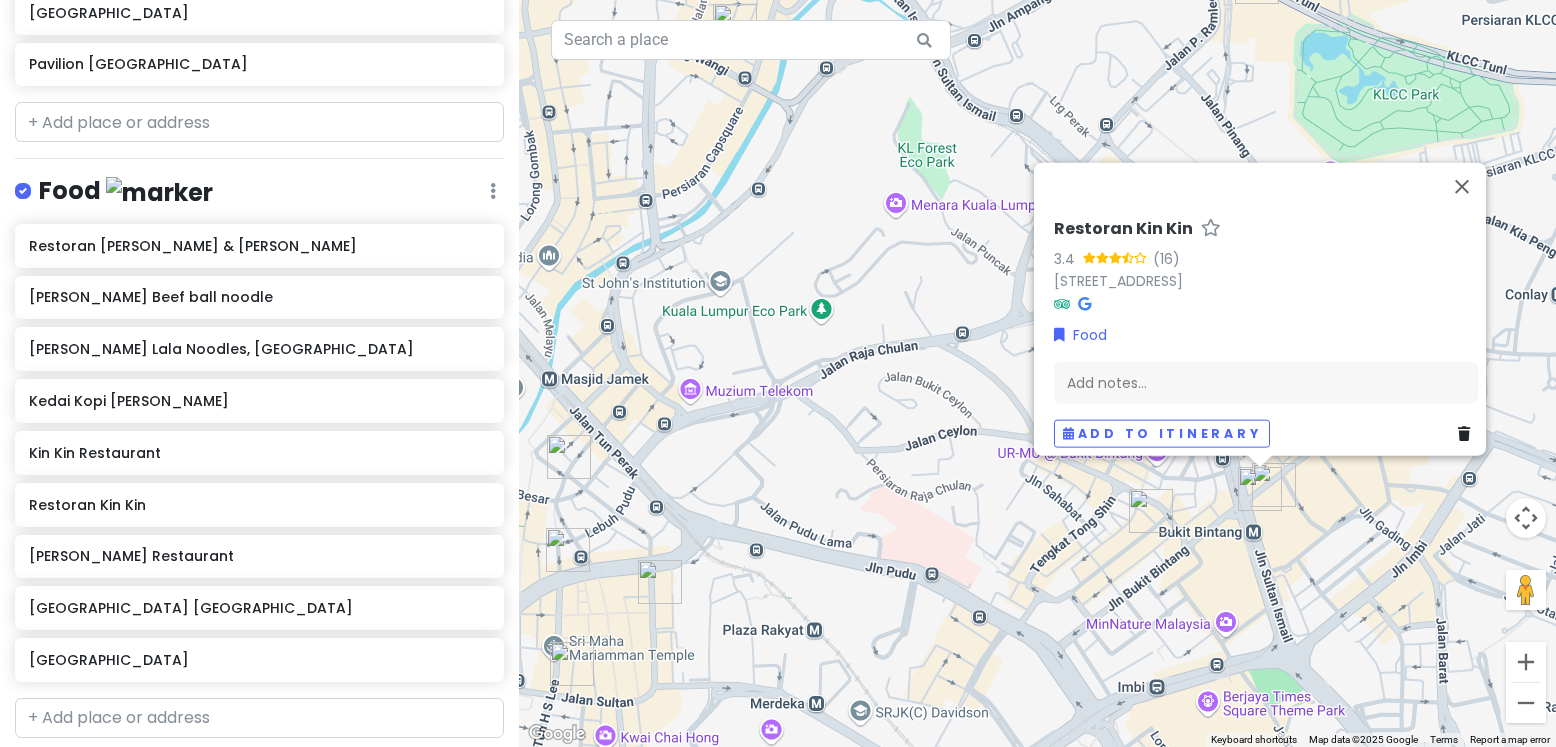 click at bounding box center [1274, 485] 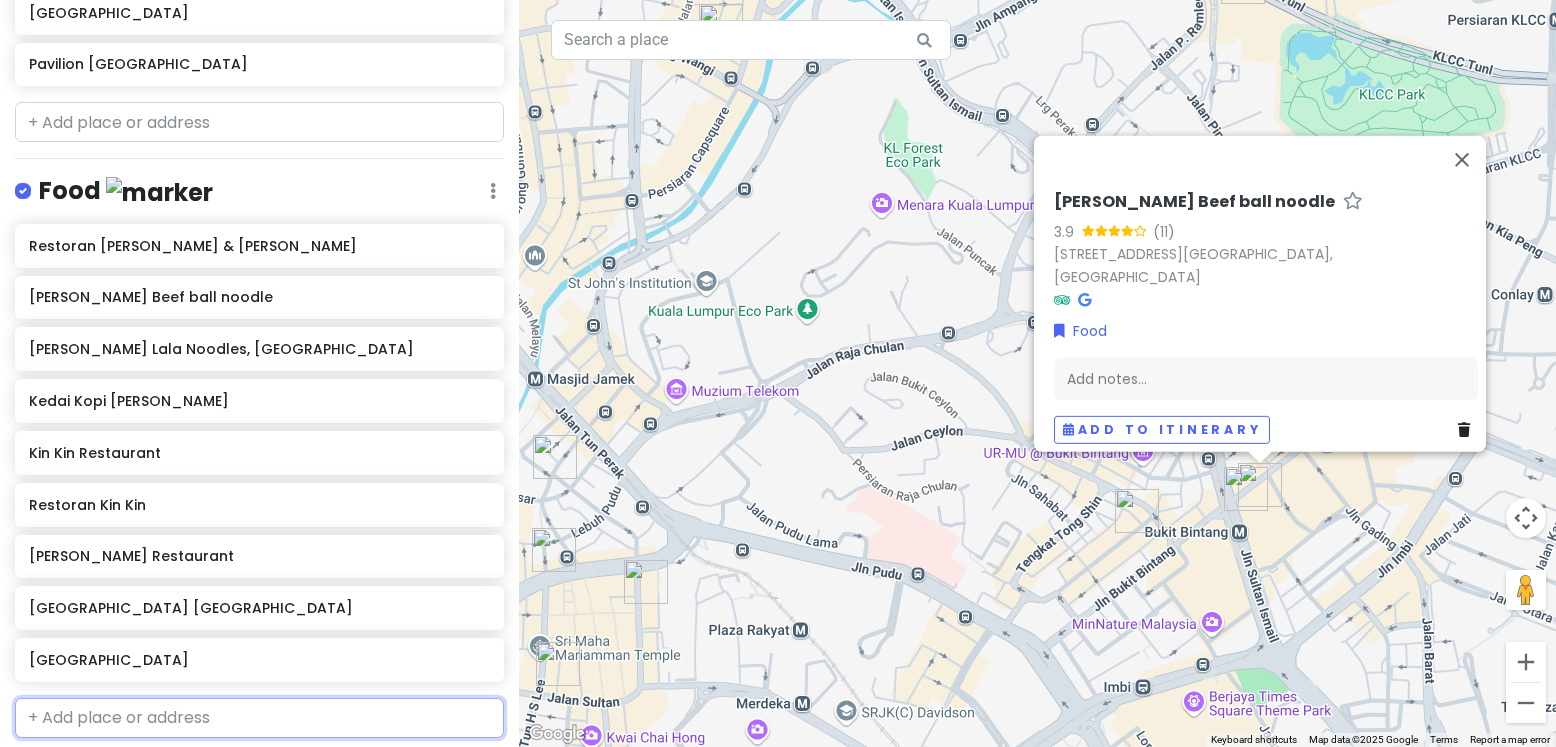click at bounding box center (259, 718) 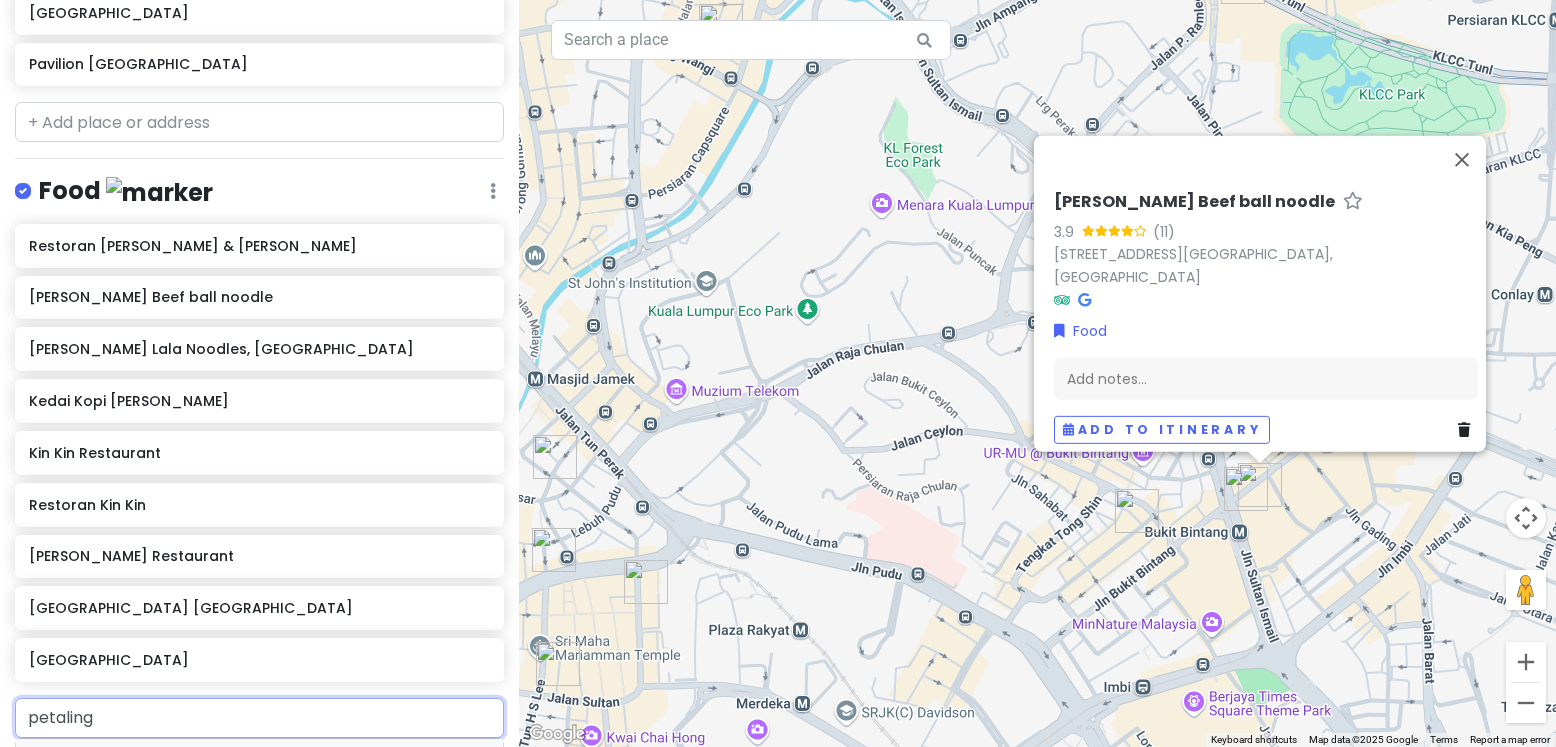 type on "petaling" 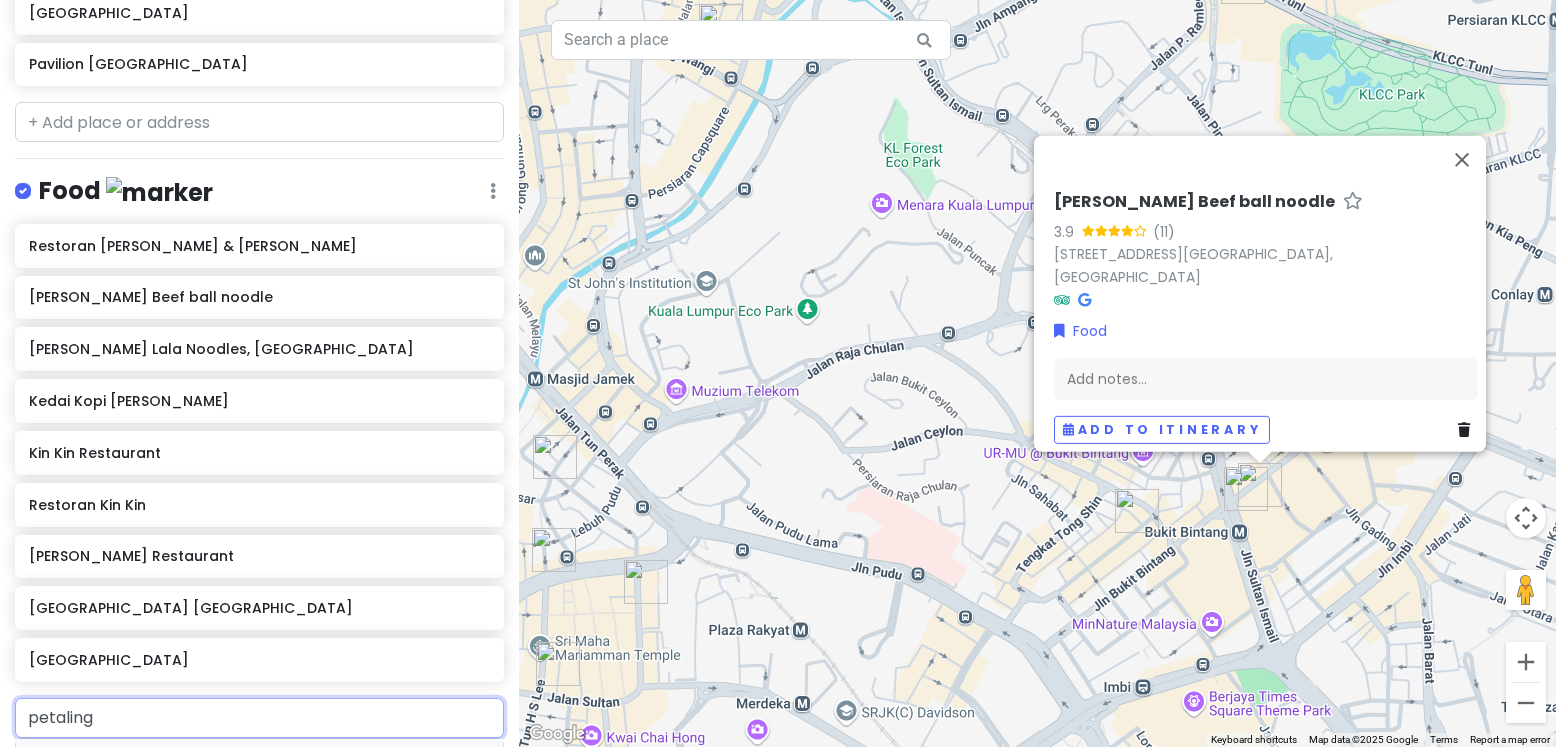 click on "[GEOGRAPHIC_DATA], [GEOGRAPHIC_DATA], [GEOGRAPHIC_DATA], [GEOGRAPHIC_DATA], [GEOGRAPHIC_DATA]" at bounding box center [253, 776] 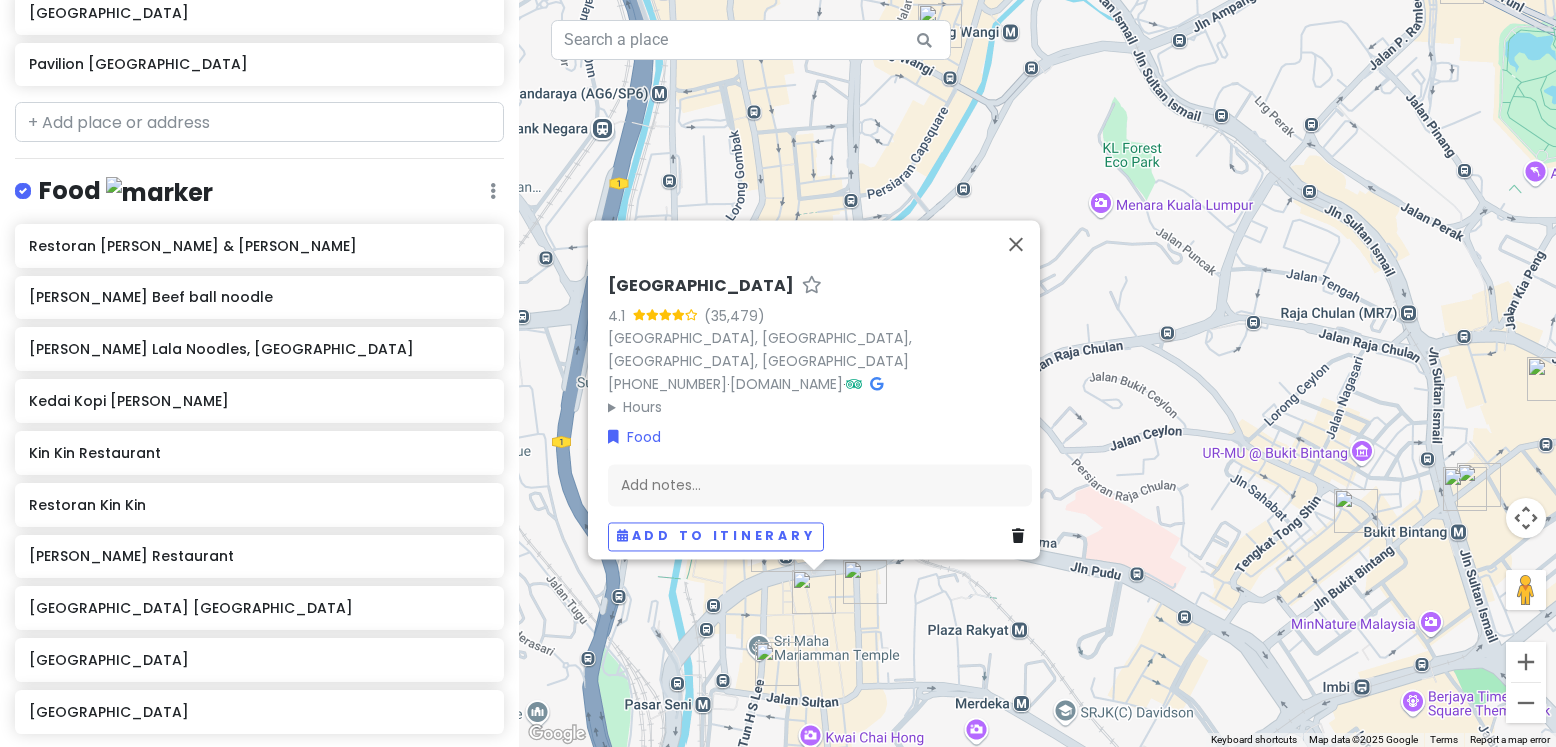 click at bounding box center [865, 582] 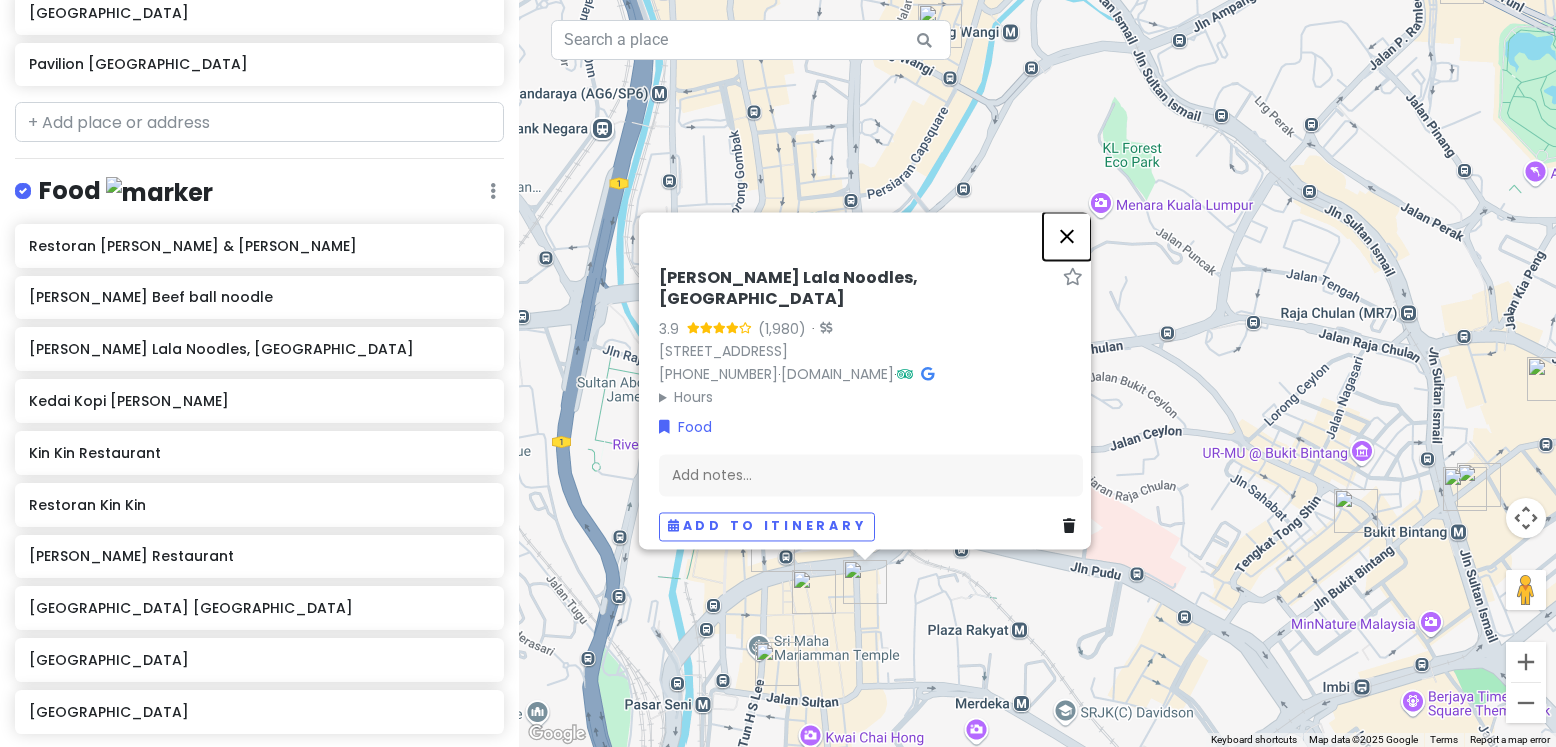 click at bounding box center (1067, 236) 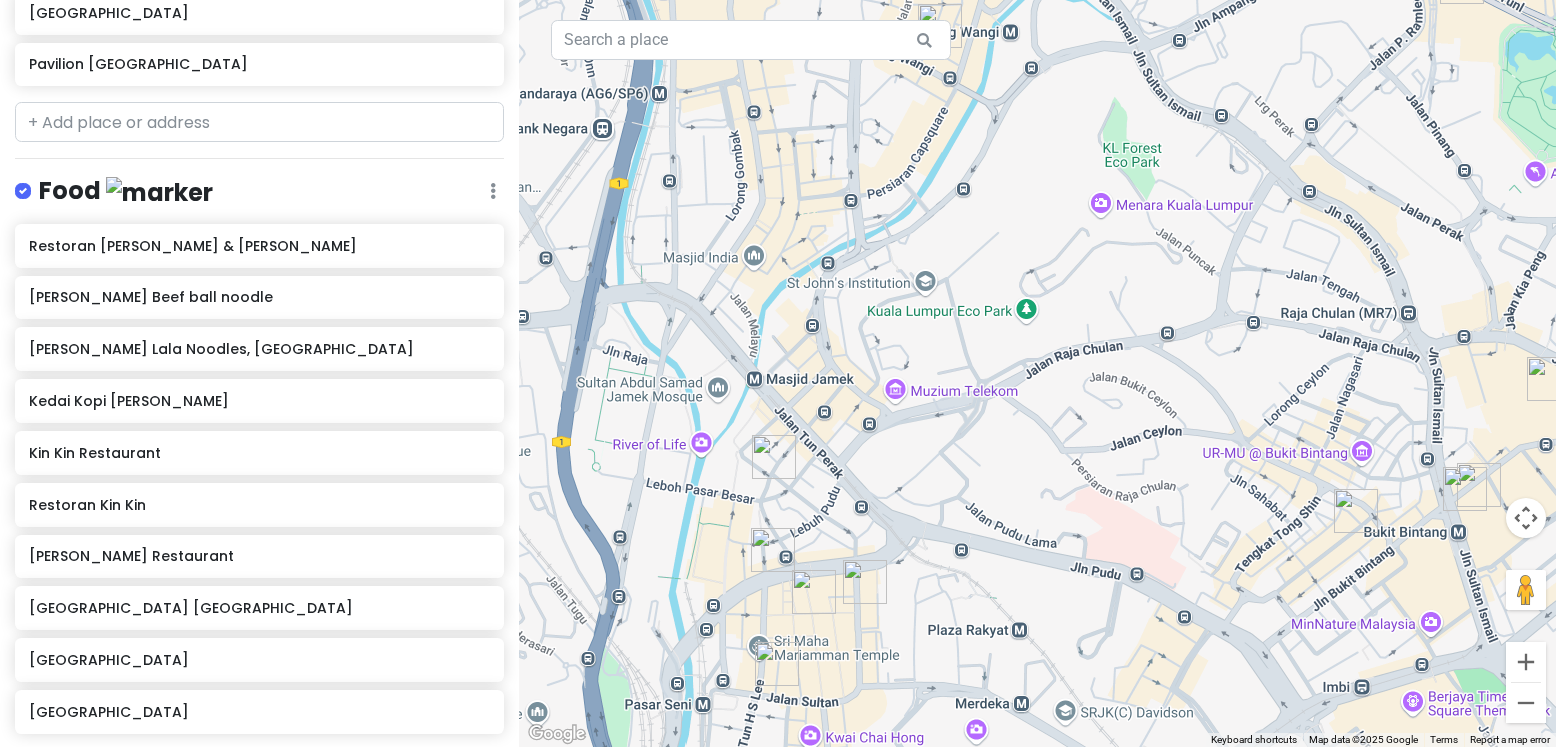 click at bounding box center [773, 550] 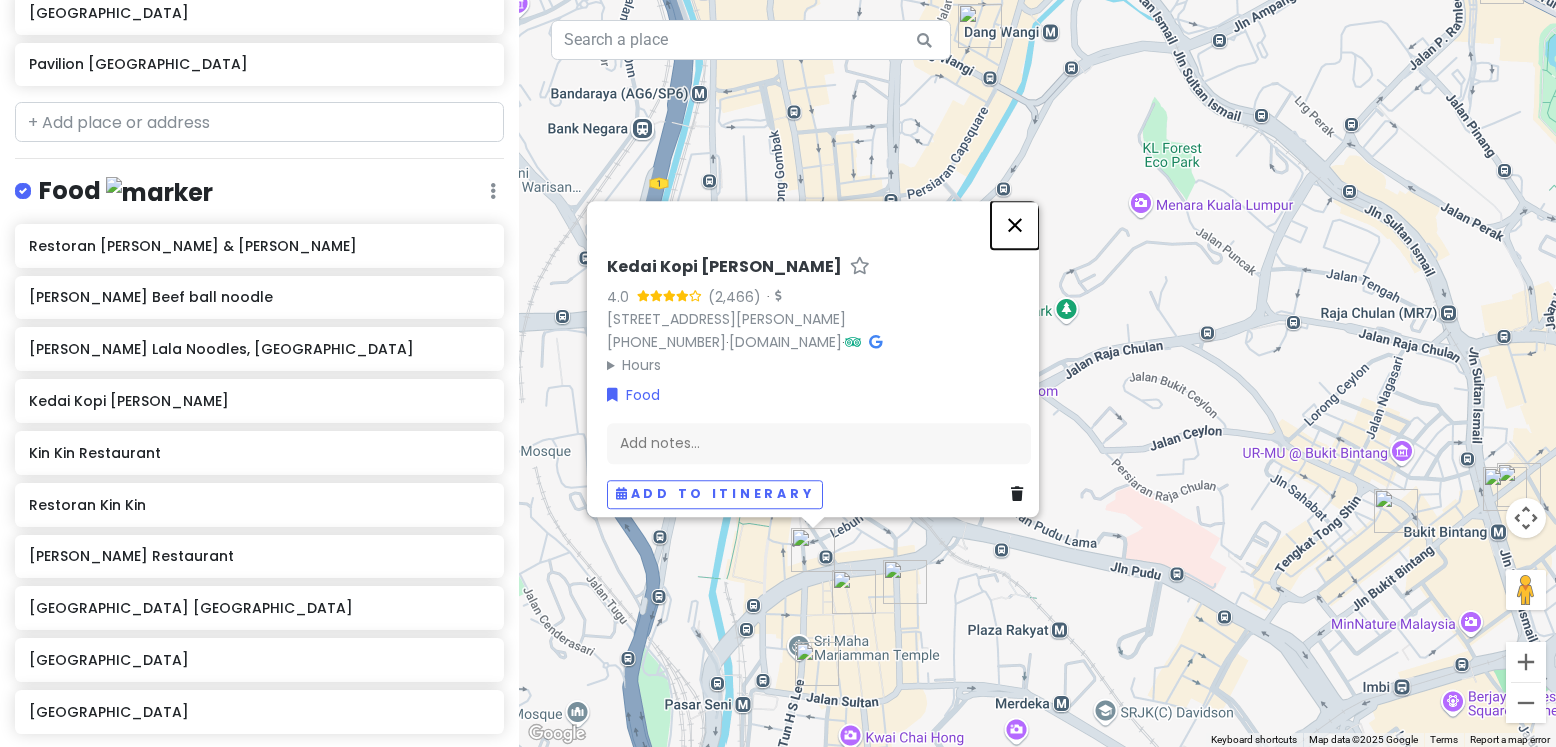 click at bounding box center (1015, 225) 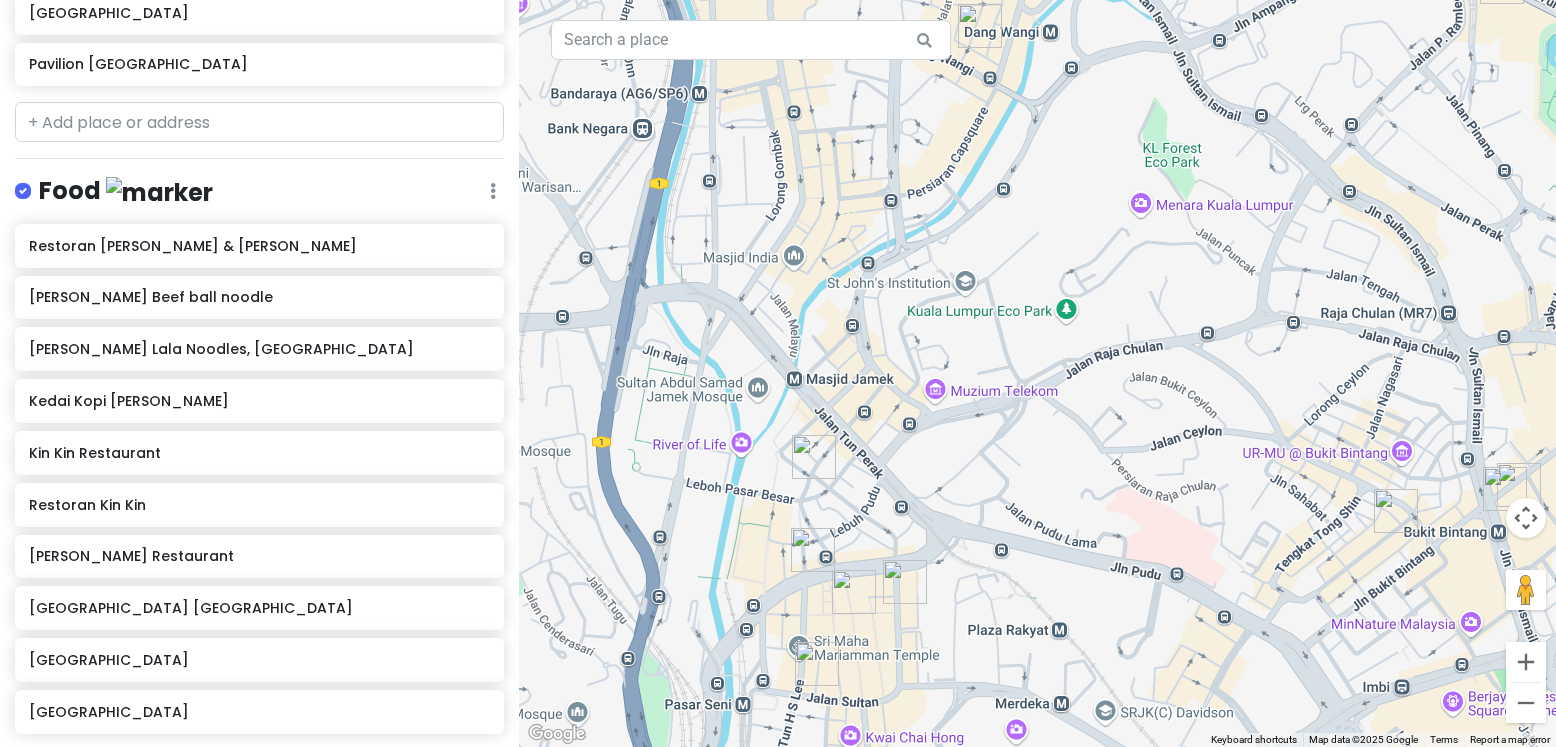 click at bounding box center [814, 457] 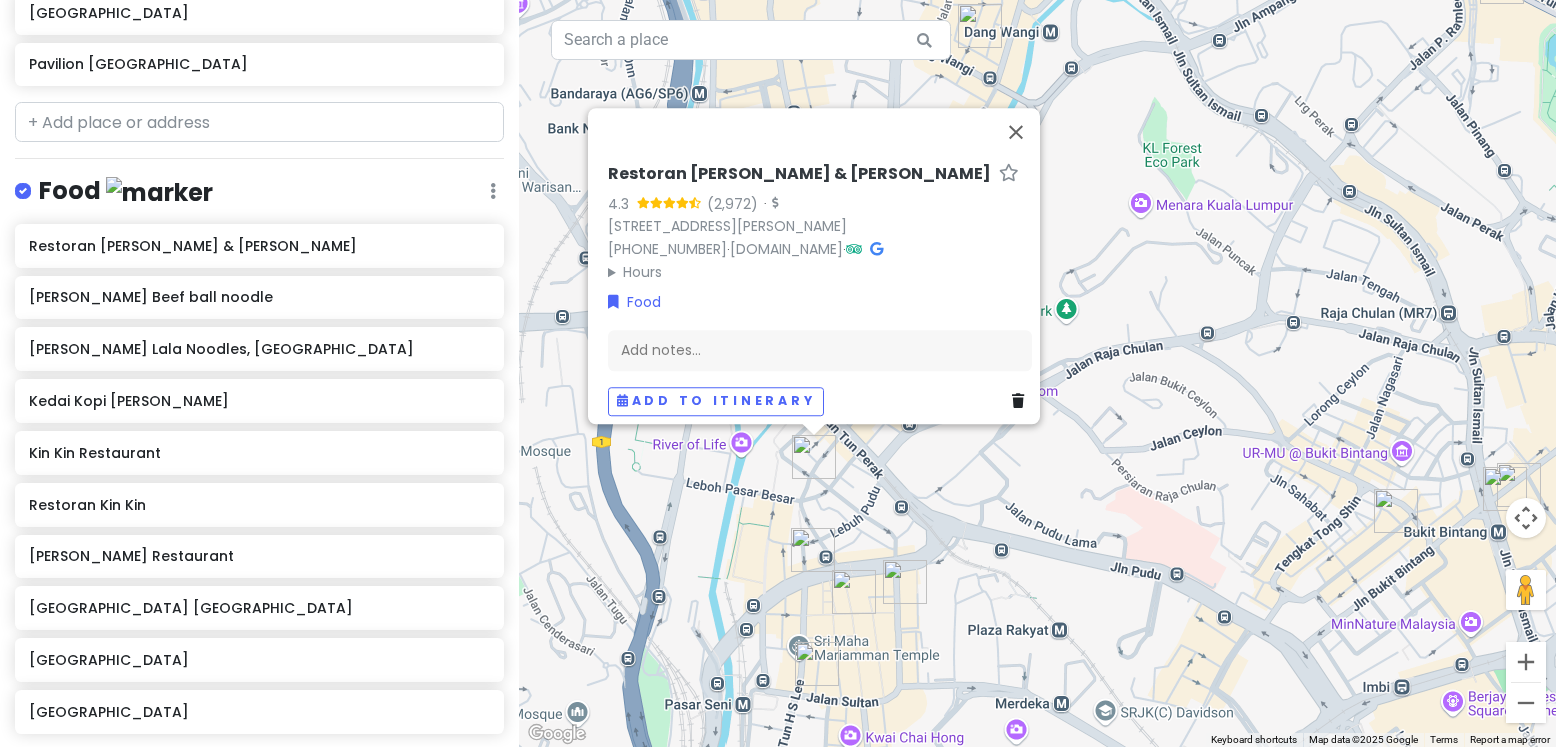 click at bounding box center (817, 664) 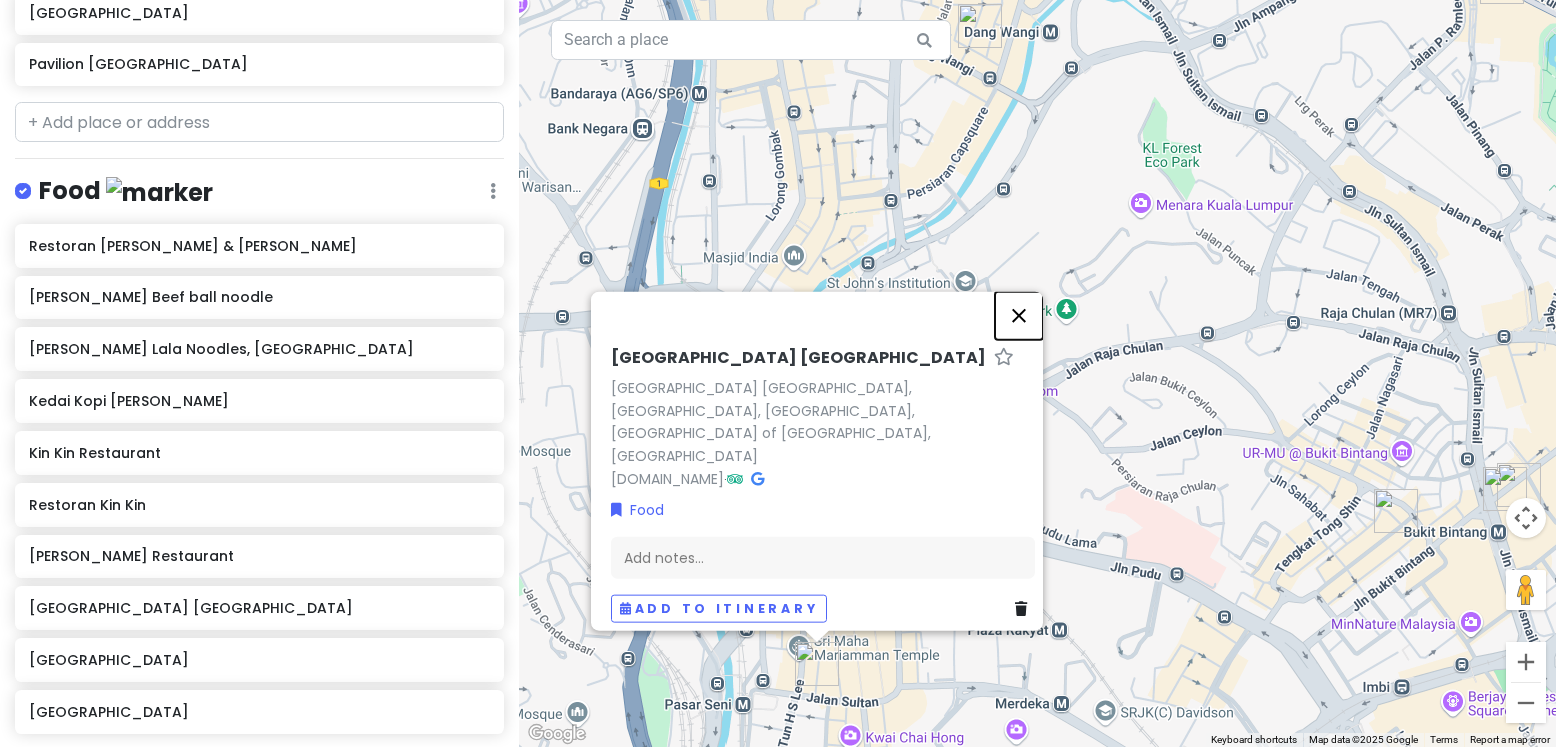 click at bounding box center (1019, 315) 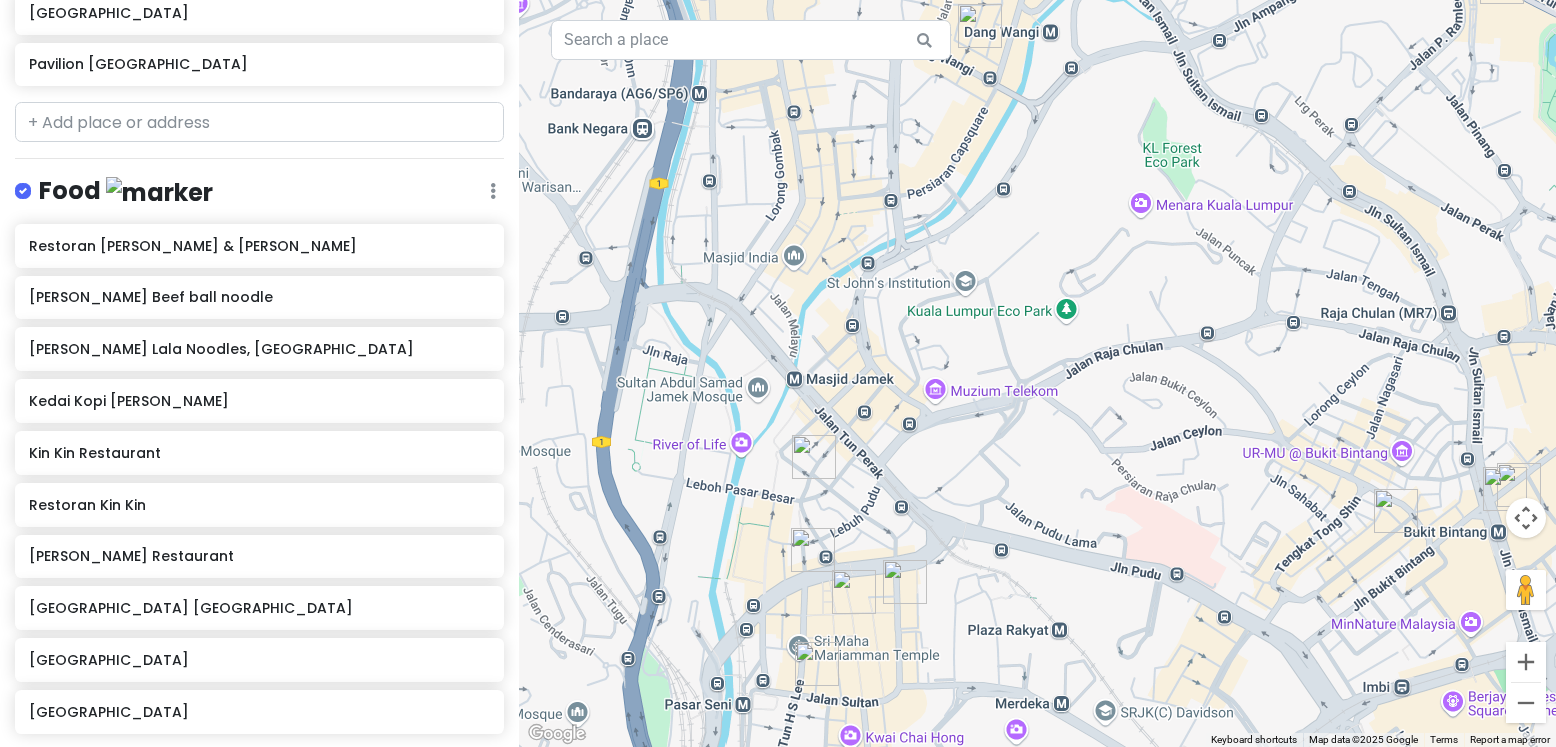 click on "To navigate, press the arrow keys." at bounding box center [1037, 373] 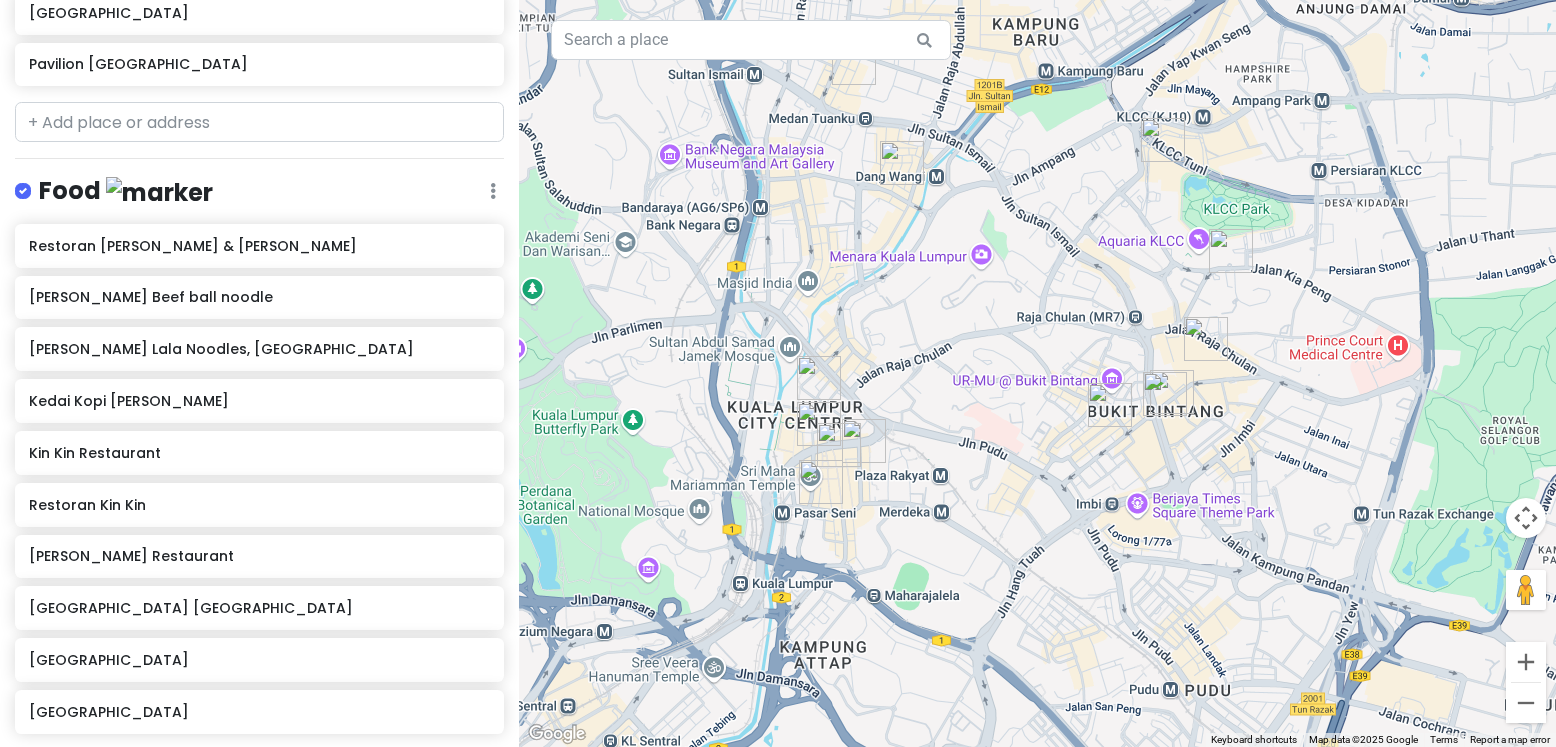 drag, startPoint x: 1051, startPoint y: 511, endPoint x: 1008, endPoint y: 420, distance: 100.6479 